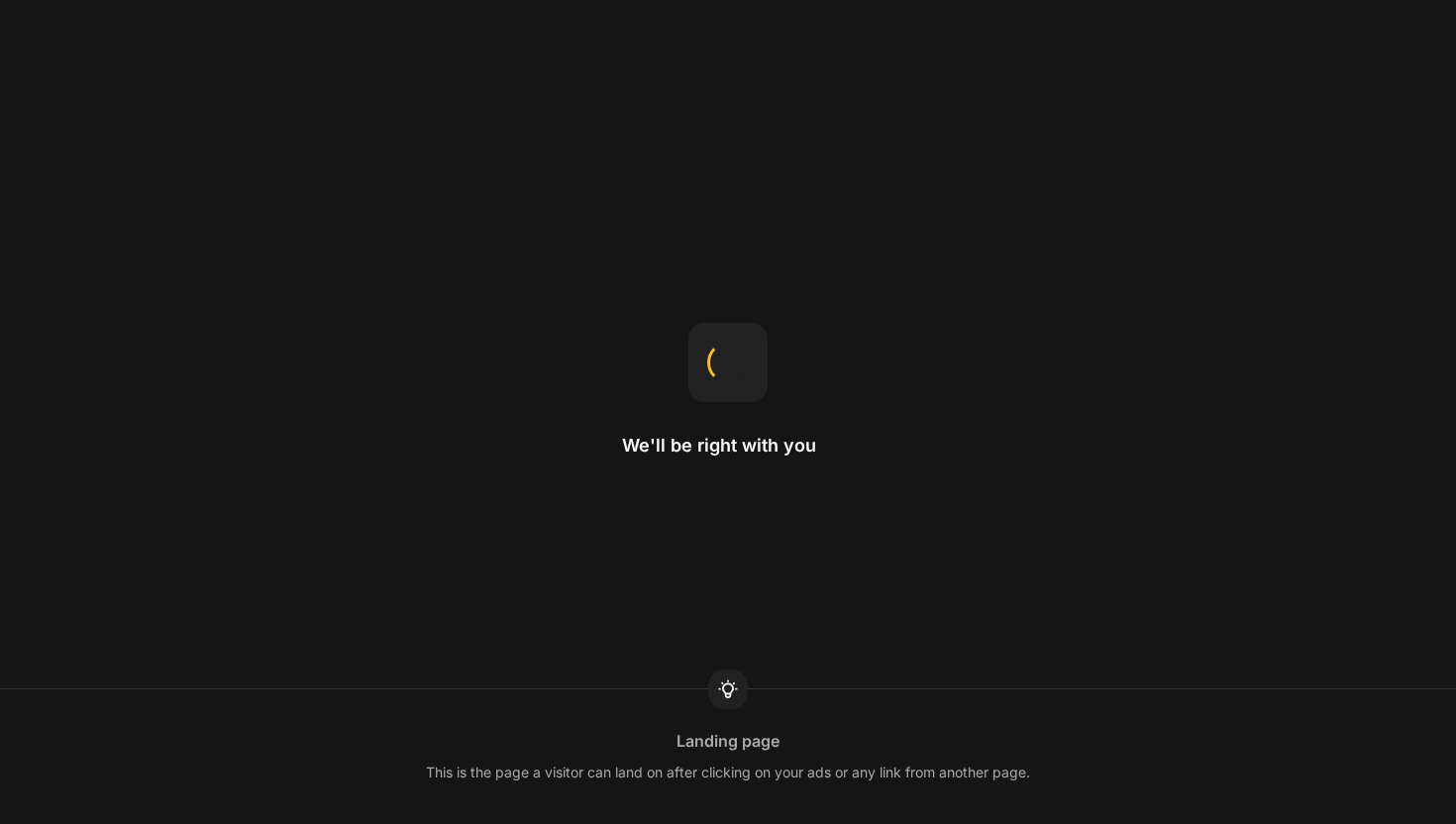scroll, scrollTop: 0, scrollLeft: 0, axis: both 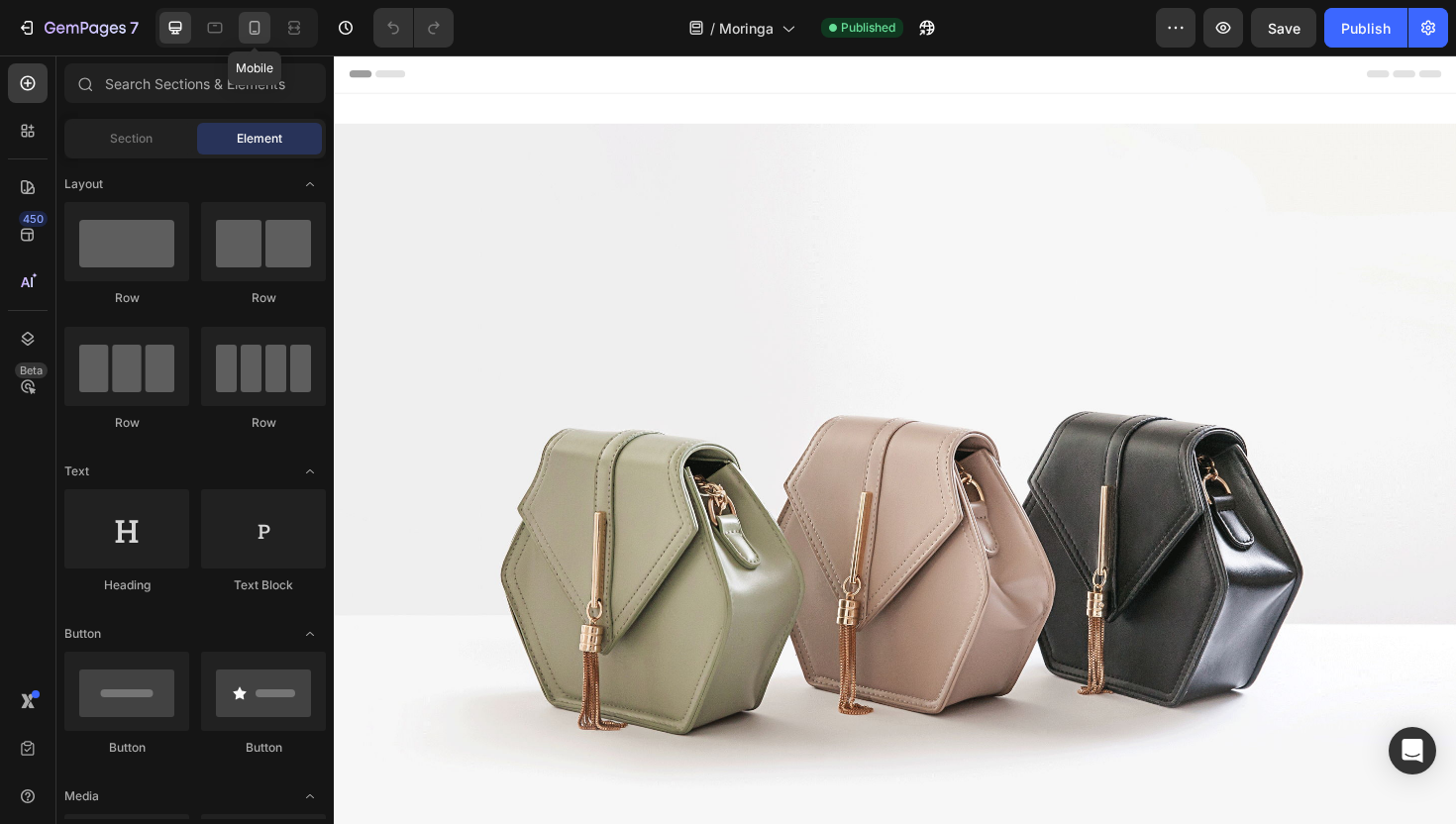 click 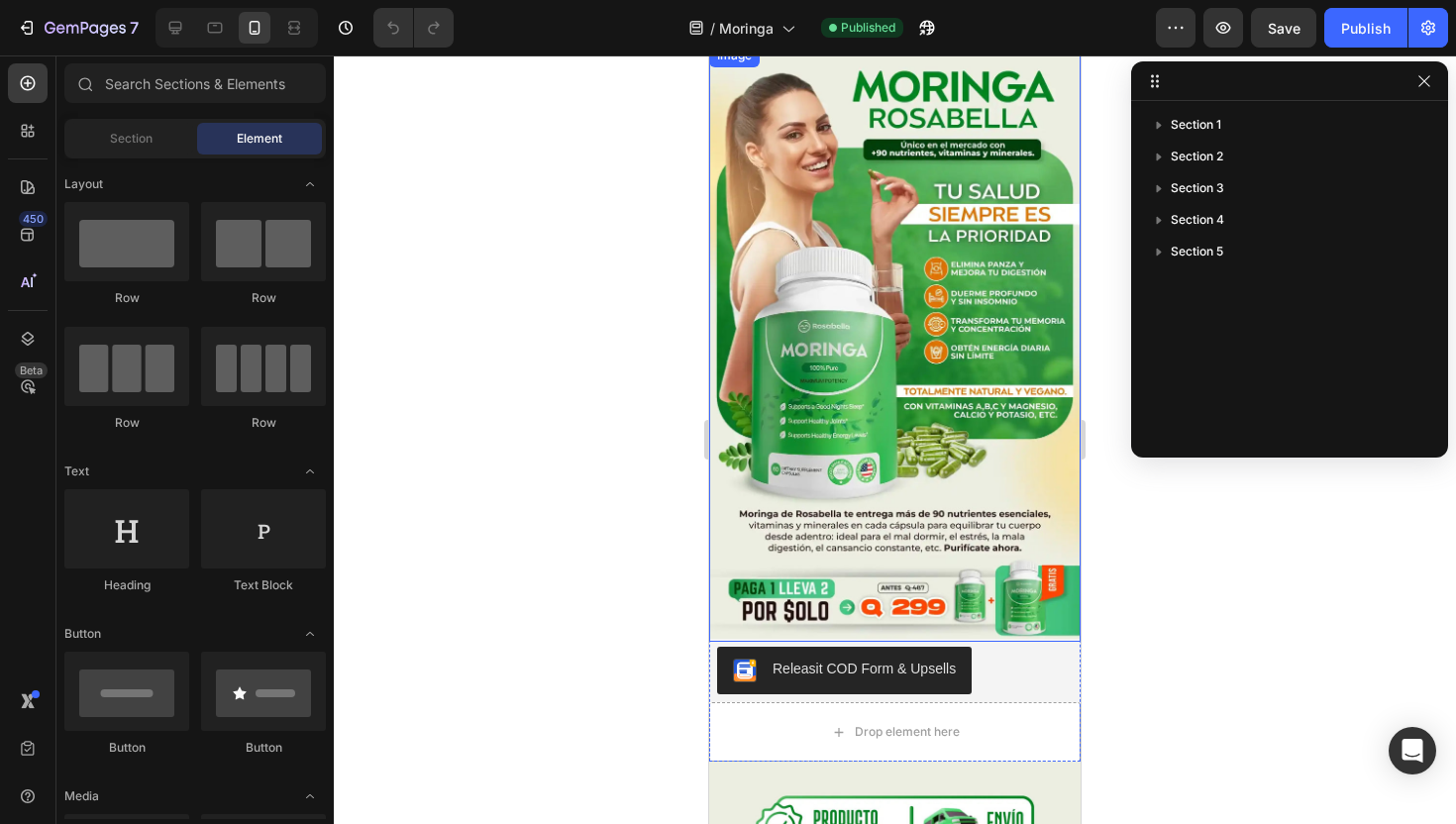 scroll, scrollTop: 93, scrollLeft: 0, axis: vertical 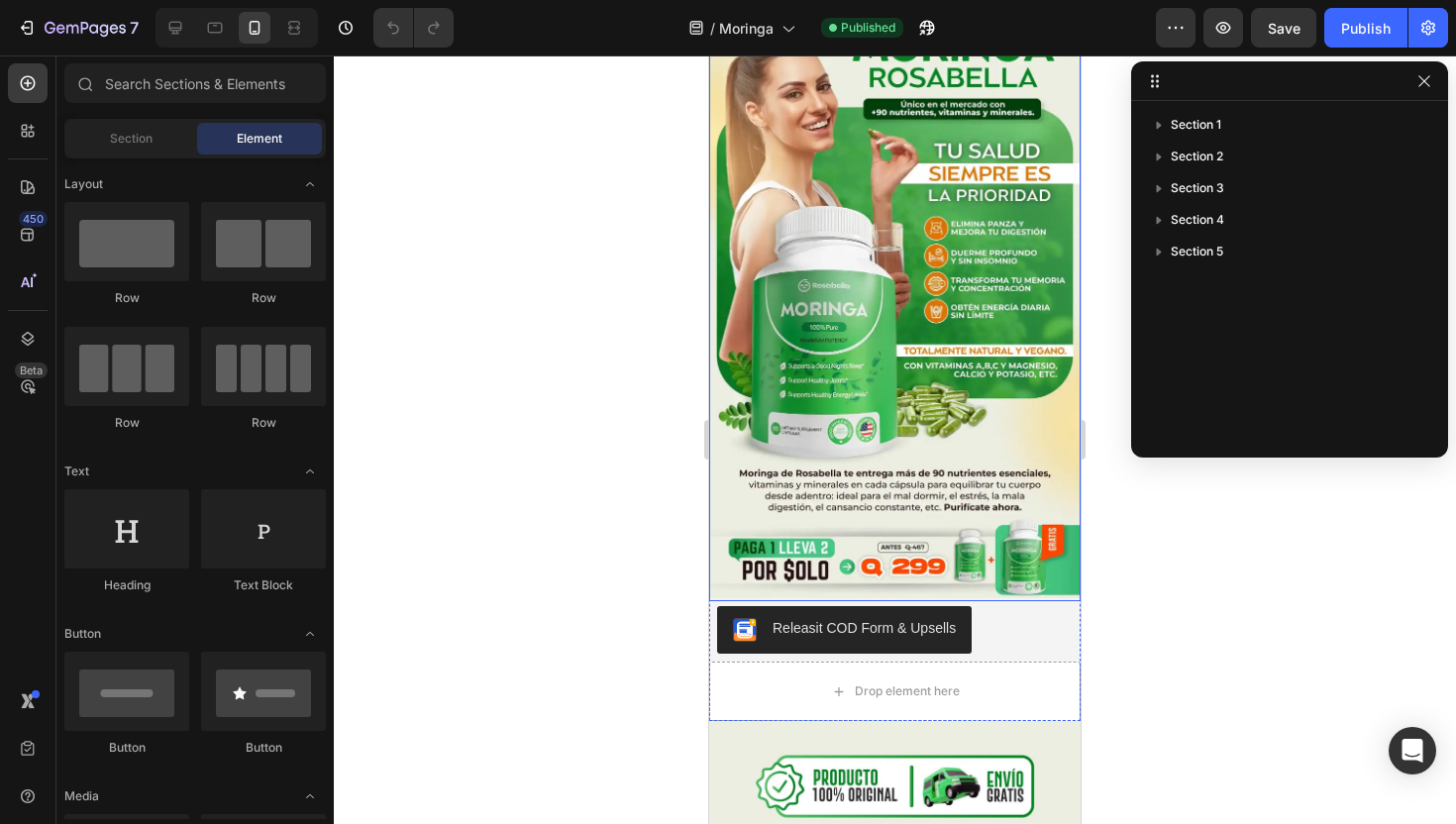 click at bounding box center [894, 302] 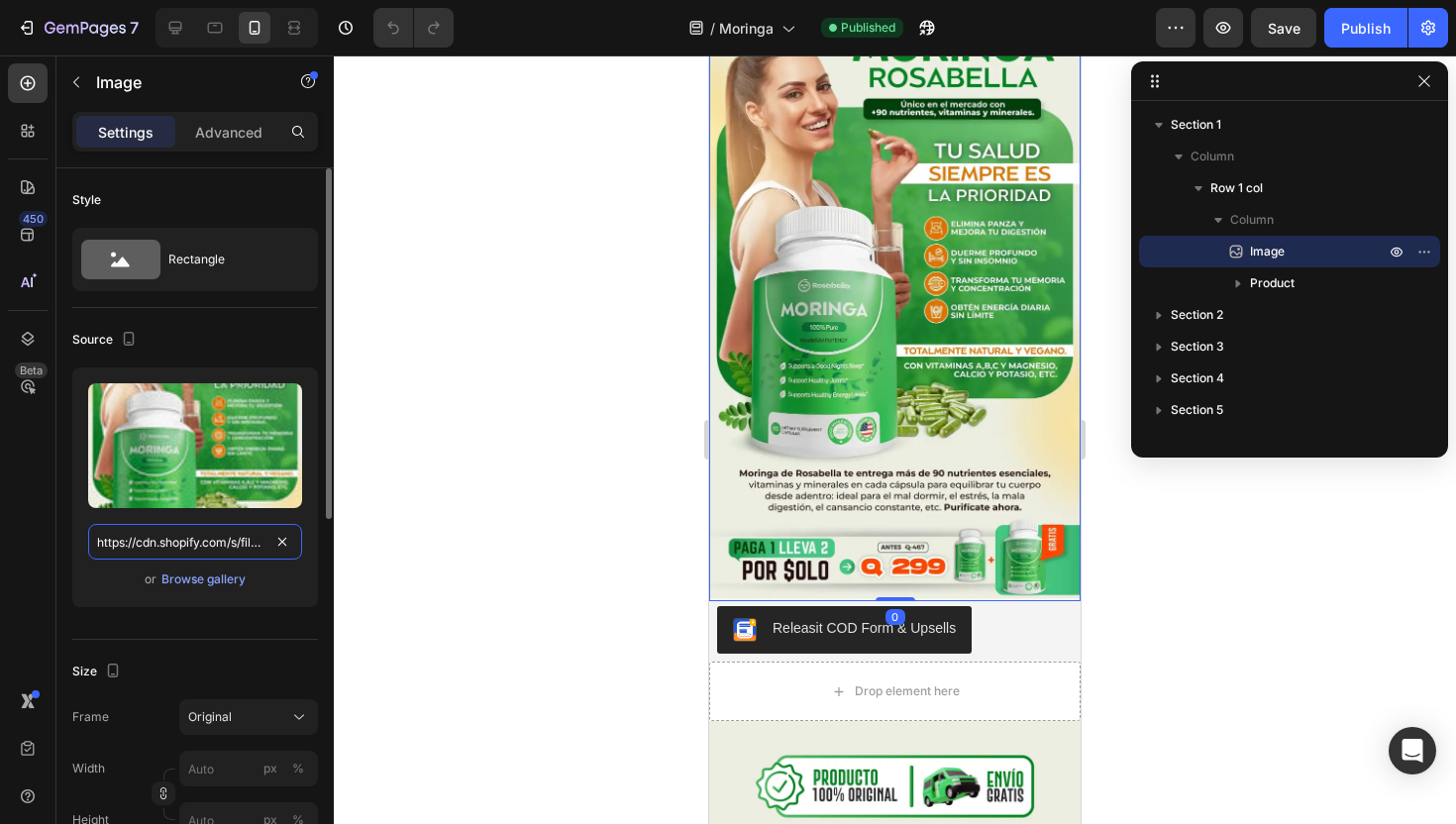 click on "https://cdn.shopify.com/s/files/1/0717/5267/9573/files/gempages_566572631382295461-bbd93483-a4db-4d4c-9cab-19fd206e9faf.webp" at bounding box center [195, 542] 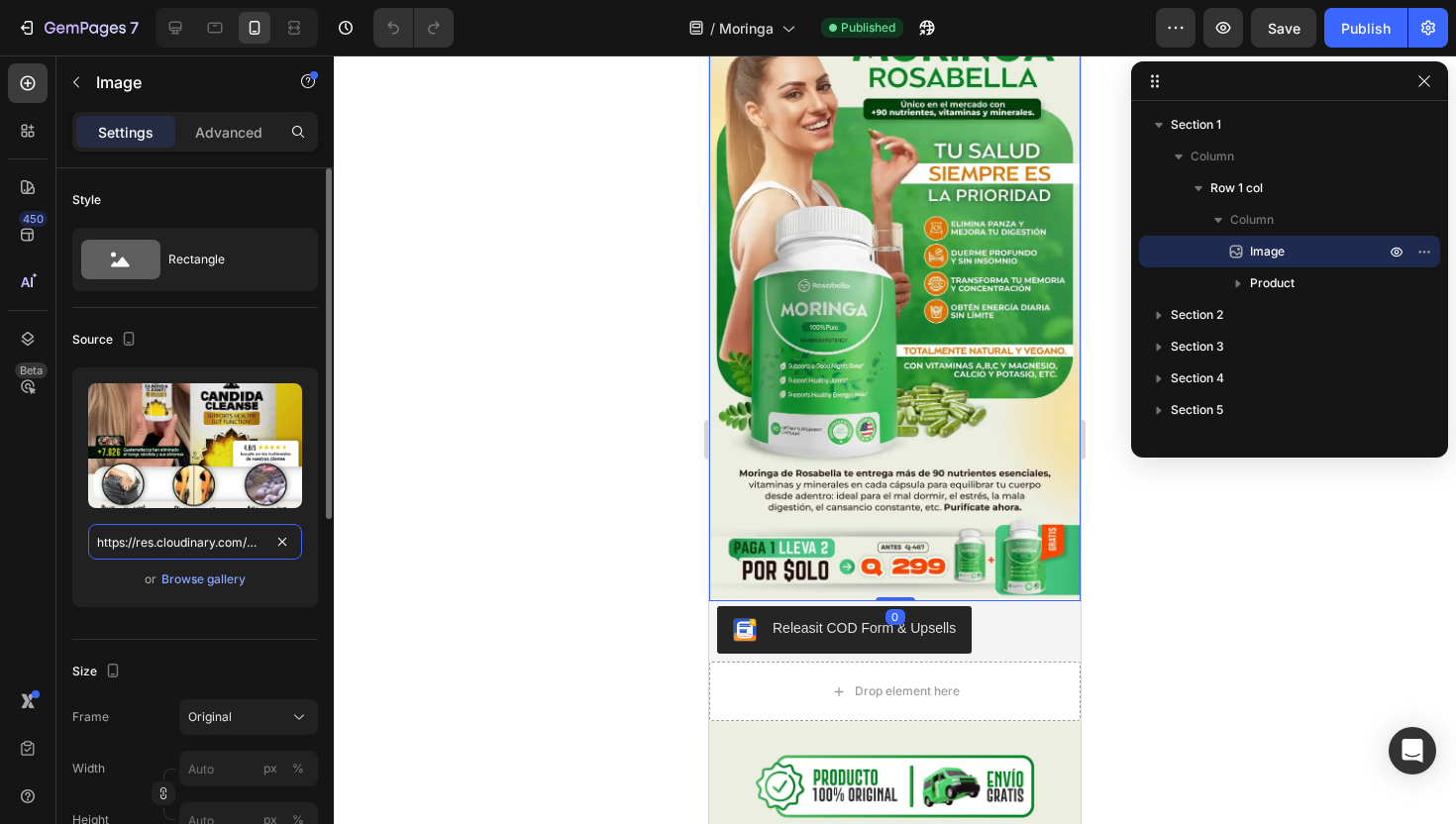 scroll, scrollTop: 0, scrollLeft: 607, axis: horizontal 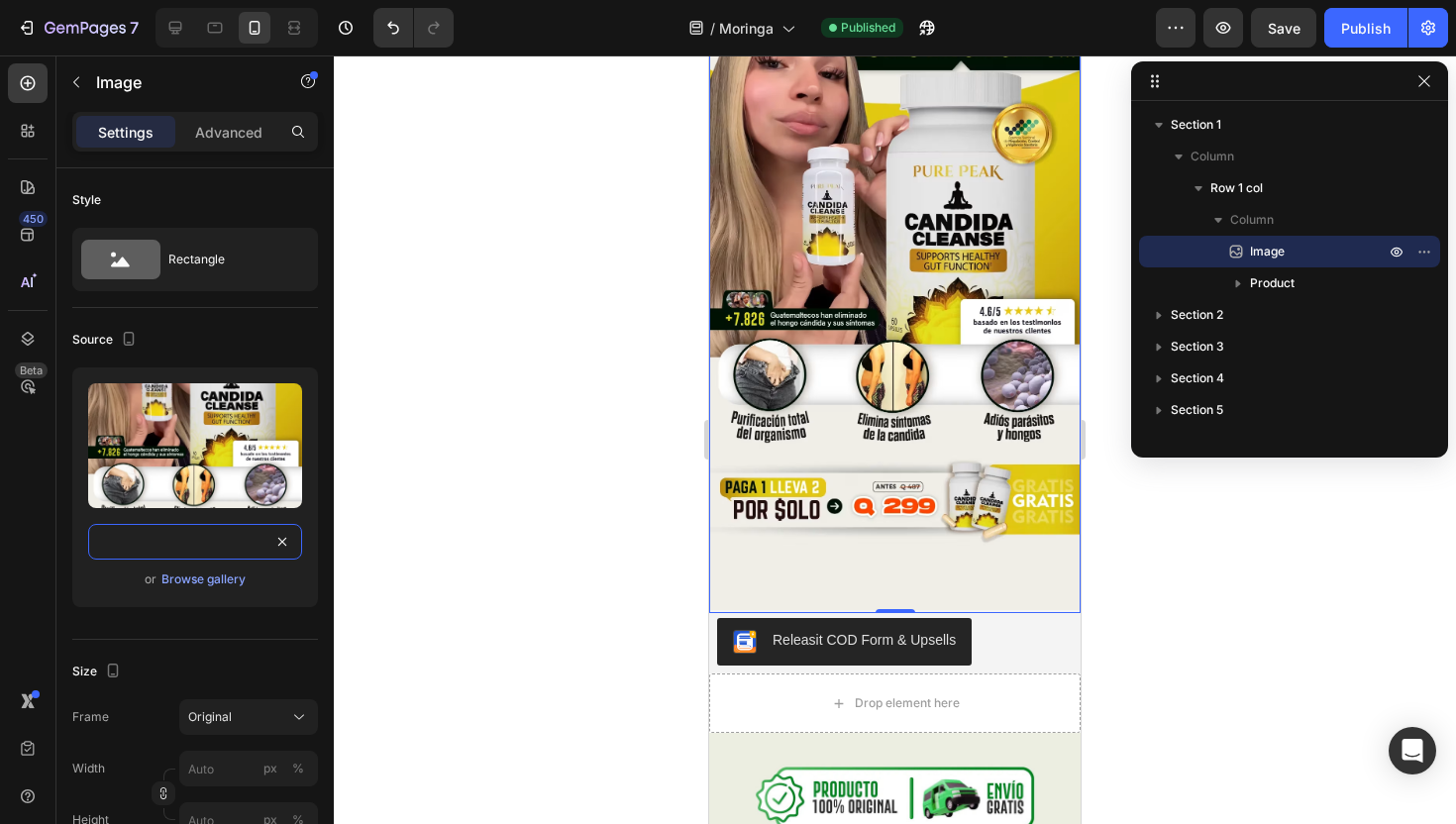 type on "https://res.cloudinary.com/webspeedtest/image/upload/c_limit,dpr_1,f_avif,h_1922,q_auto,w_1170/v1754184298/gdoxrjl8vjgo4yv0x9ca.avif" 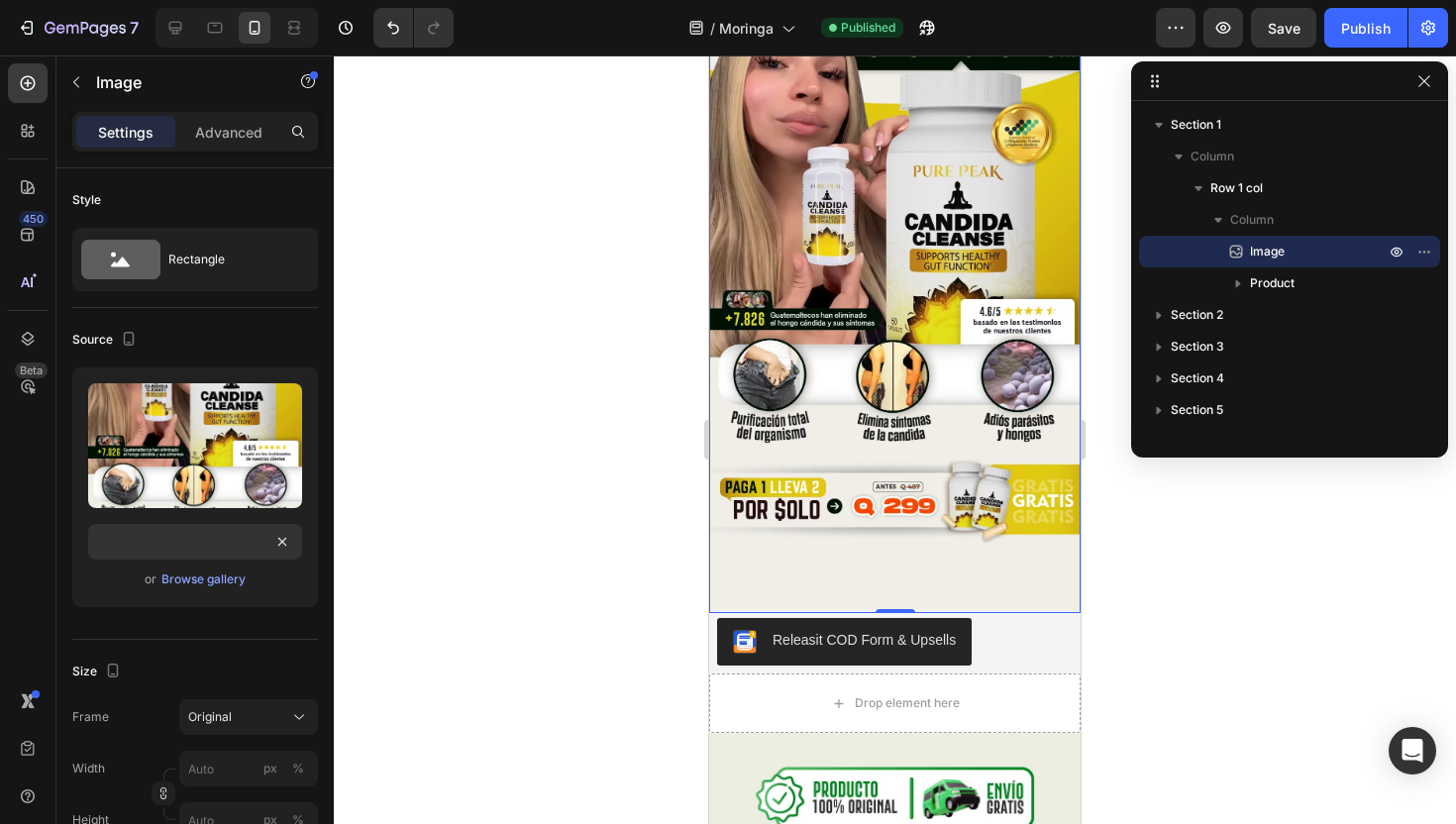 scroll, scrollTop: 0, scrollLeft: 0, axis: both 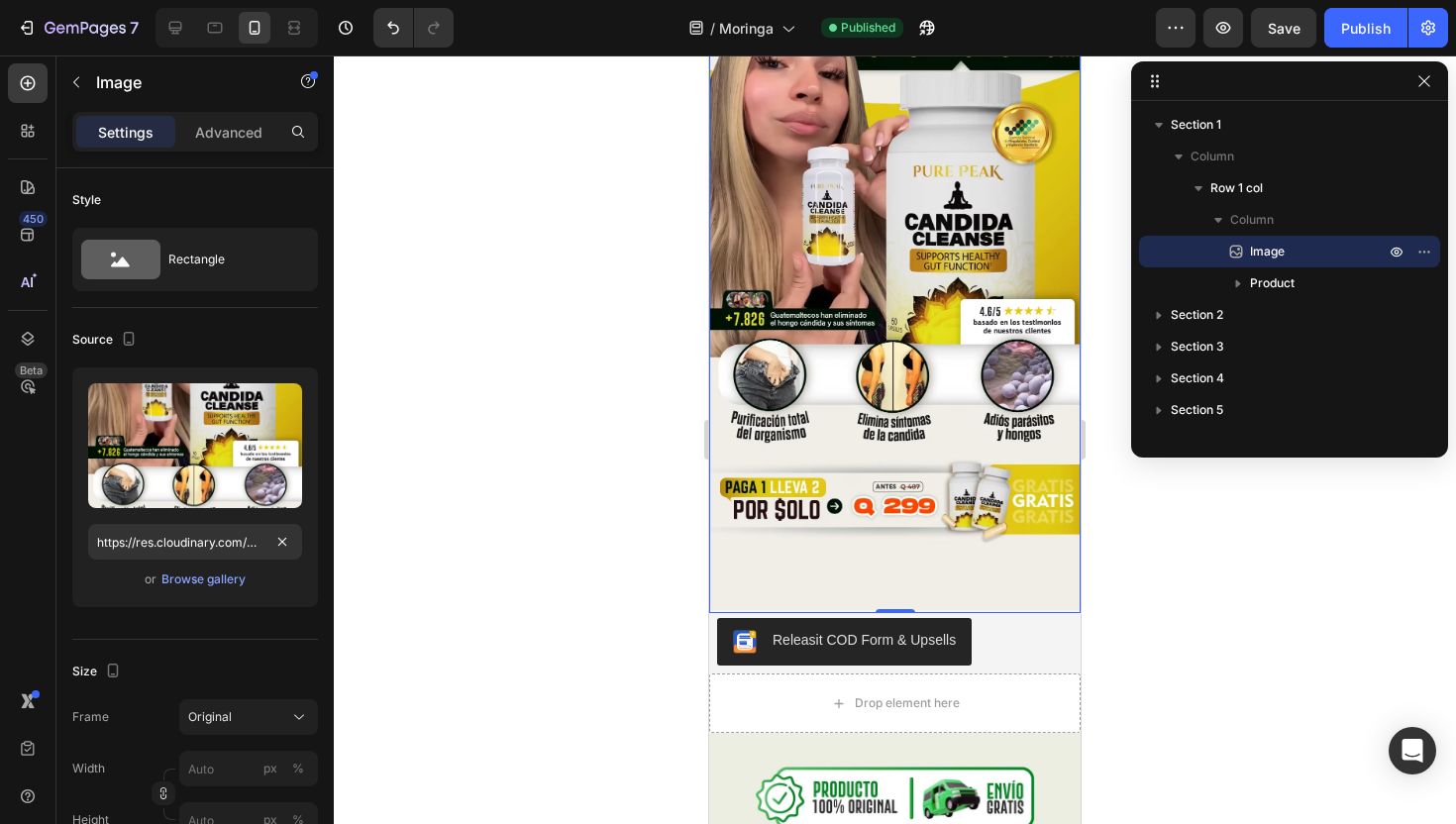click 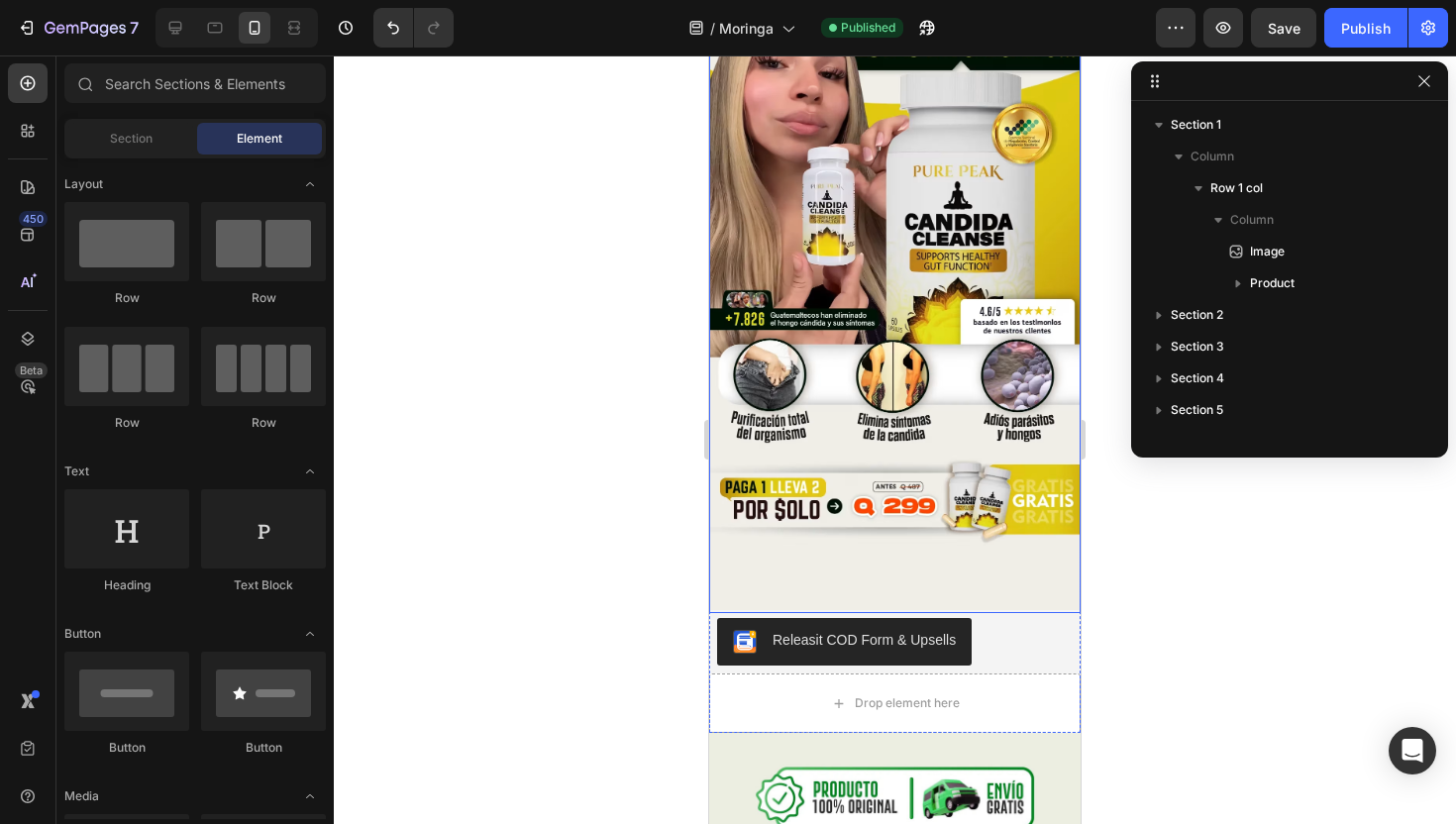 scroll, scrollTop: 0, scrollLeft: 0, axis: both 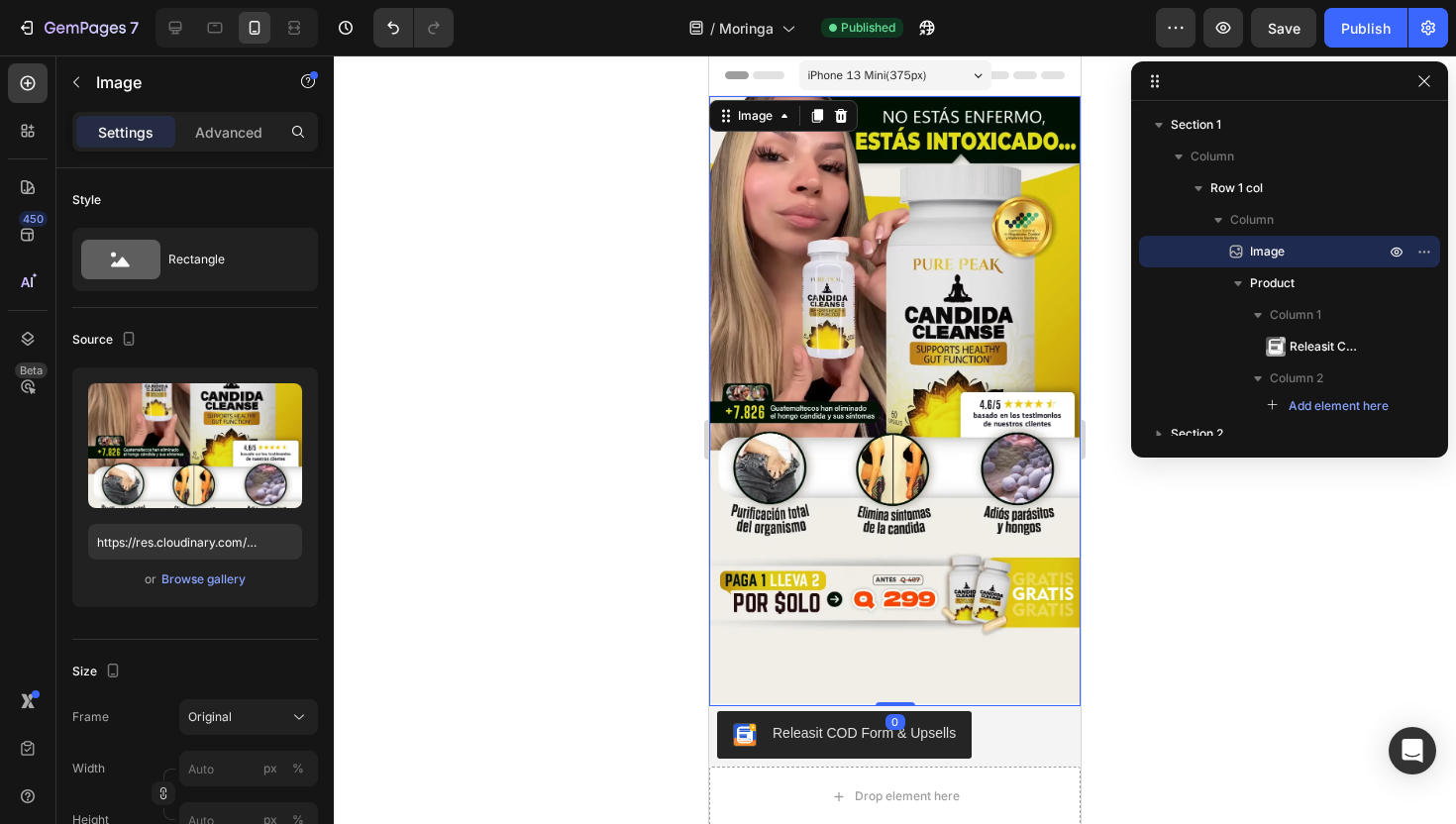 click at bounding box center [894, 401] 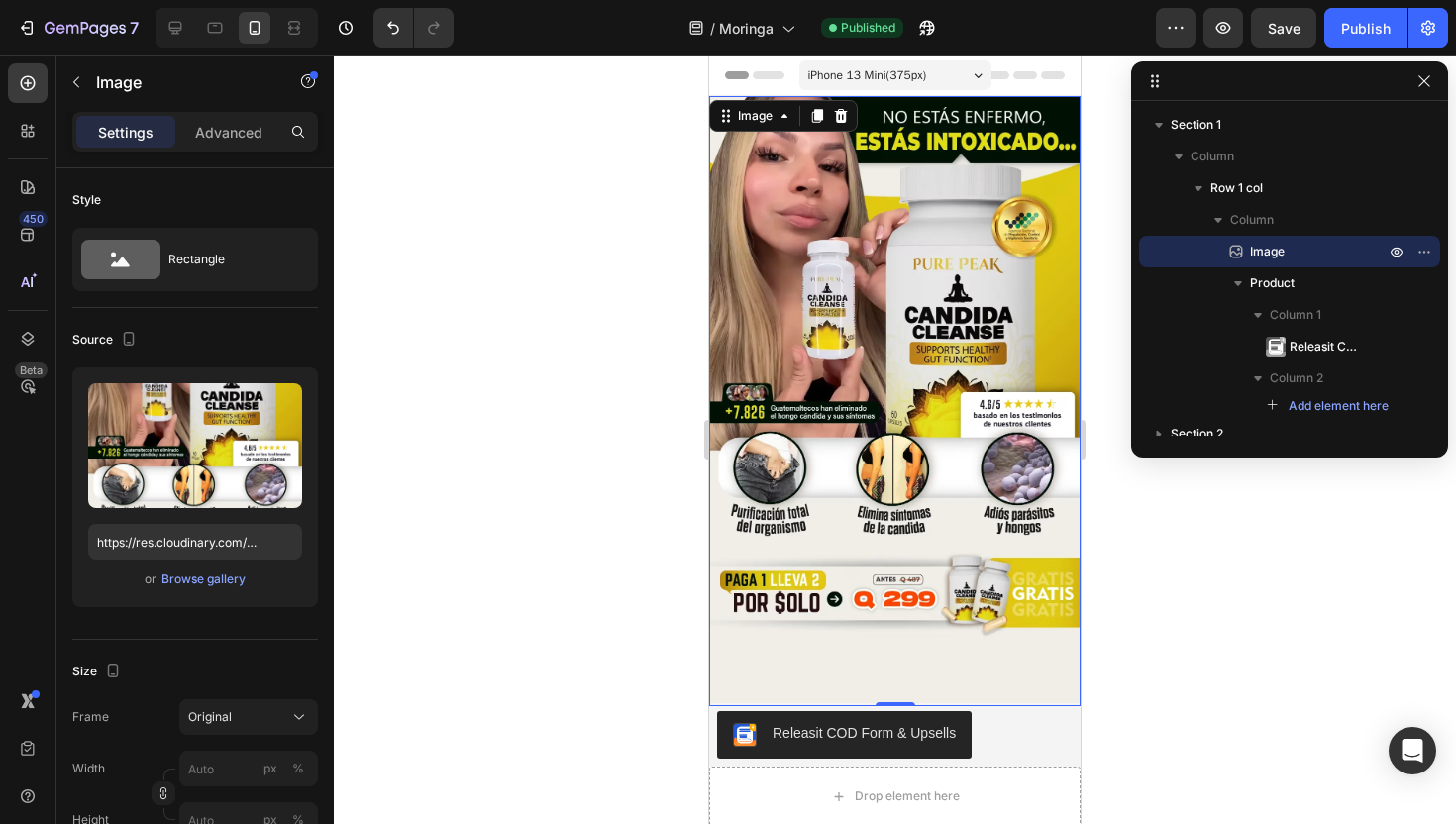 click 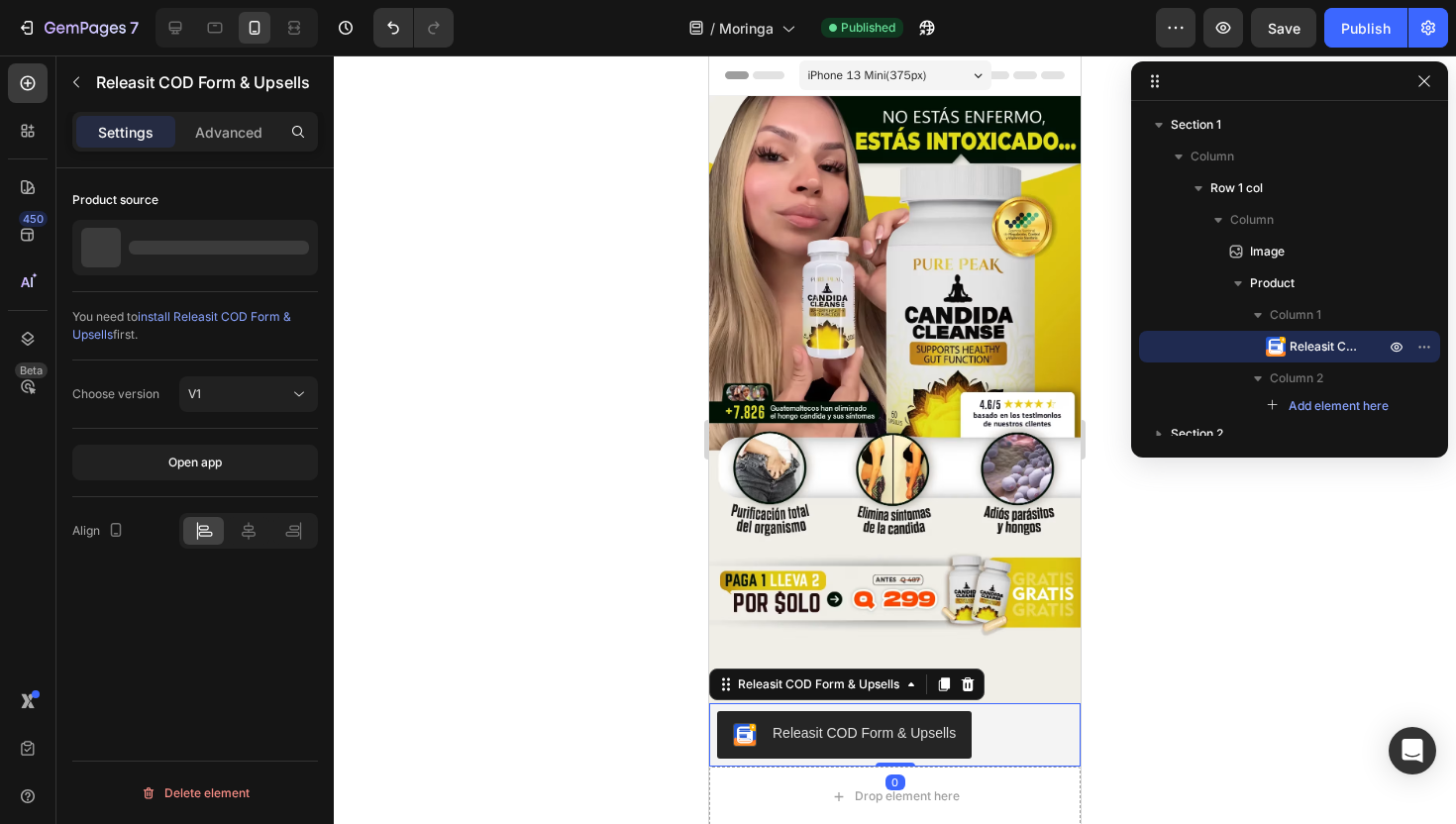 click on "Releasit COD Form & Upsells" at bounding box center [894, 735] 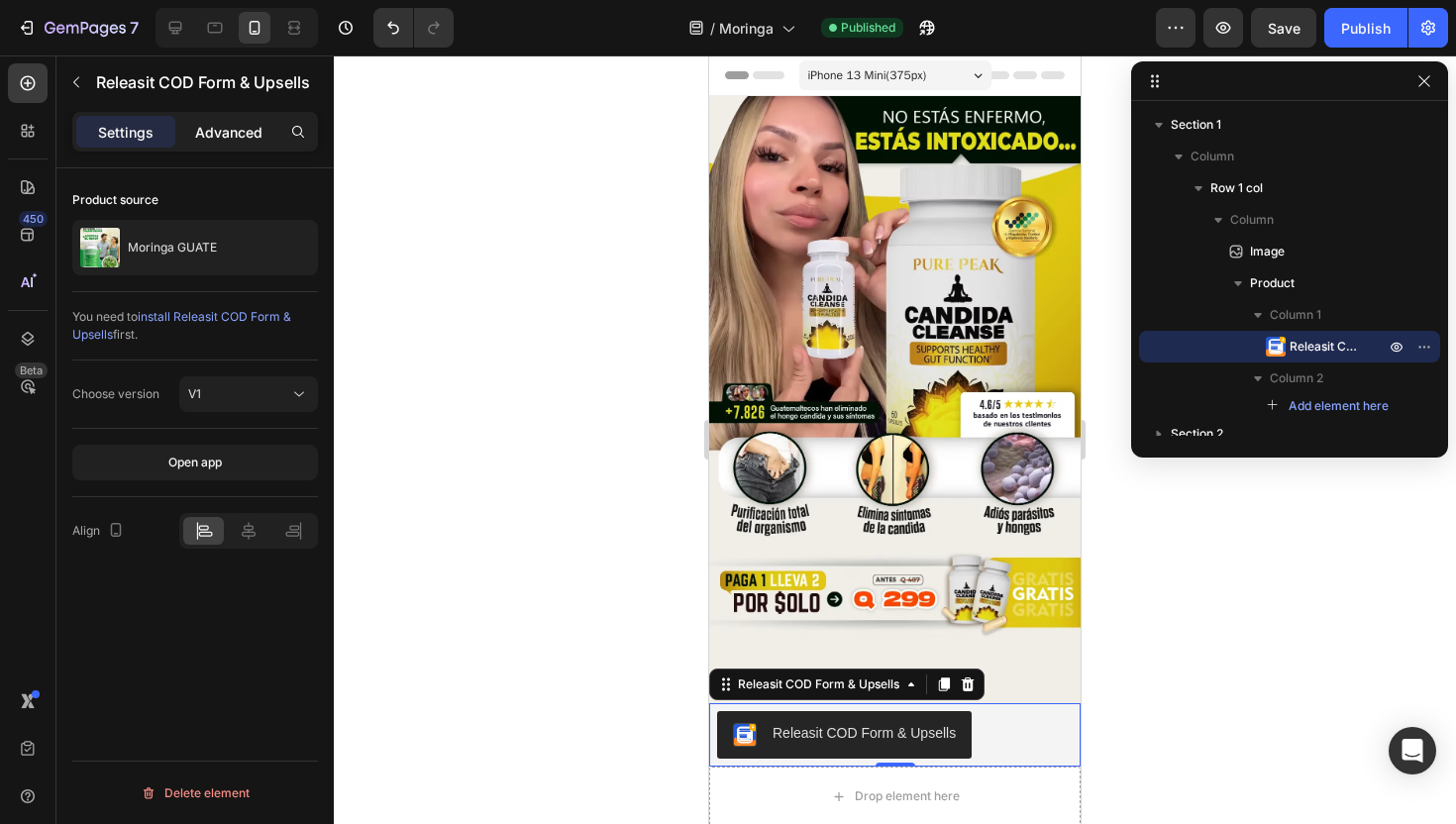 click on "Advanced" at bounding box center (229, 132) 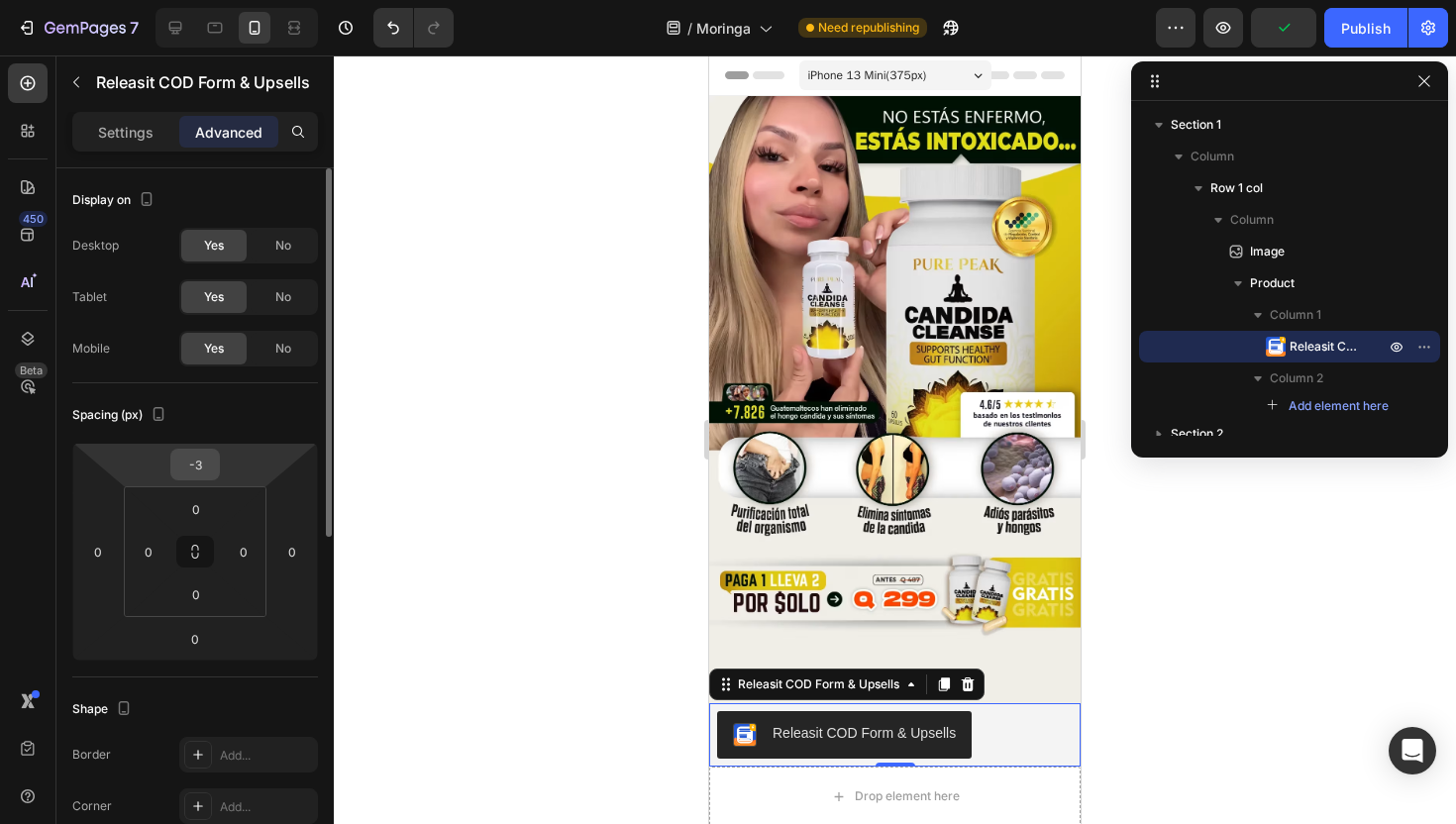 click on "-3" at bounding box center (195, 464) 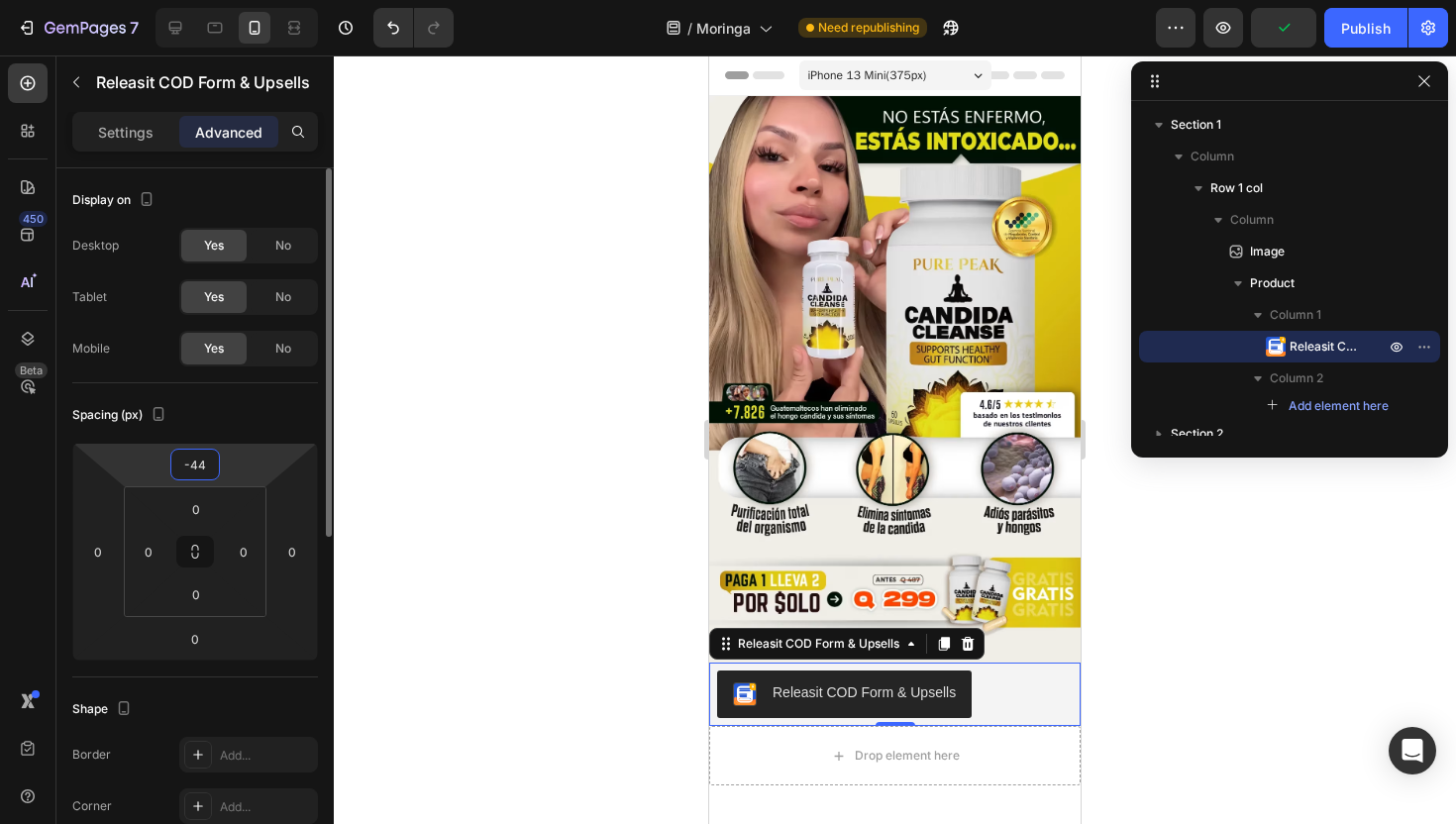 type on "-45" 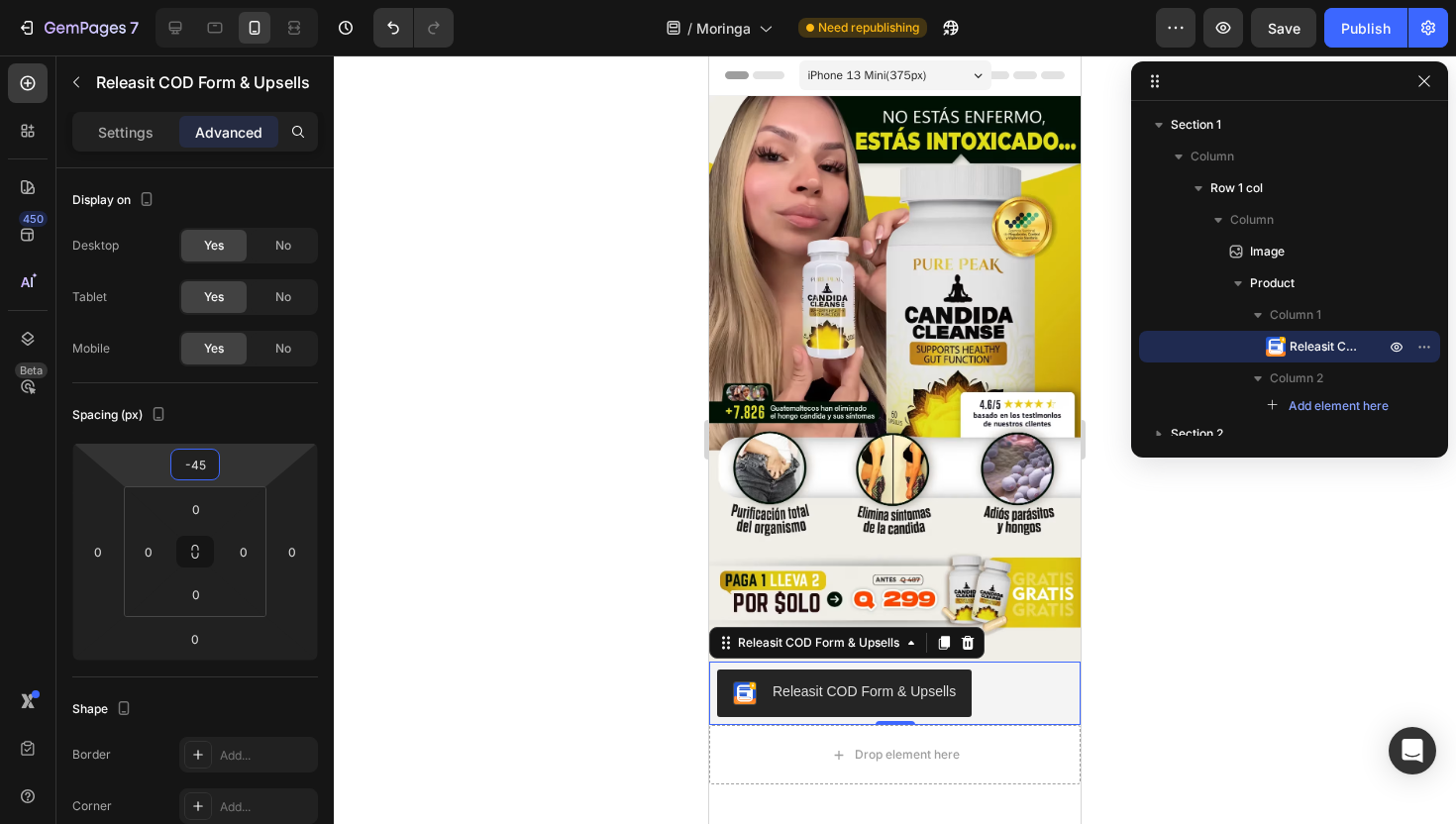click 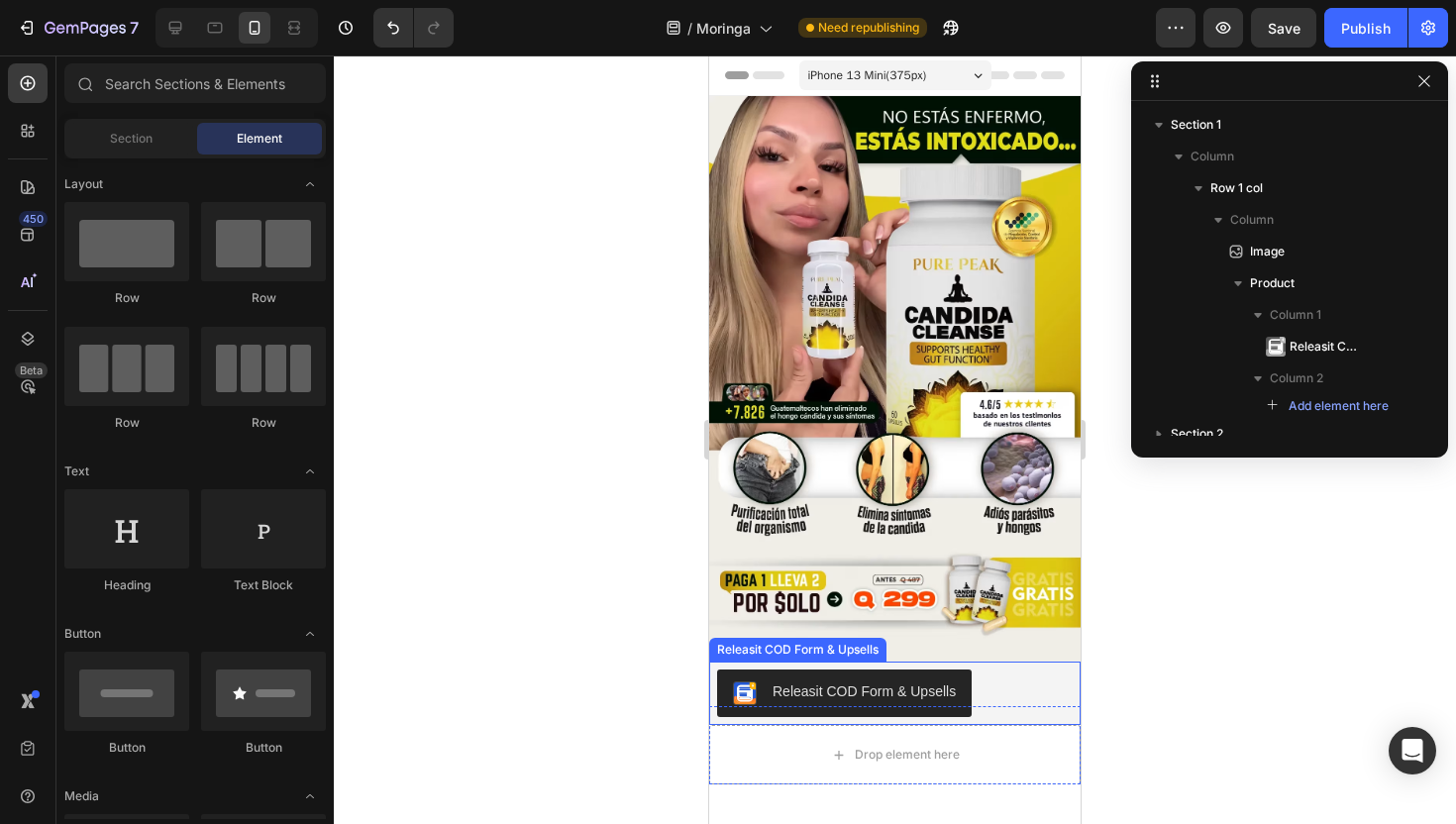 click on "Releasit COD Form & Upsells" at bounding box center (864, 691) 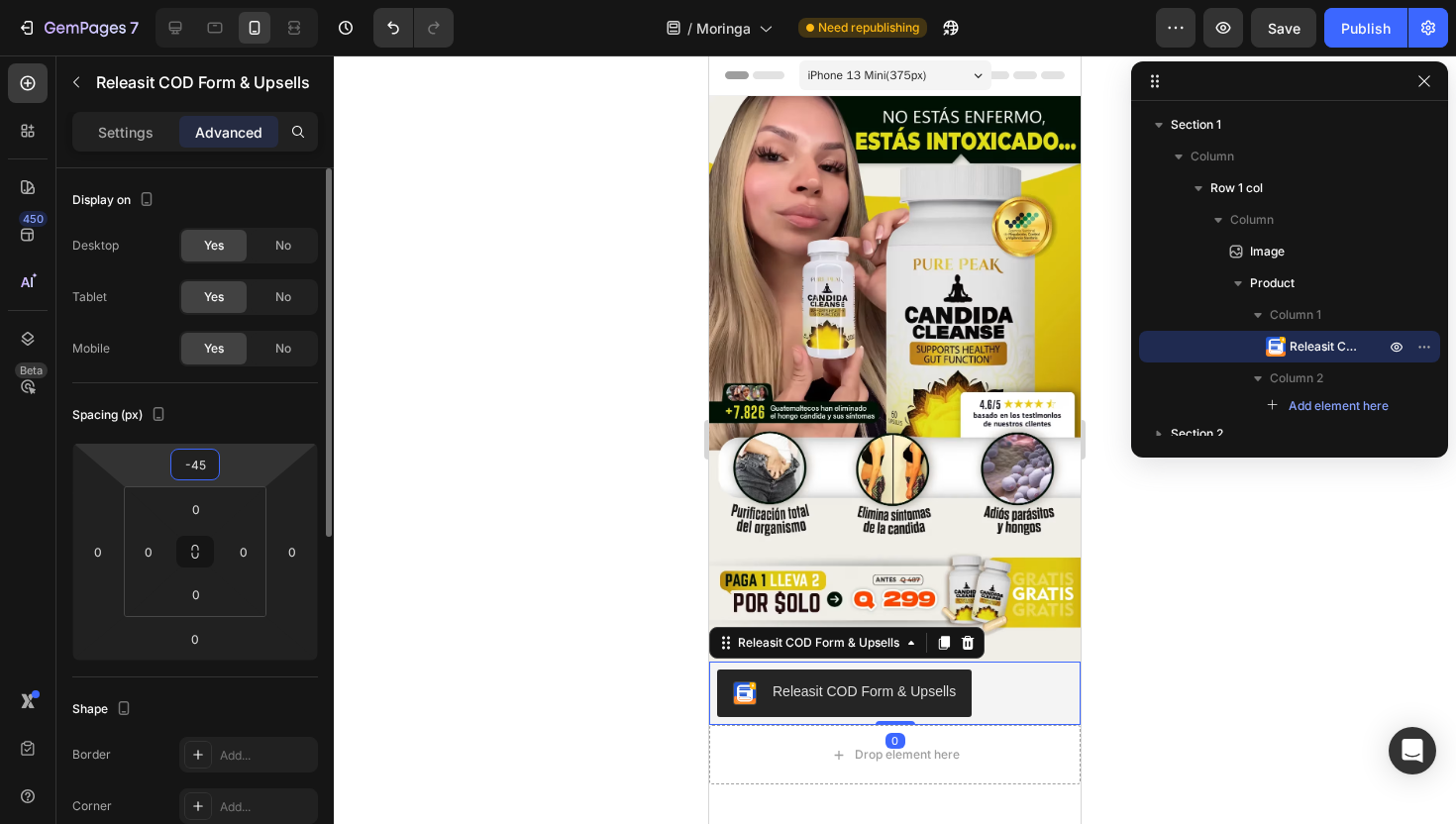 click on "-45" at bounding box center (195, 464) 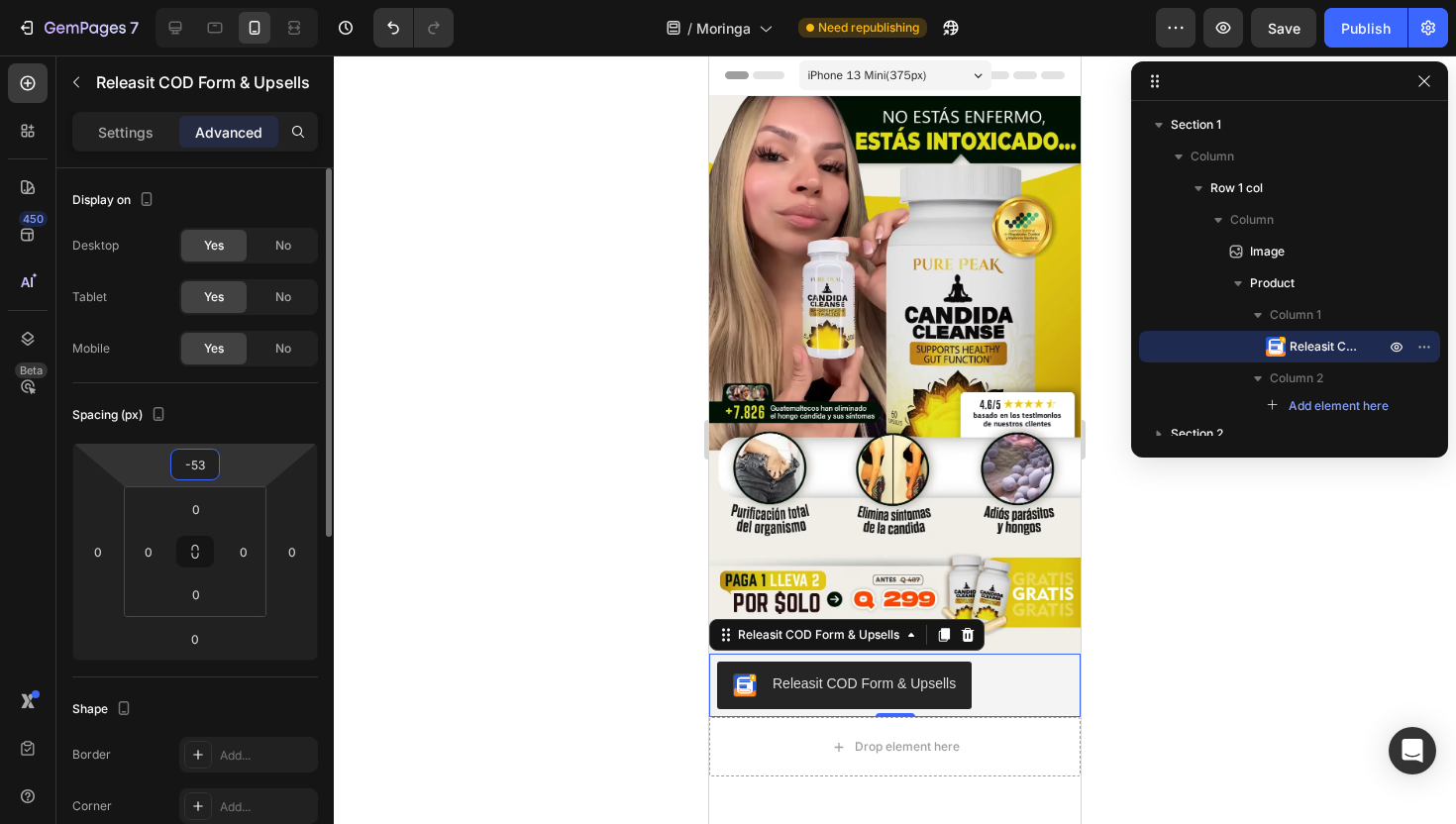 type on "-54" 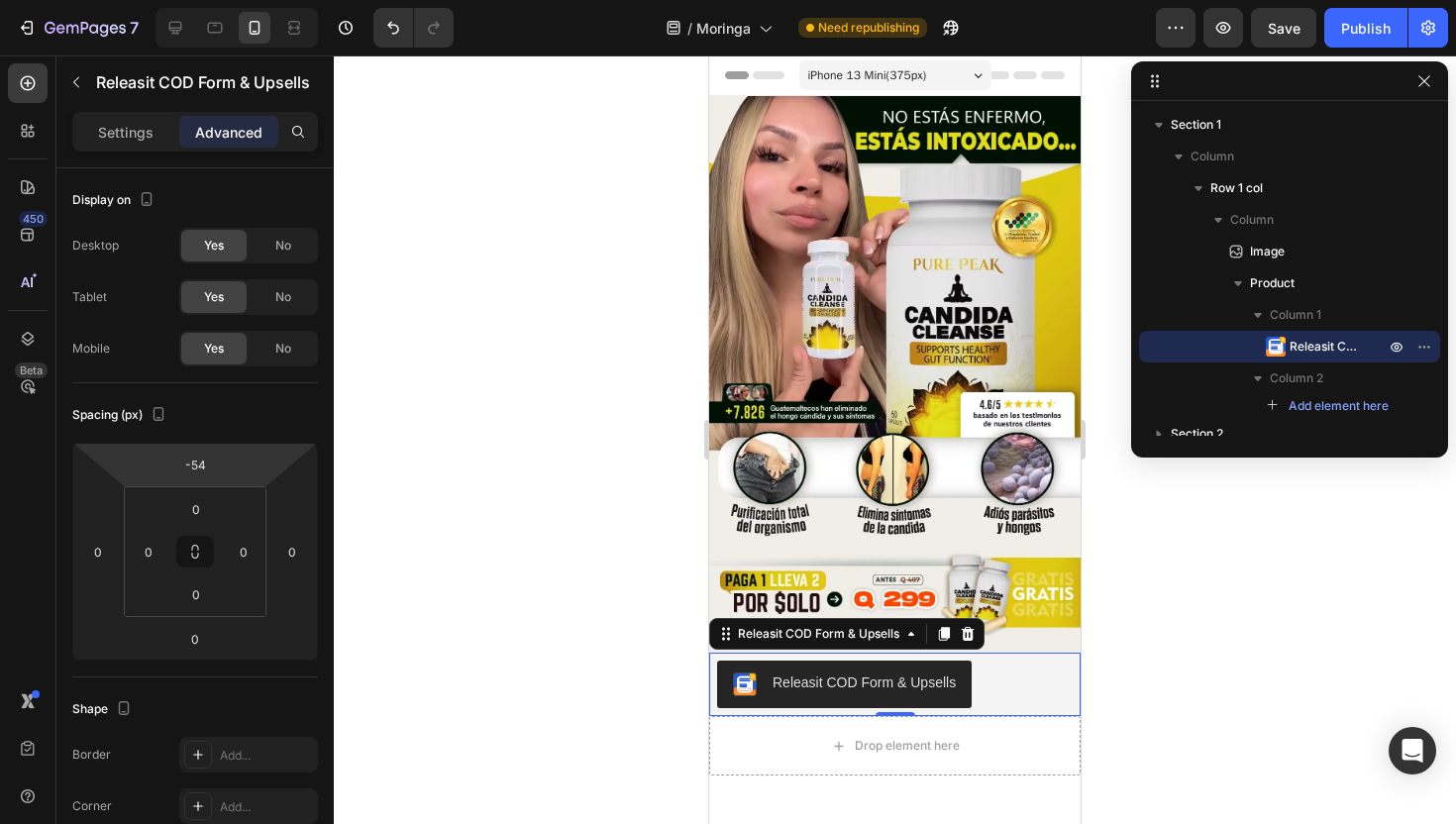 click 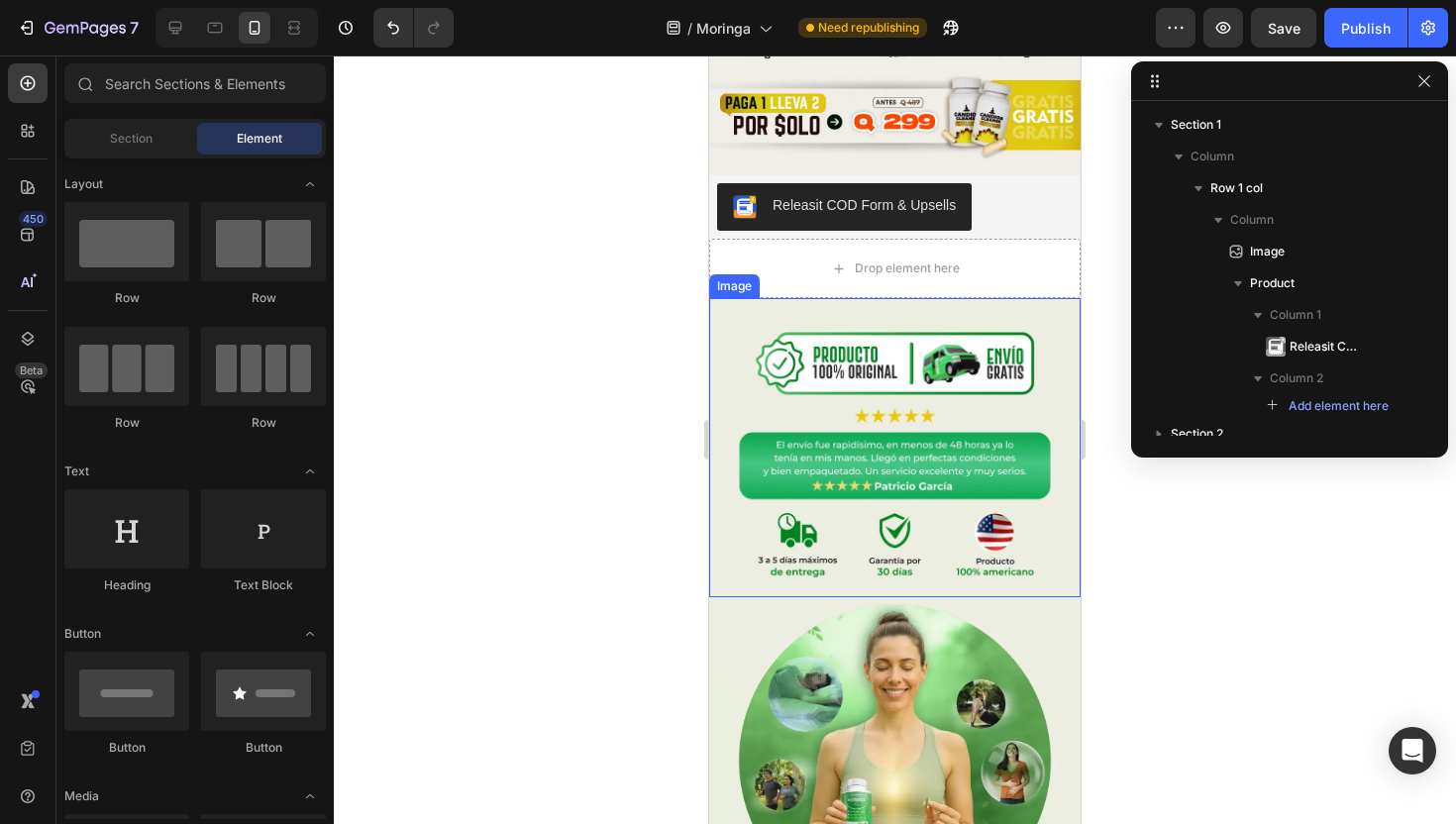 scroll, scrollTop: 537, scrollLeft: 0, axis: vertical 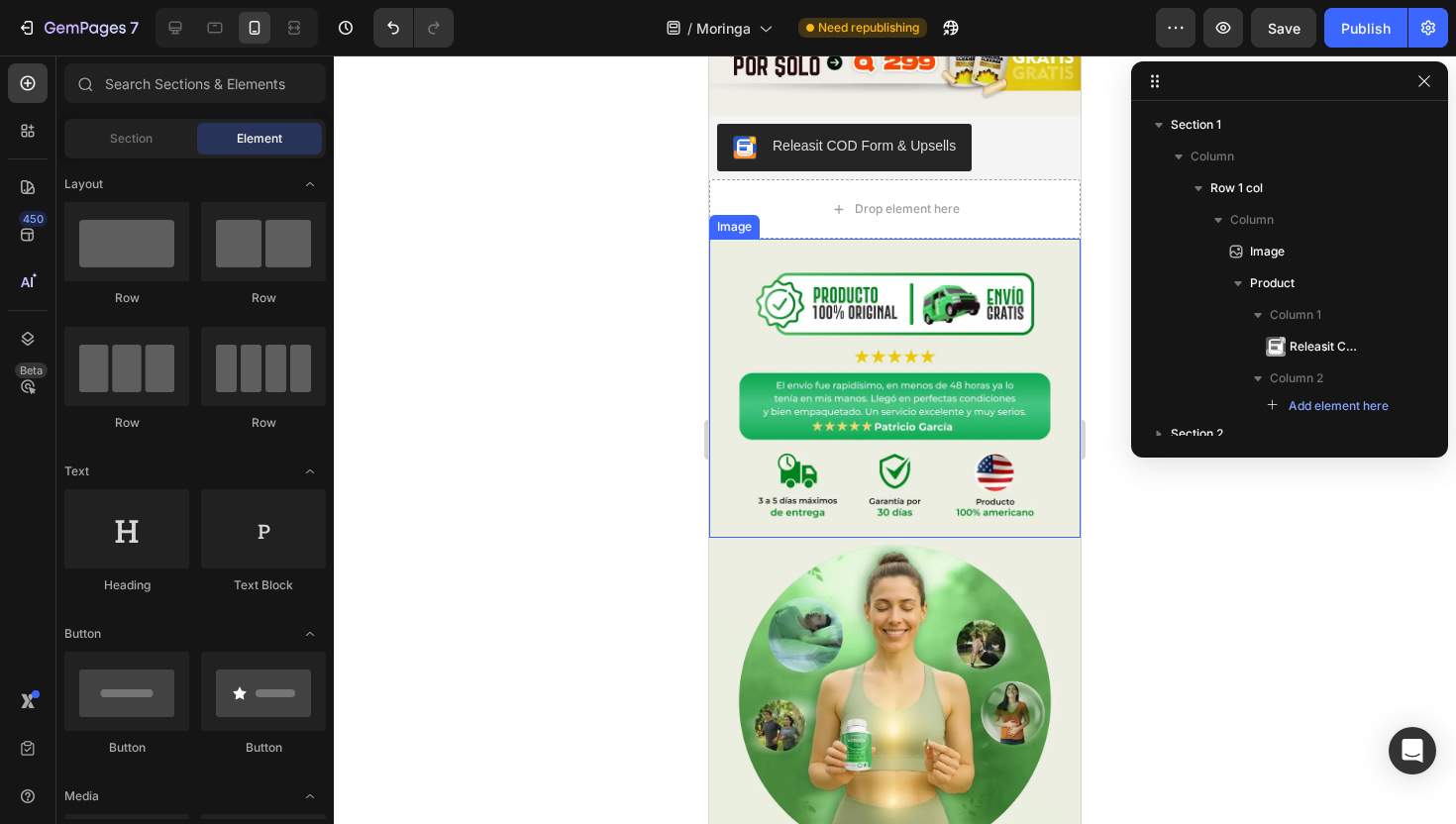 click at bounding box center [894, 388] 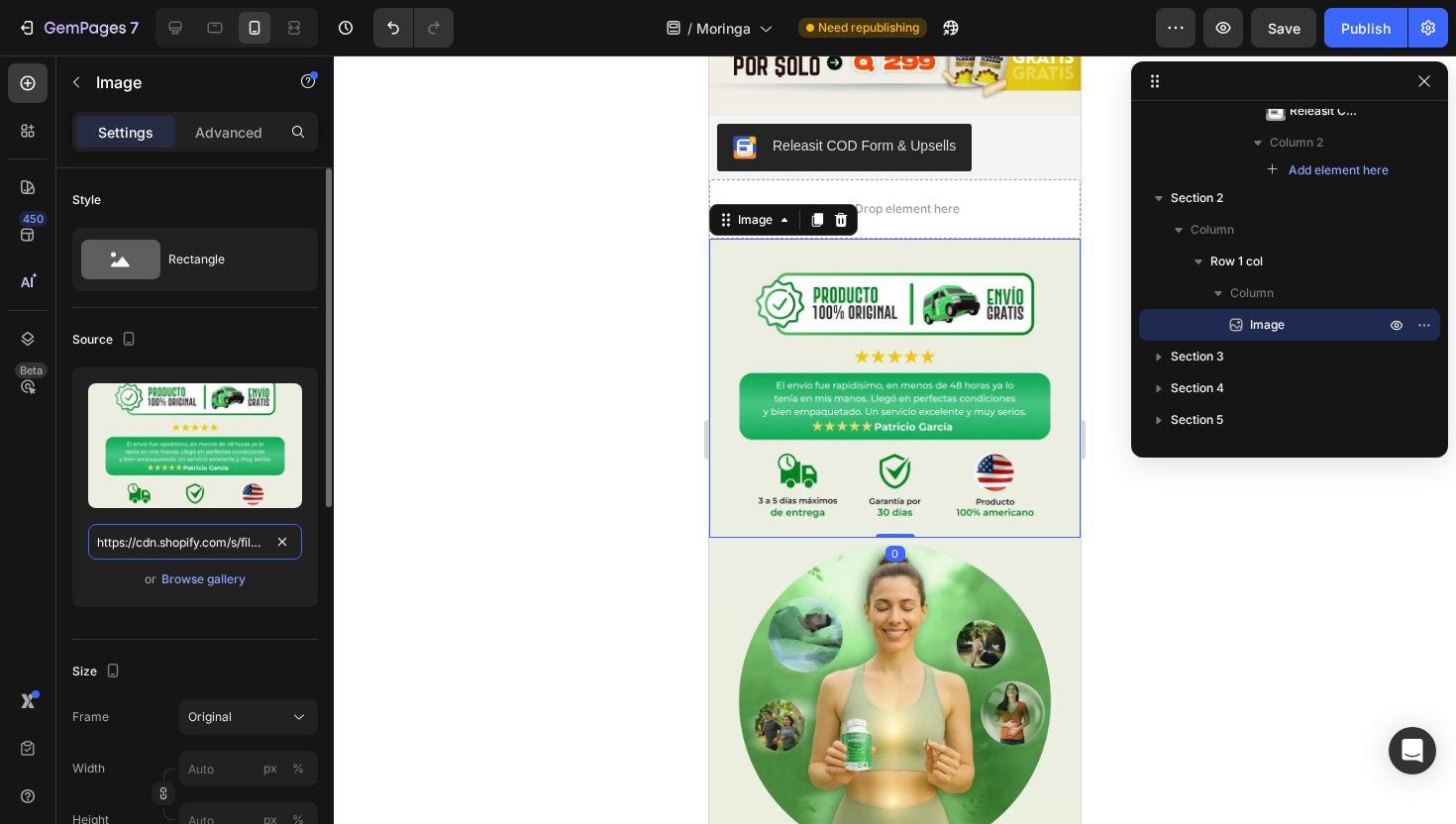 click on "https://cdn.shopify.com/s/files/1/0717/5267/9573/files/gempages_566572631382295461-85897ee1-73dd-44b7-b91c-9b4f5d00780a.webp" at bounding box center (195, 542) 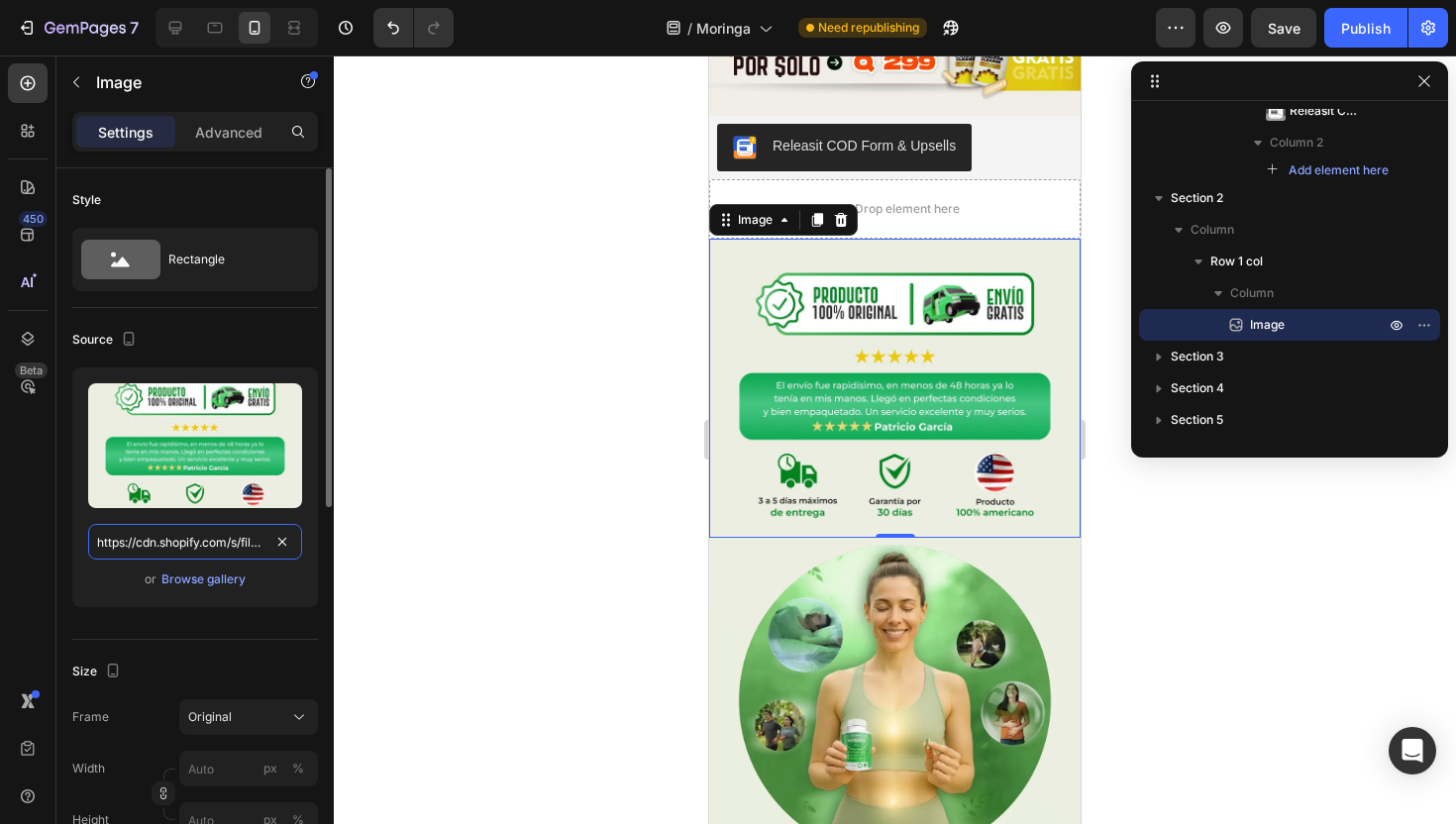 paste on "res.cloudinary.com/webspeedtest/image/upload/c_limit,dpr_1,f_avif,h_712,q_auto,w_600/v1754184298/yaxy1t33za4fjgesfsab.avif" 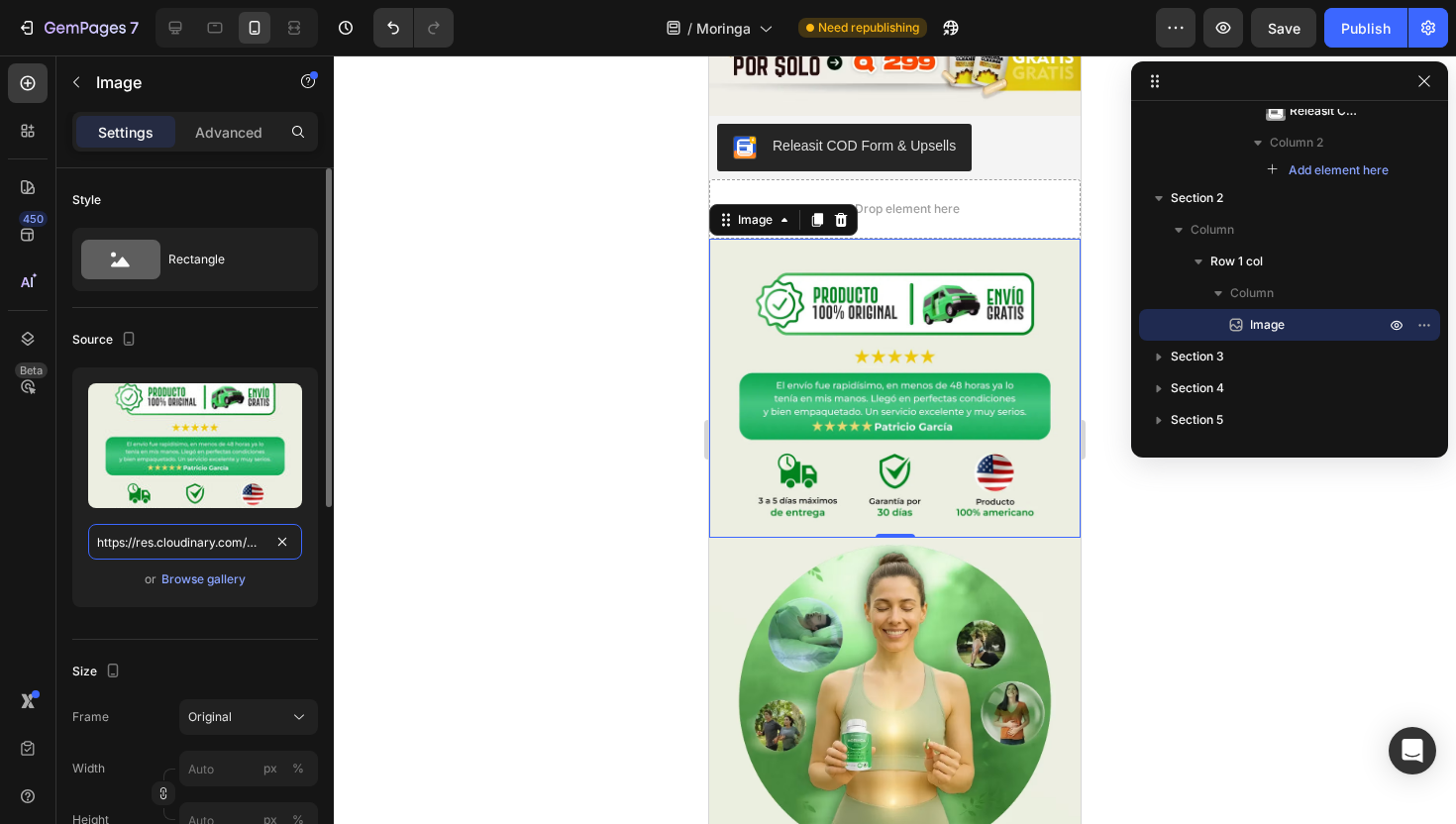 scroll, scrollTop: 0, scrollLeft: 597, axis: horizontal 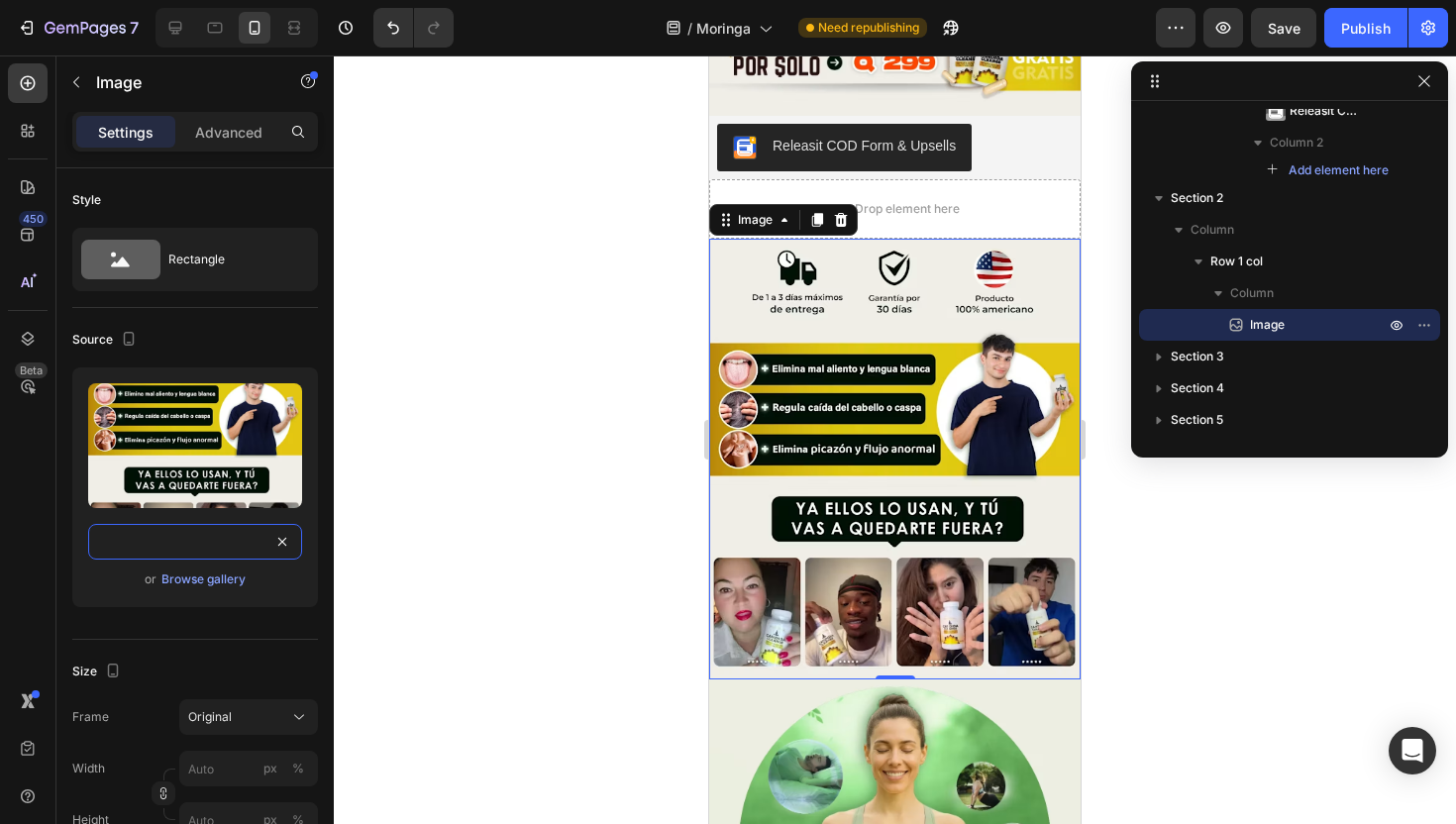 type on "https://res.cloudinary.com/webspeedtest/image/upload/c_limit,dpr_1,f_avif,h_712,q_auto,w_600/v1754184298/yaxy1t33za4fjgesfsab.avif" 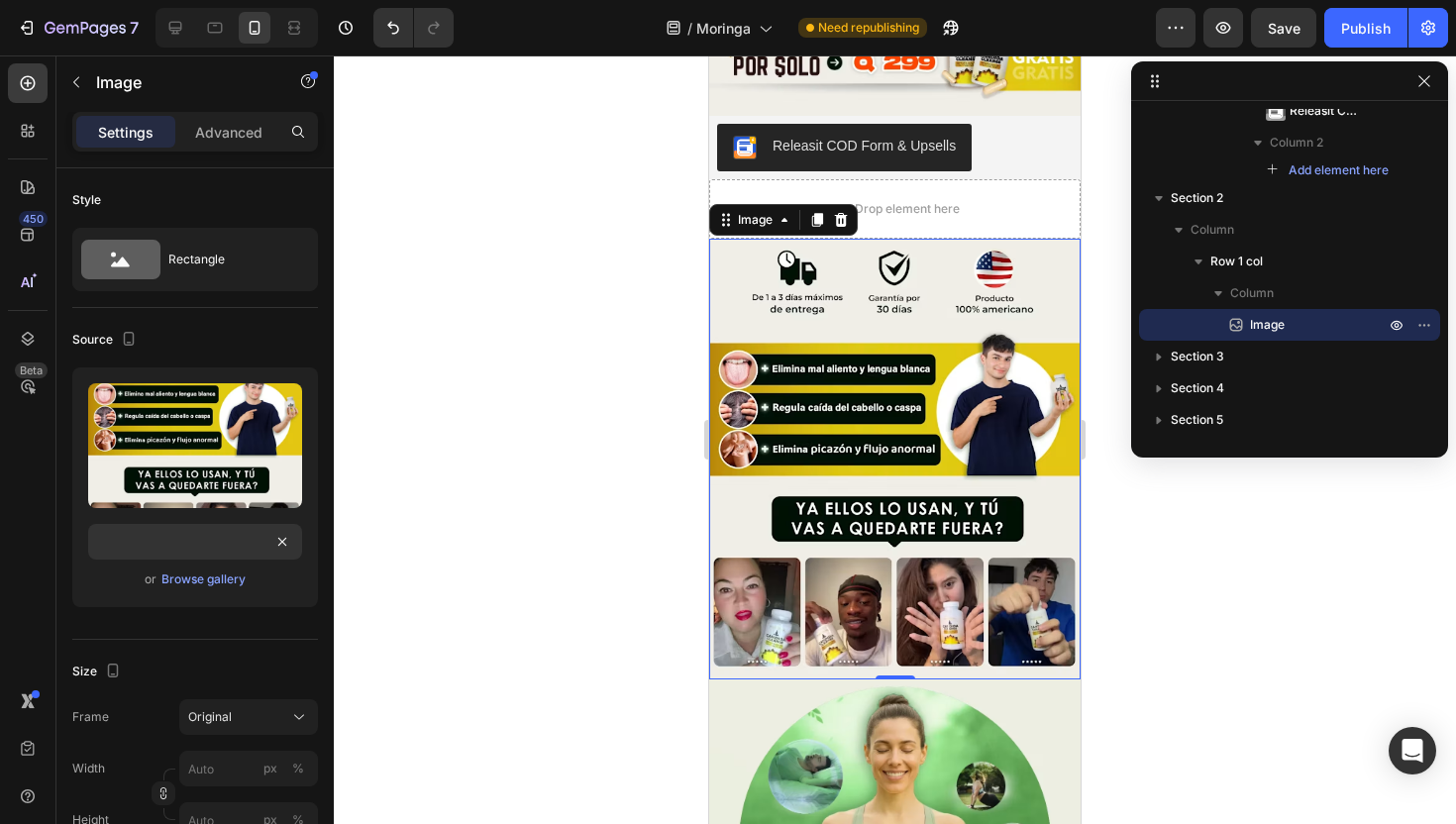 scroll, scrollTop: 0, scrollLeft: 0, axis: both 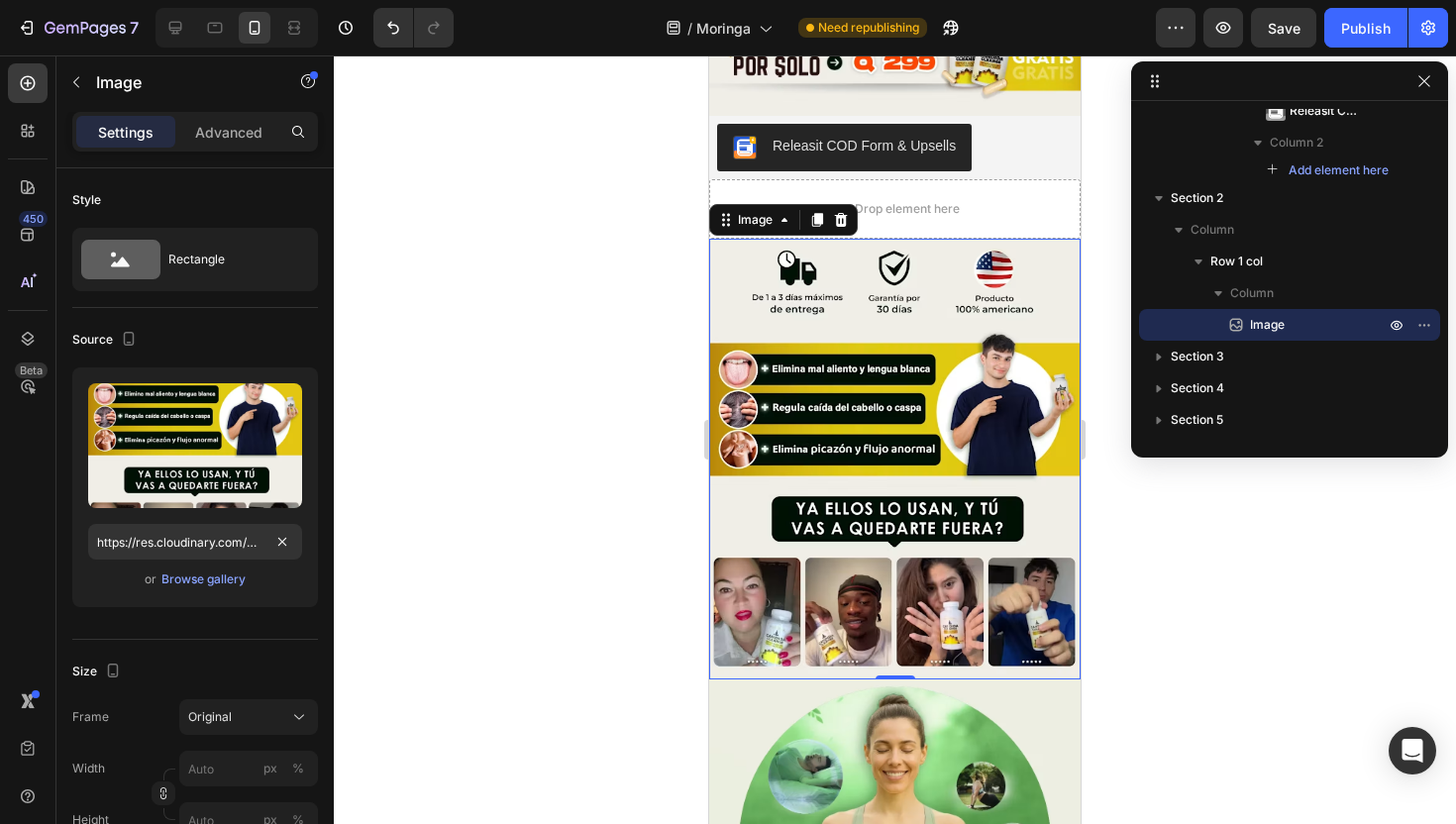 click 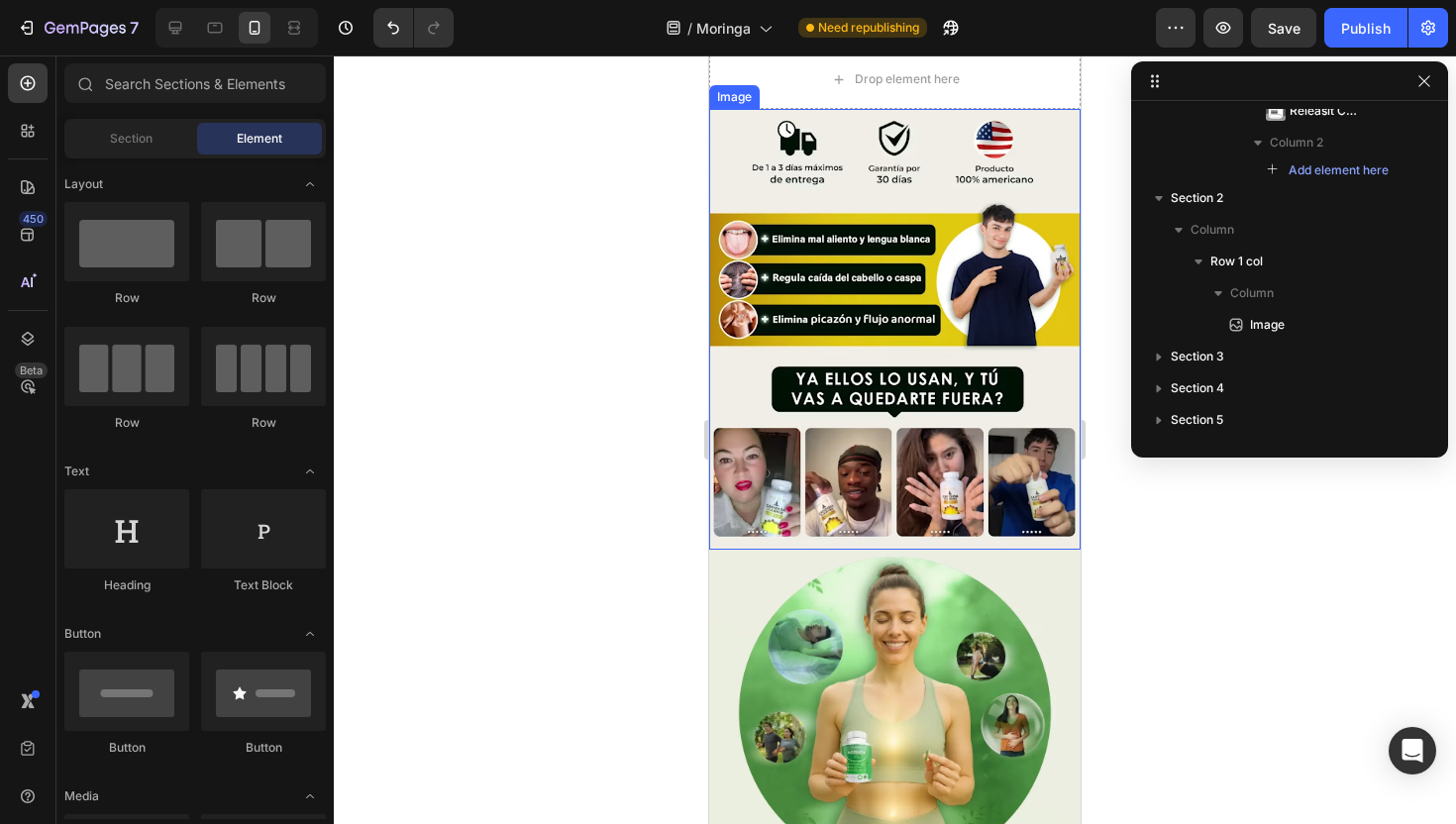 scroll, scrollTop: 707, scrollLeft: 0, axis: vertical 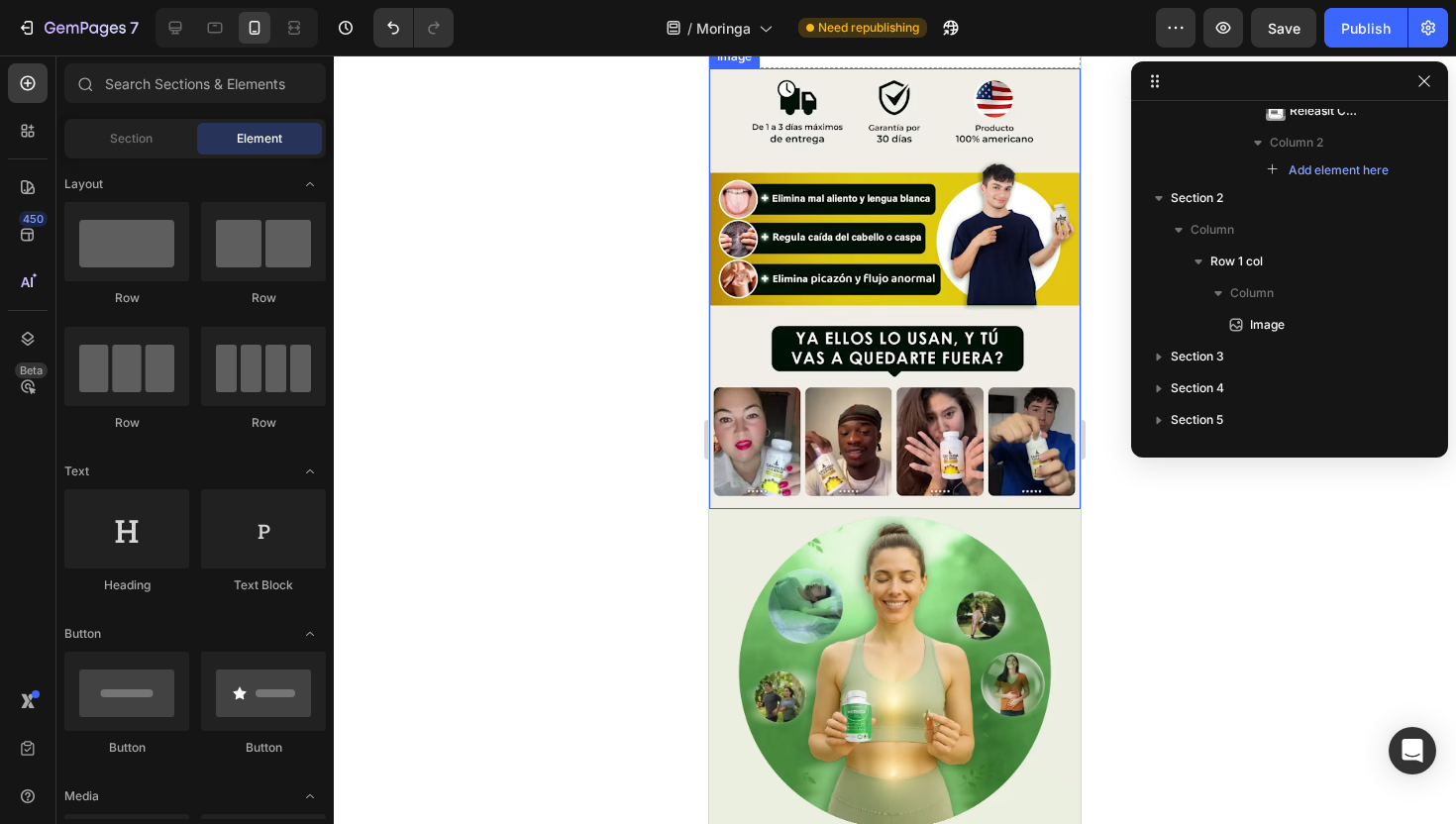 click at bounding box center [894, 288] 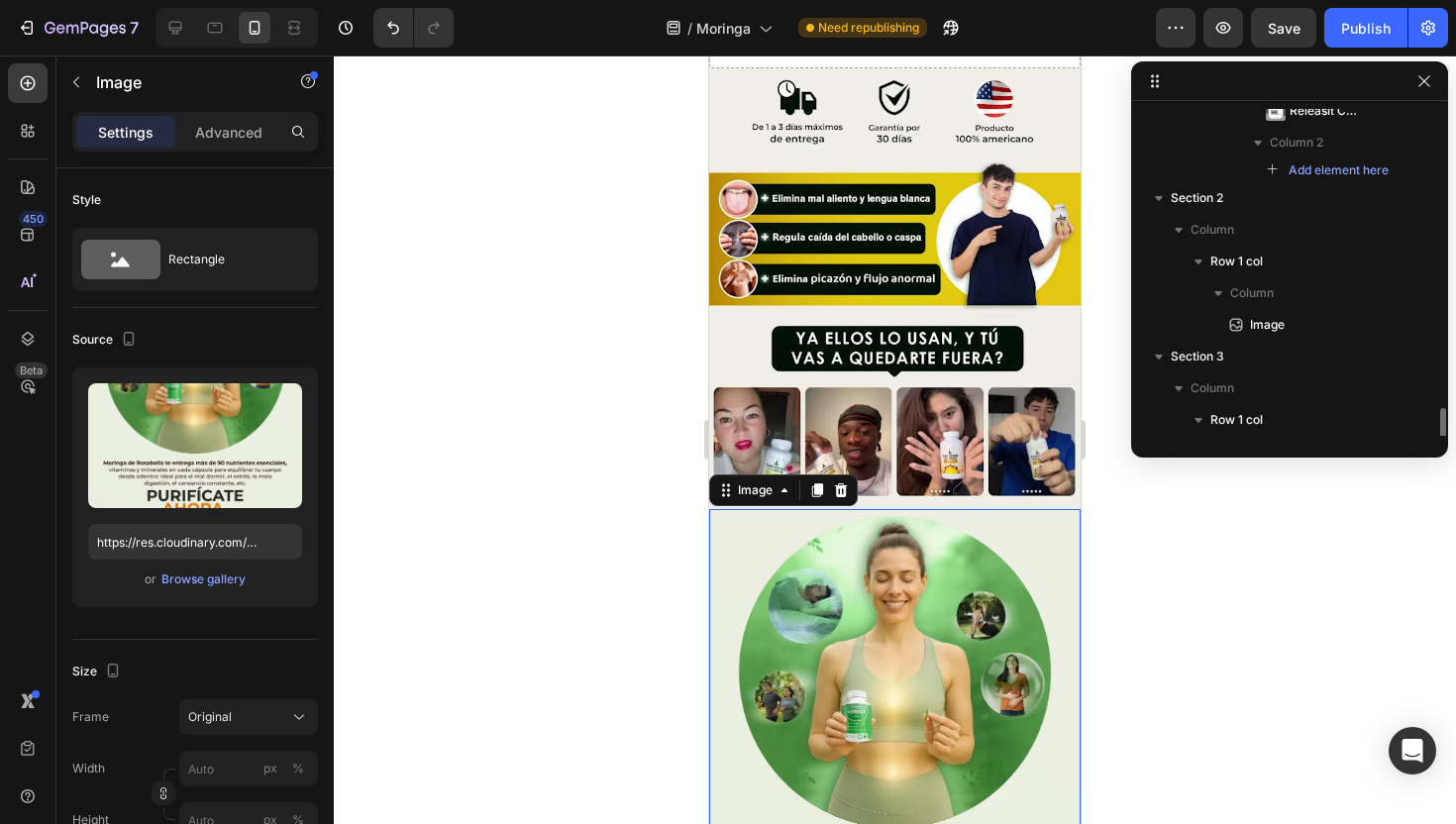 click at bounding box center (894, 814) 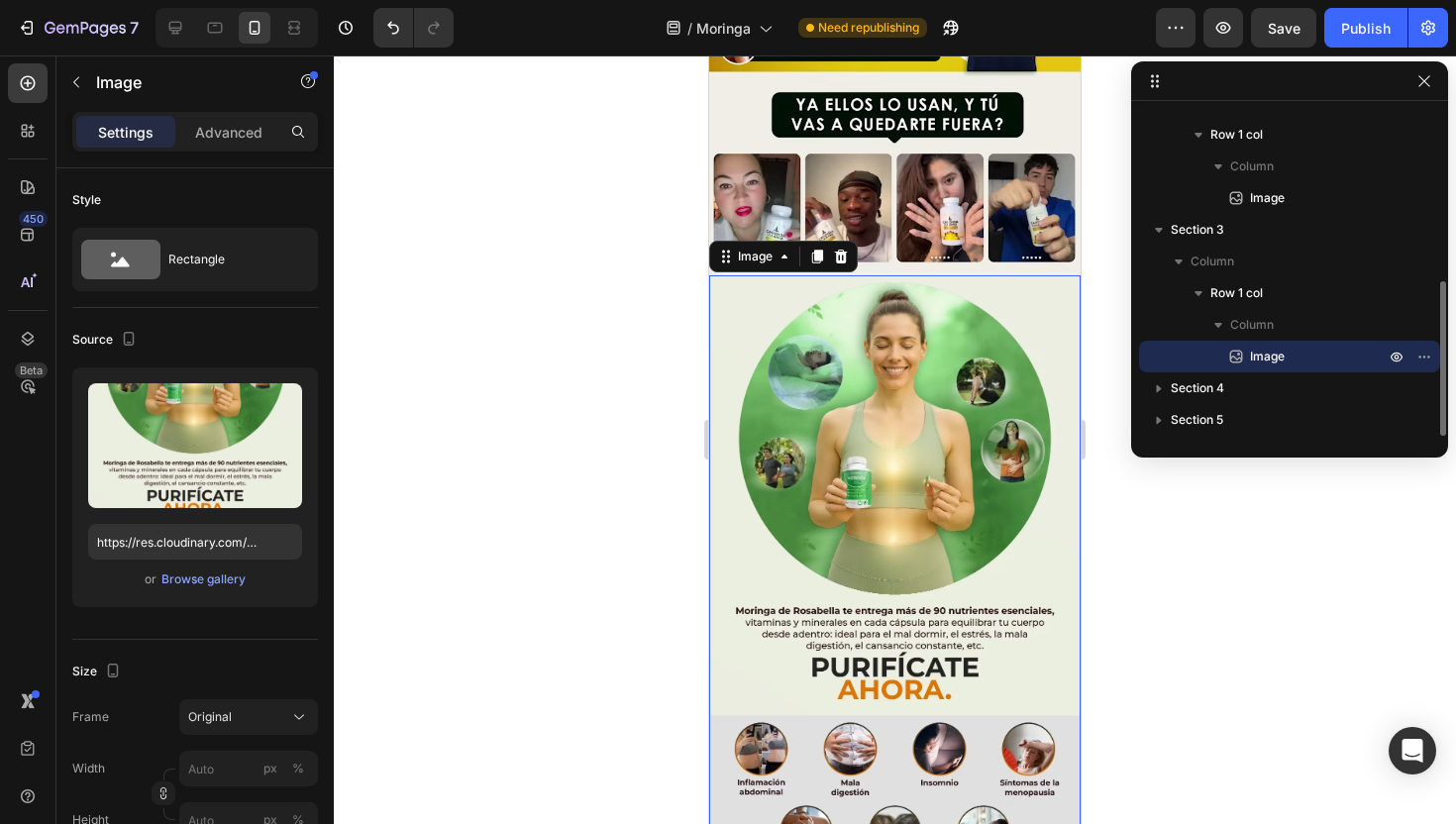 scroll, scrollTop: 1056, scrollLeft: 0, axis: vertical 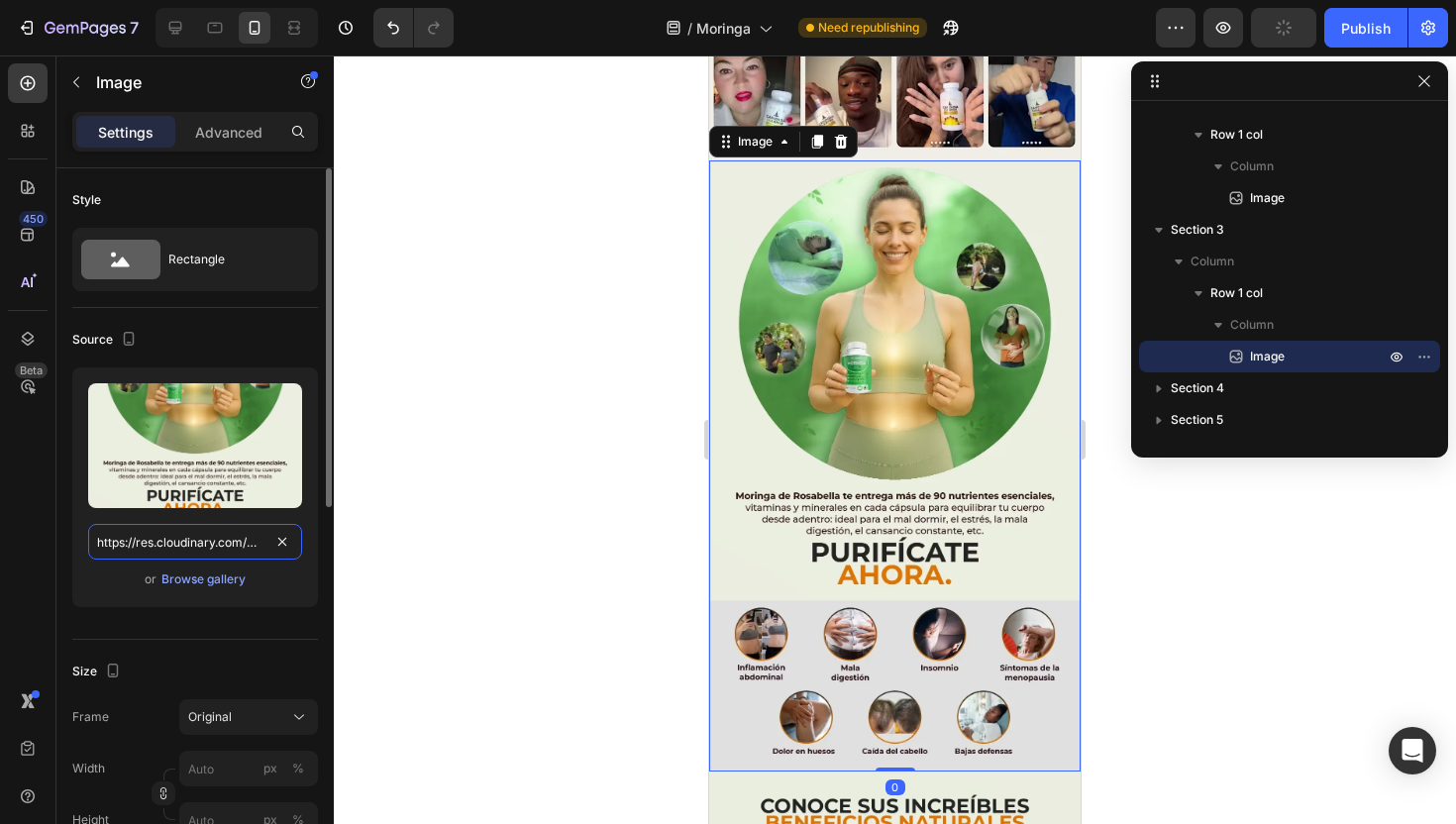 click on "https://res.cloudinary.com/webspeedtest/image/upload/c_limit,dpr_3,f_avif,h_592,q_auto,w_360/v1751857829/glfhzbxddc27kyuvnlrt.avif" at bounding box center (195, 542) 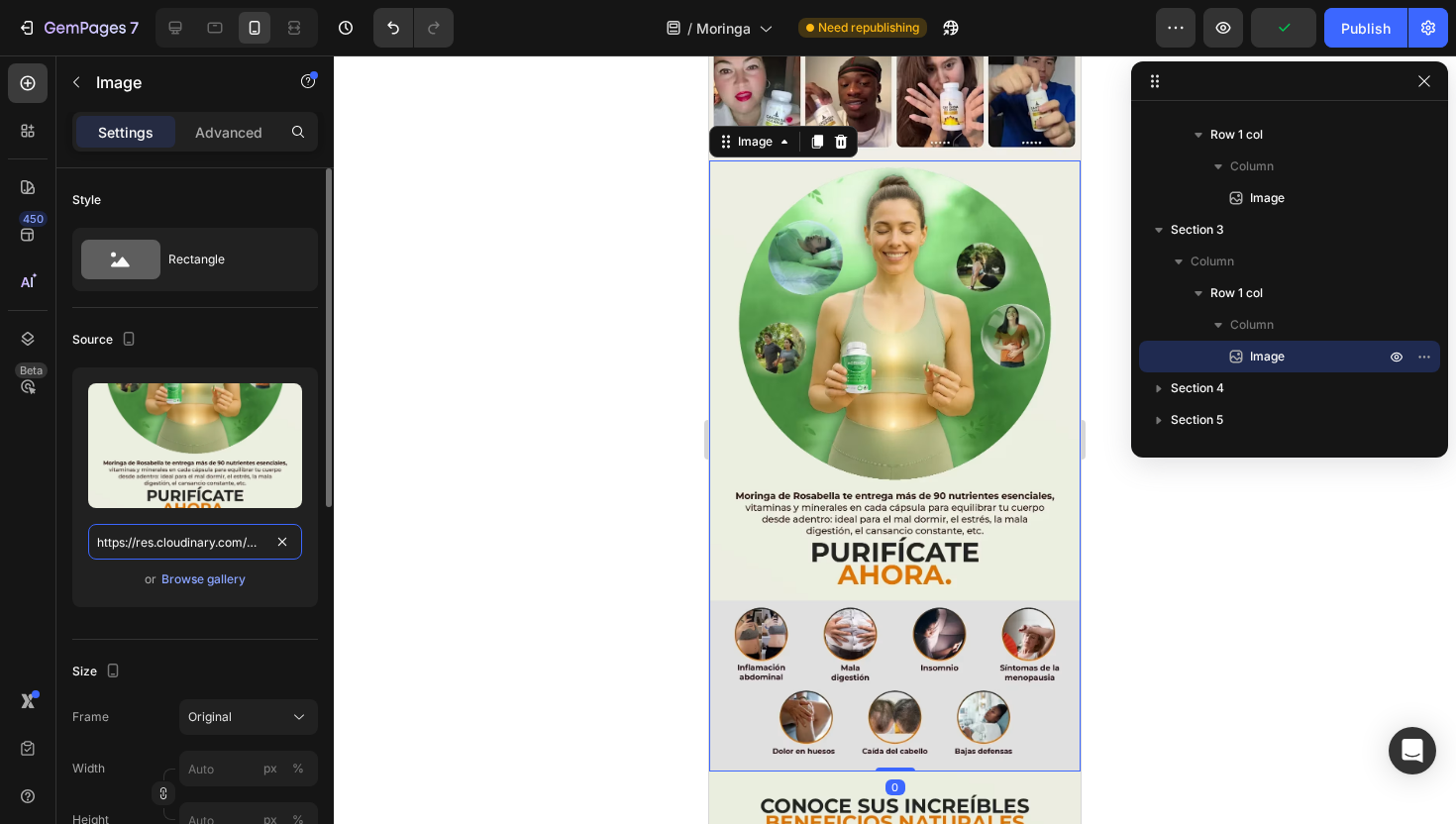 click on "https://res.cloudinary.com/webspeedtest/image/upload/c_limit,dpr_3,f_avif,h_592,q_auto,w_360/v1751857829/glfhzbxddc27kyuvnlrt.avif" at bounding box center (195, 542) 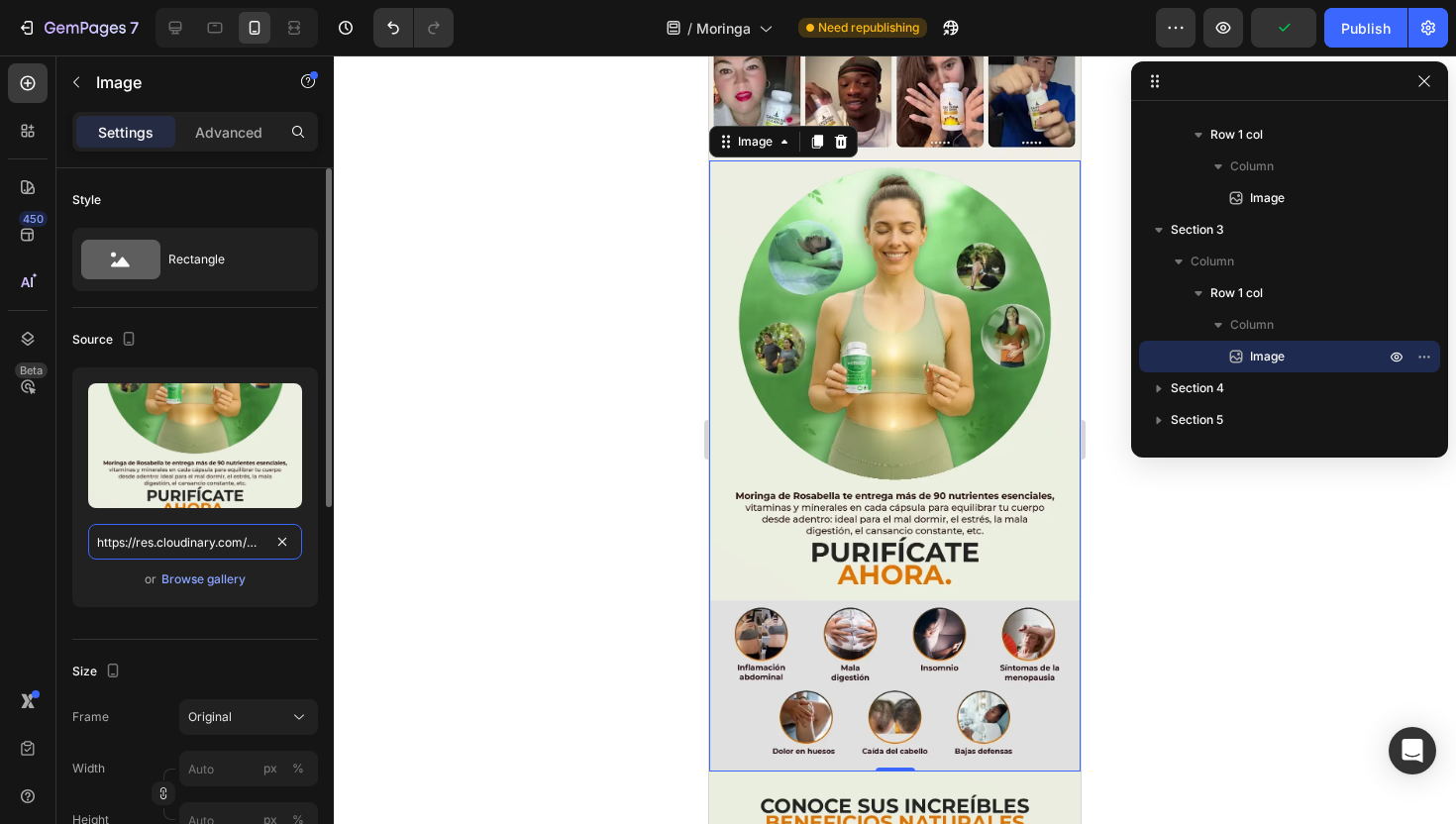 paste on "img.funnelish.com/88643/882335/1754140456-4_11zon%20%284%29.webp" 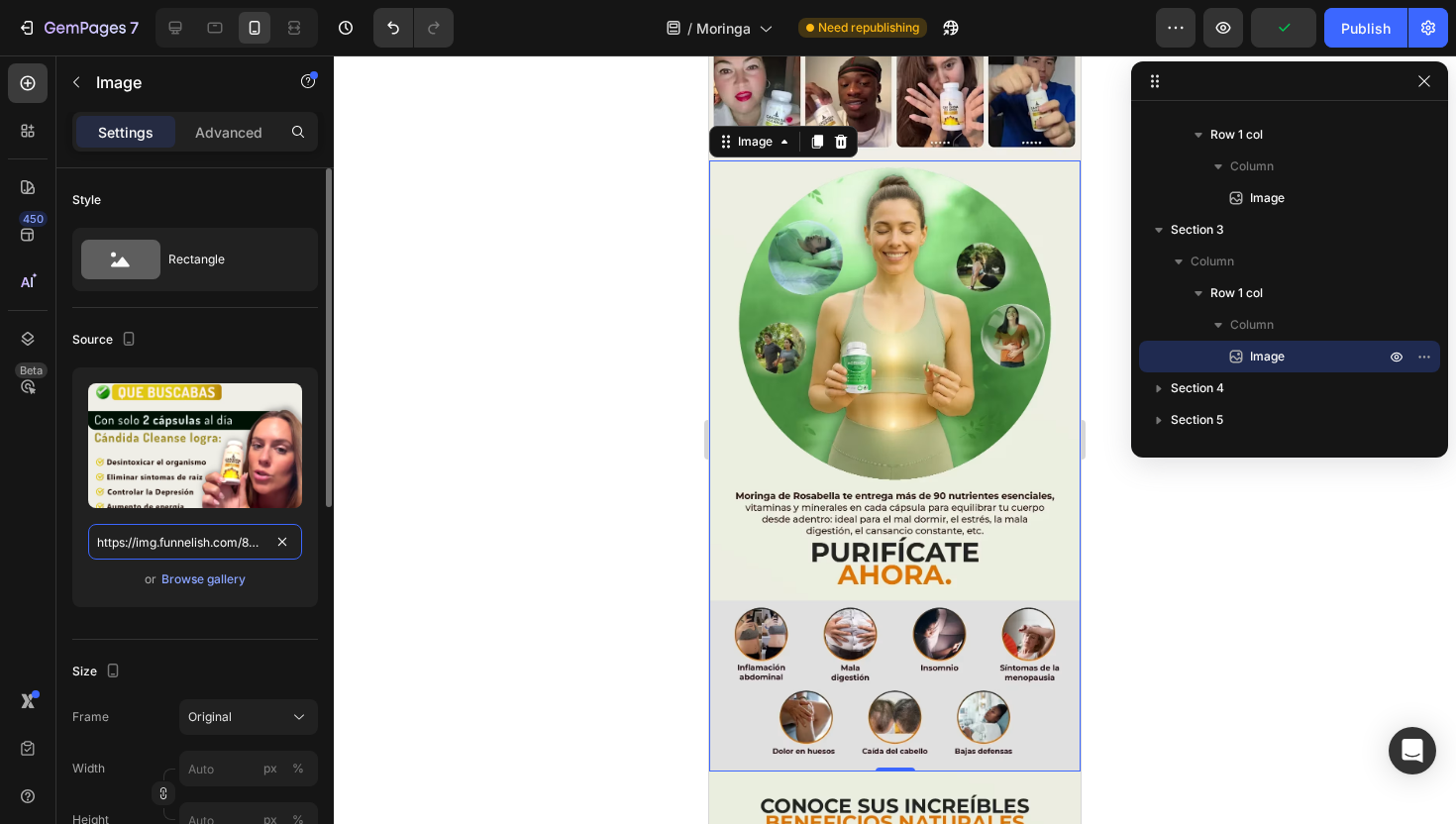 scroll, scrollTop: 0, scrollLeft: 309, axis: horizontal 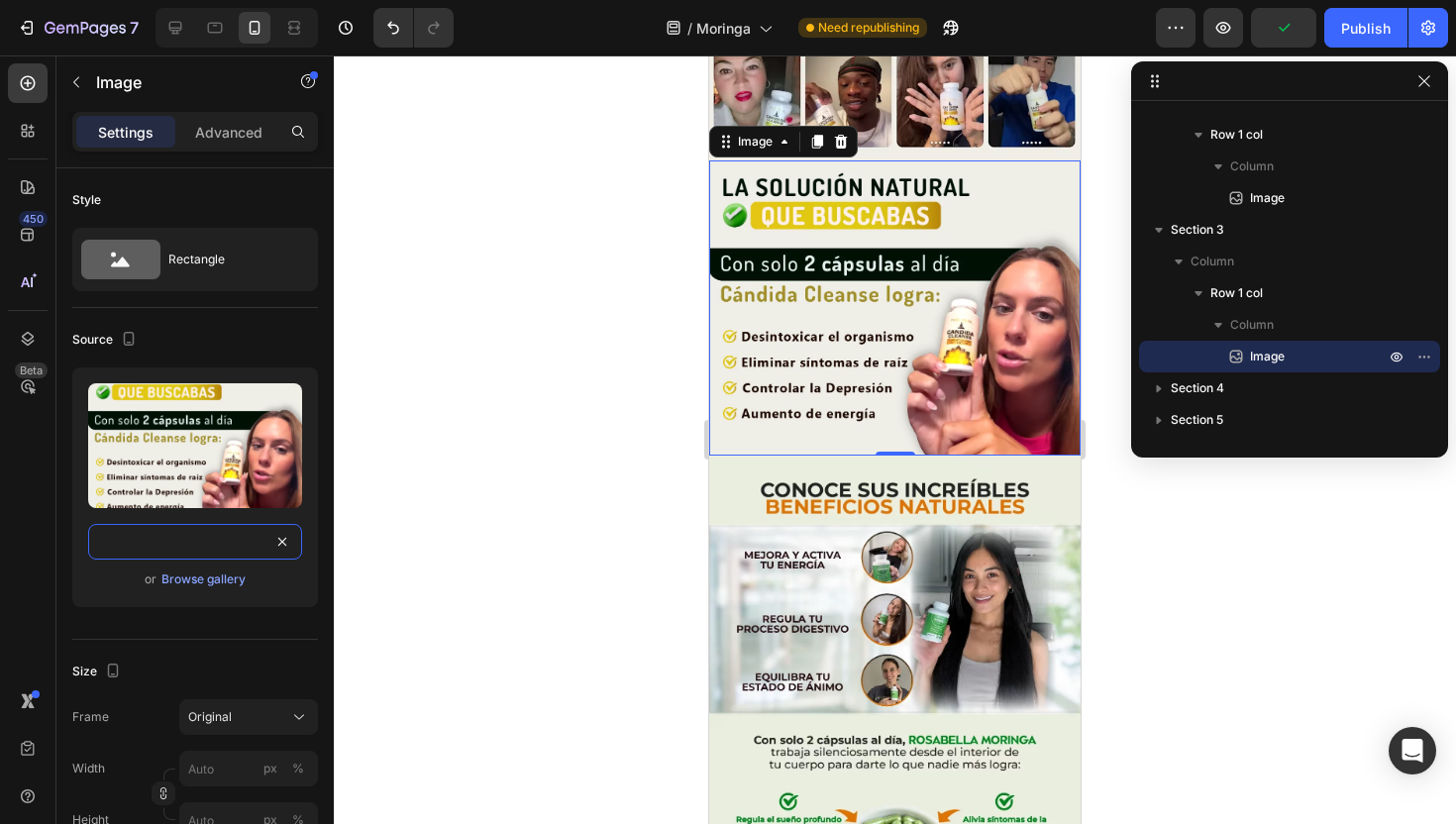 type on "https://img.funnelish.com/88643/882335/1754140456-4_11zon%20%284%29.webp" 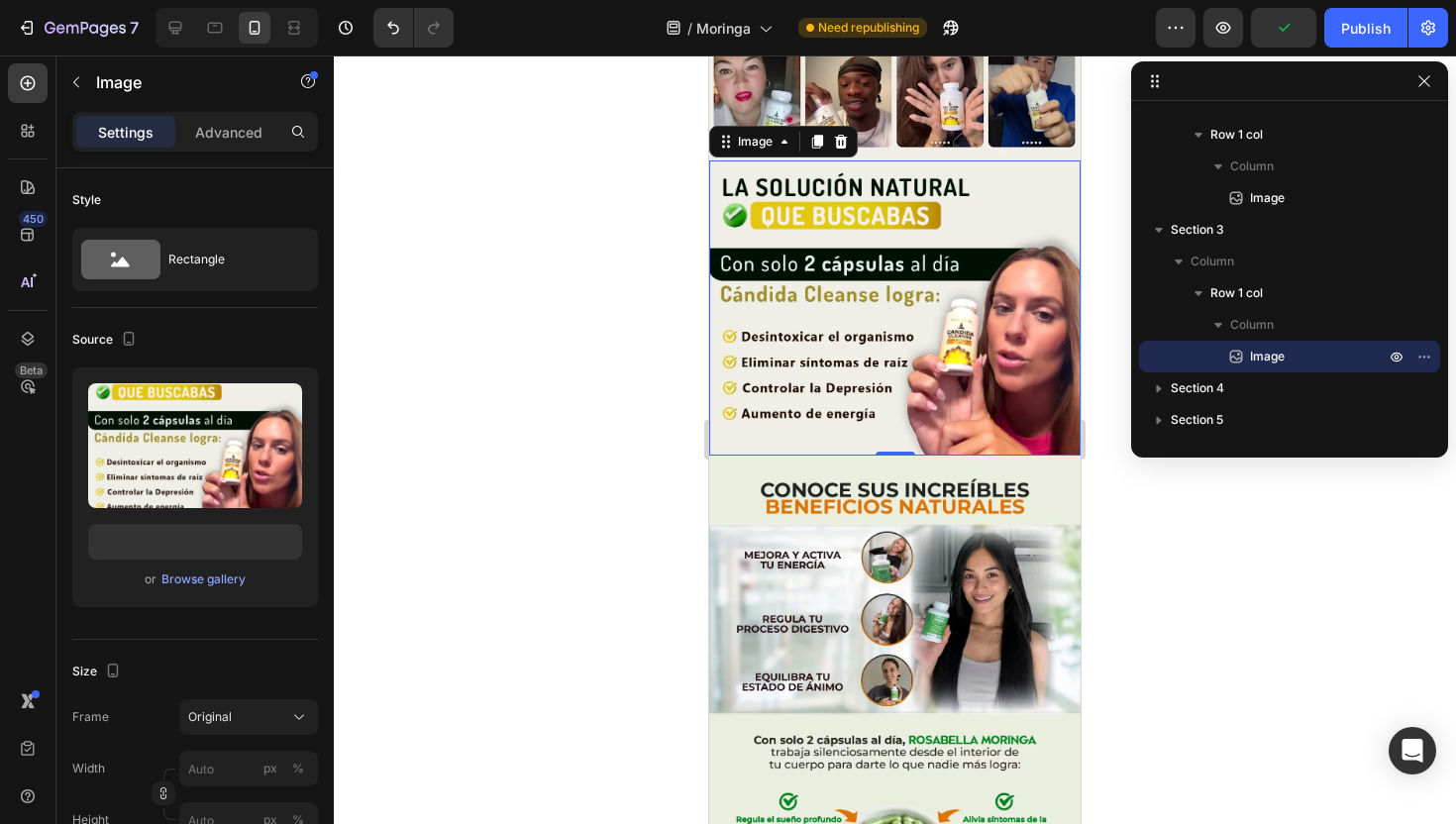 click 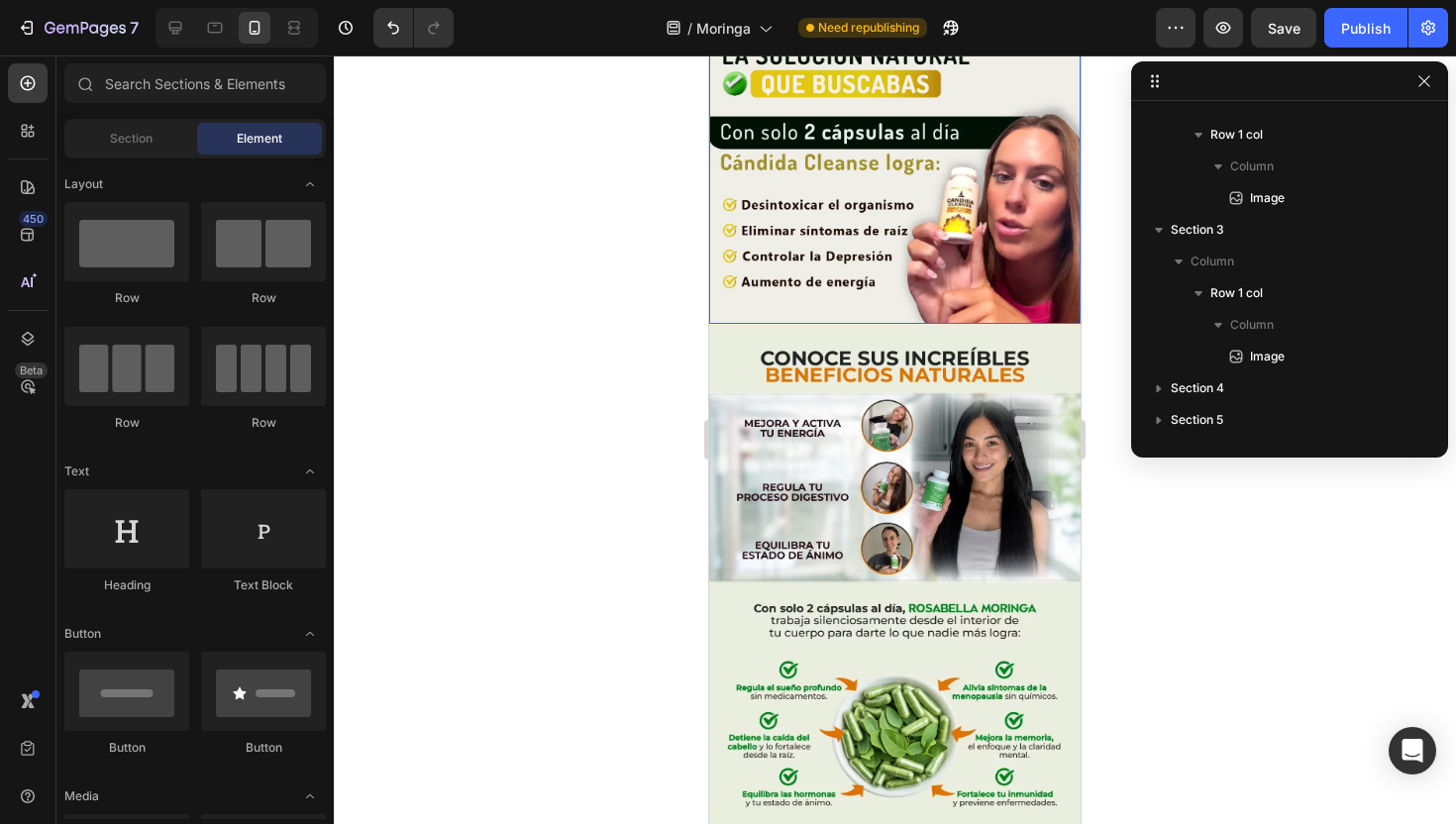 scroll, scrollTop: 1238, scrollLeft: 0, axis: vertical 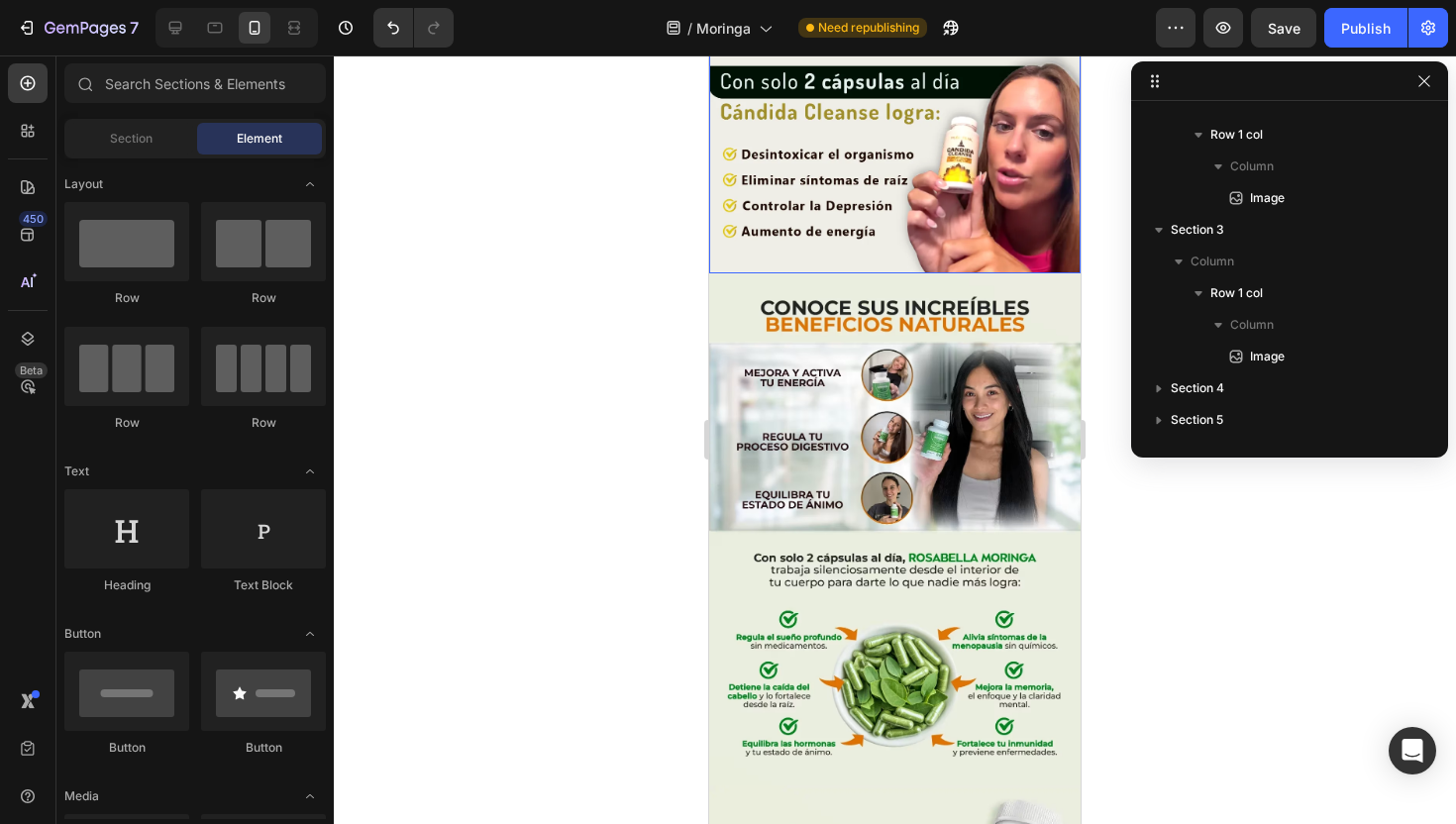 click at bounding box center [894, 529] 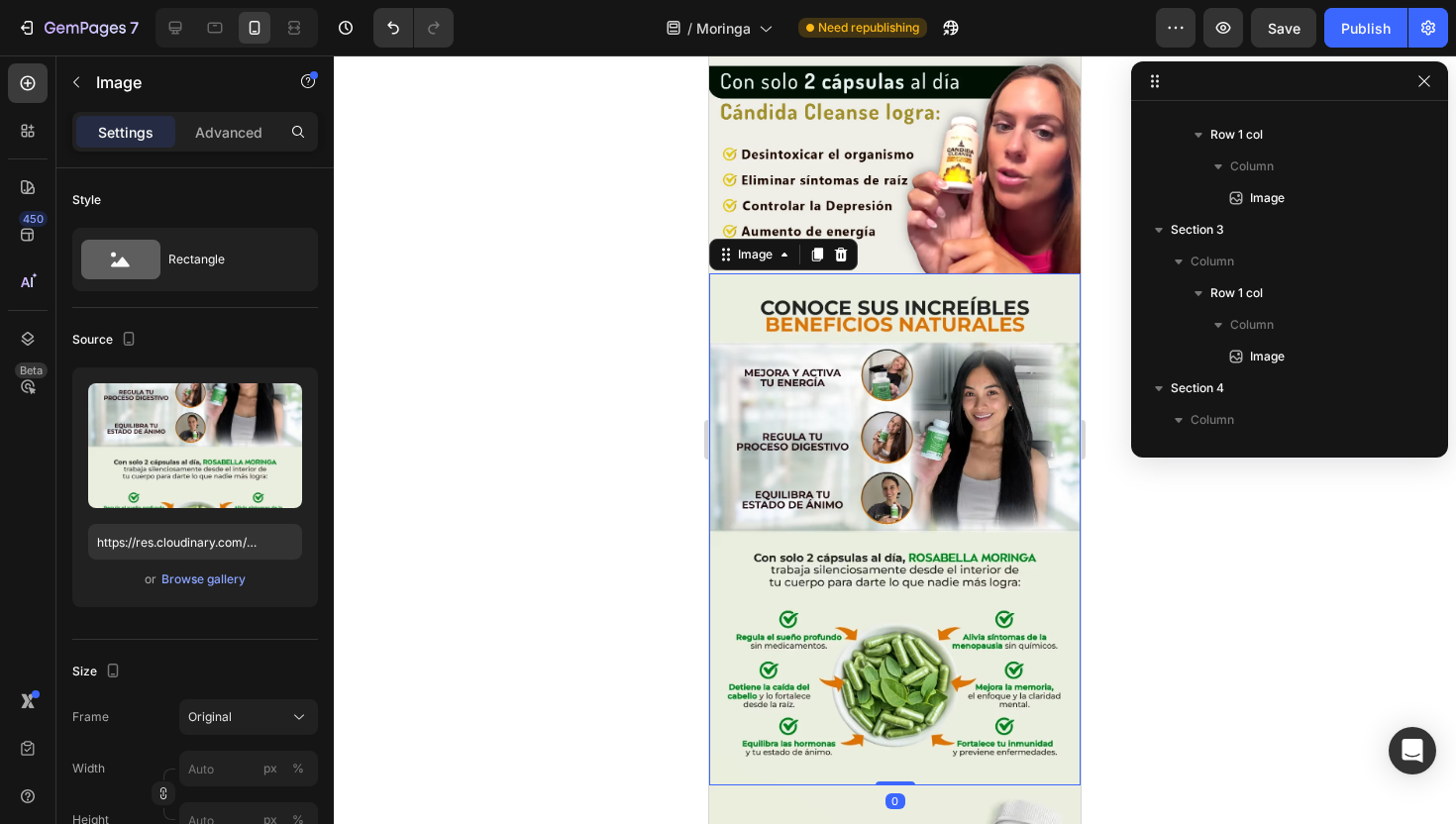 scroll, scrollTop: 616, scrollLeft: 0, axis: vertical 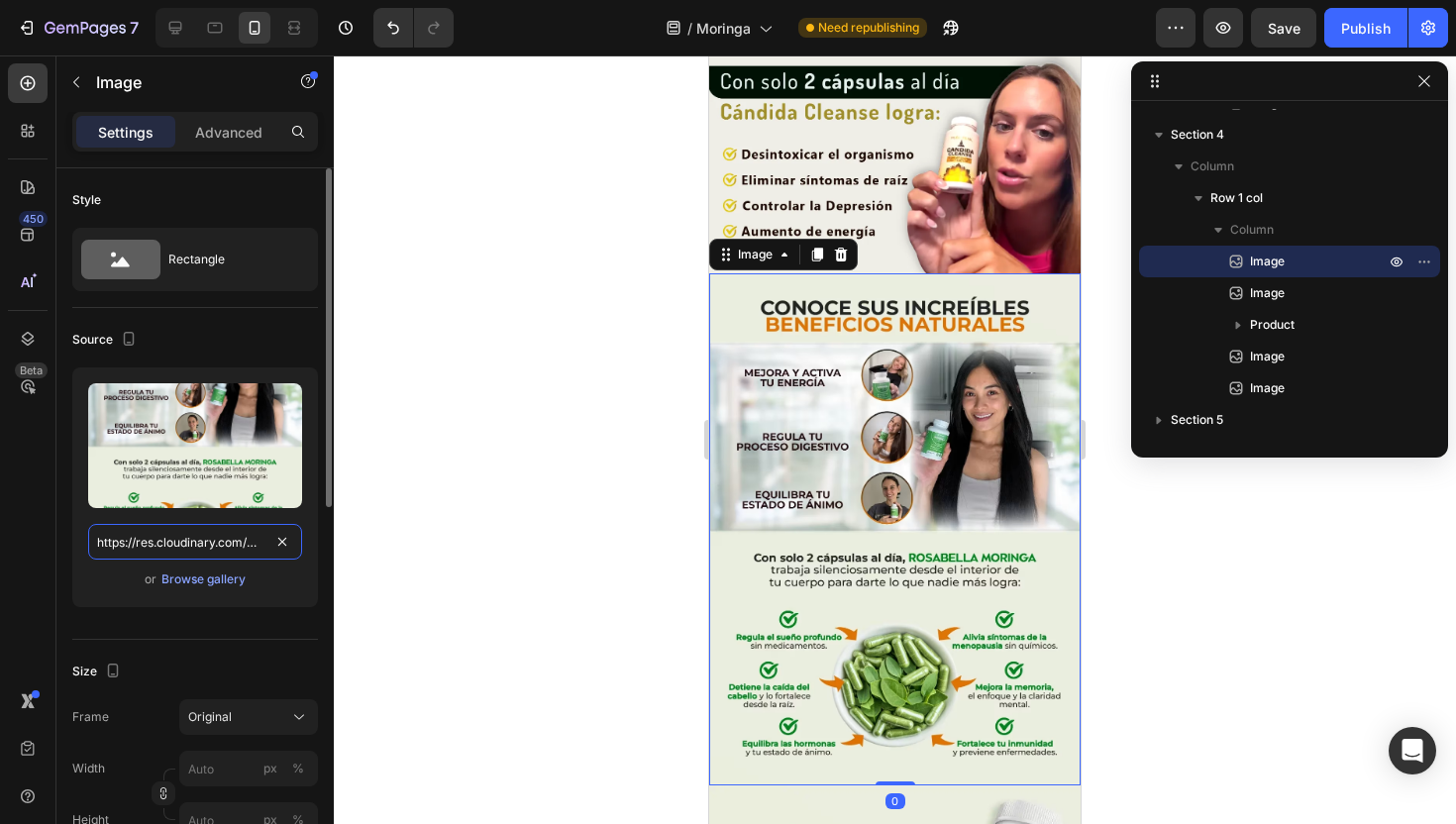 click on "https://res.cloudinary.com/webspeedtest/image/upload/c_limit,dpr_3,f_avif,h_496,q_auto,w_360/v1751857829/zior1tuywewxzdwo5hmh.avif" at bounding box center (195, 542) 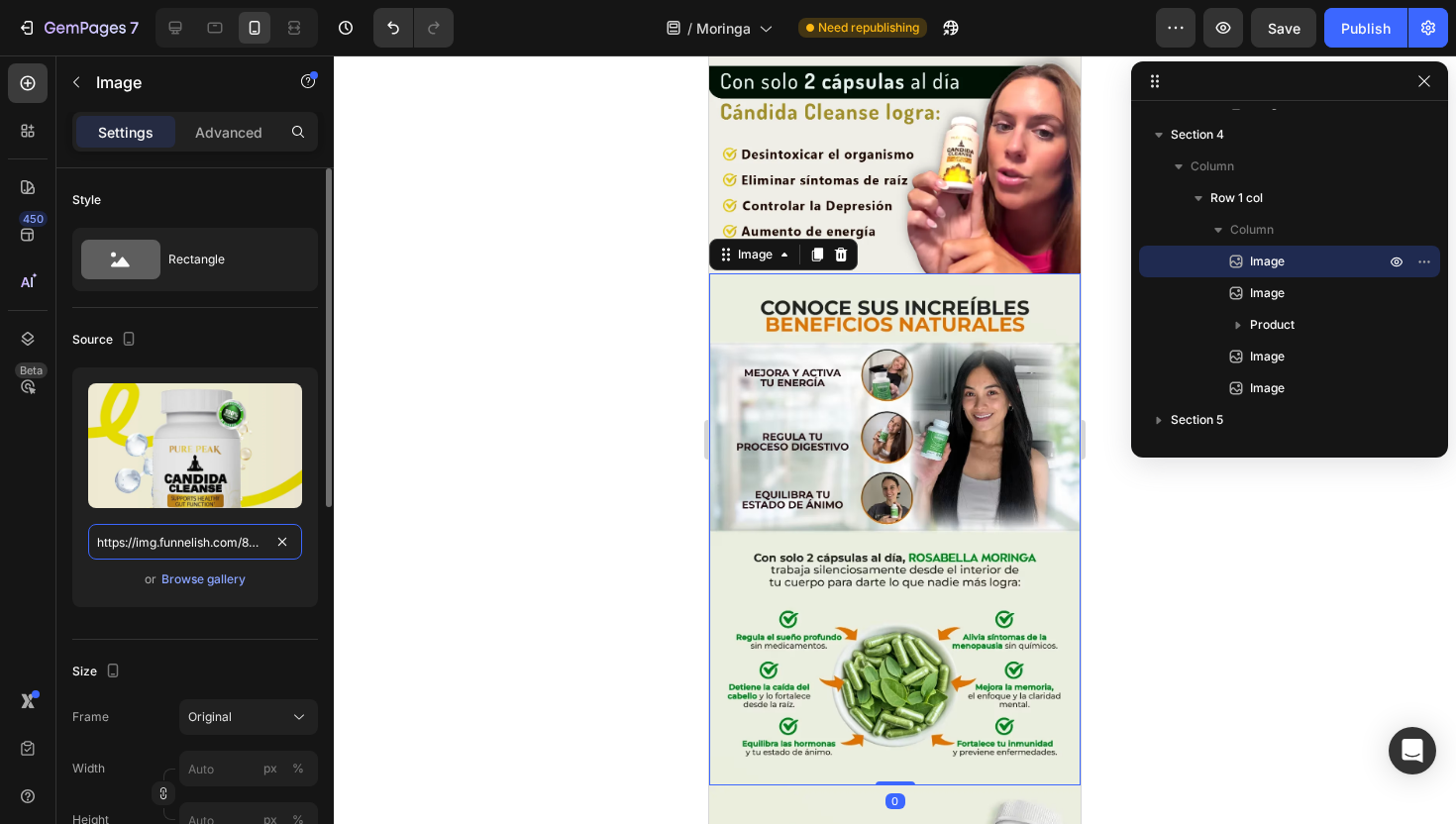 scroll, scrollTop: 0, scrollLeft: 308, axis: horizontal 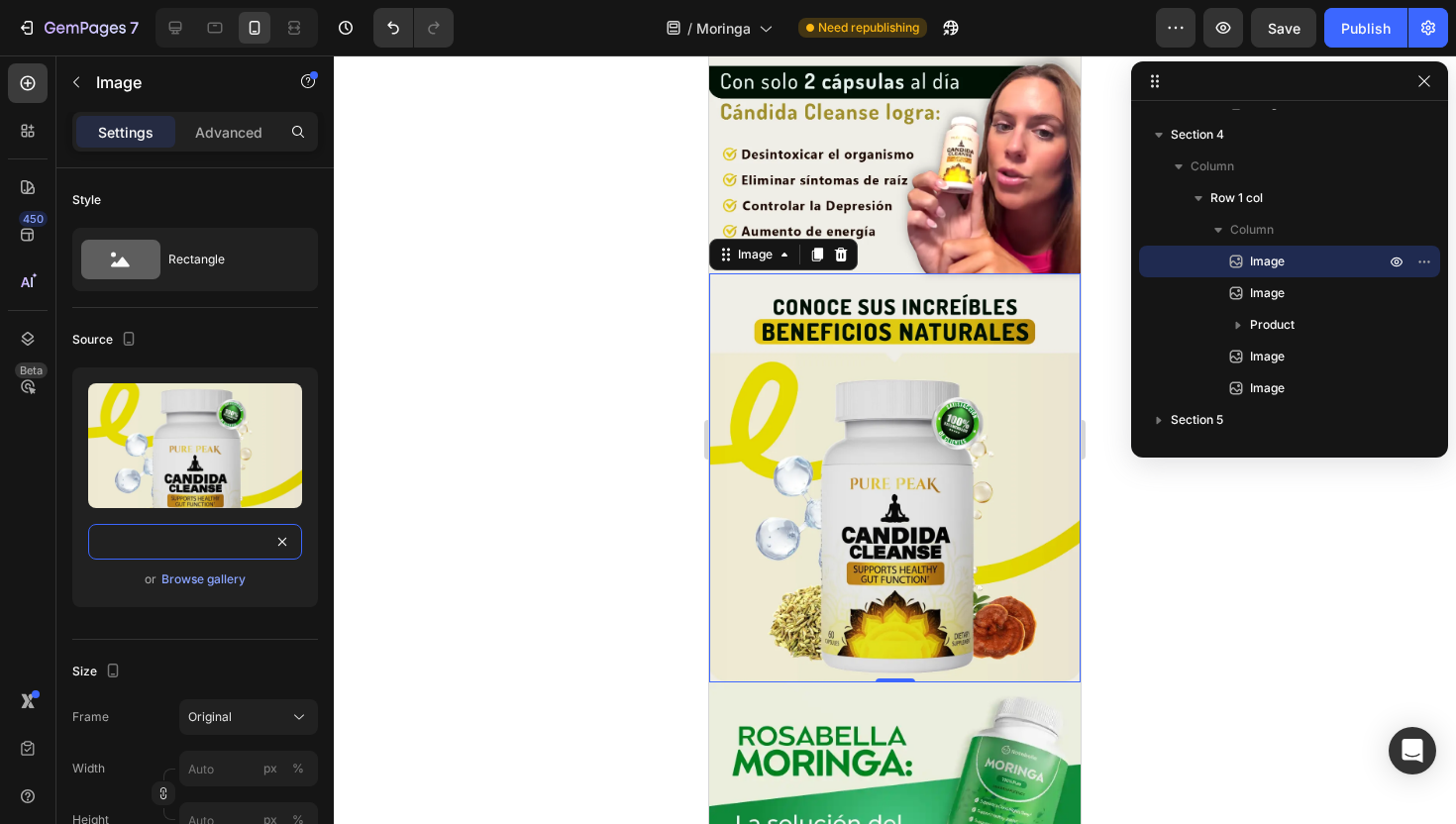 type on "https://img.funnelish.com/88643/882335/1754140454-5_11zon%20%284%29.webp" 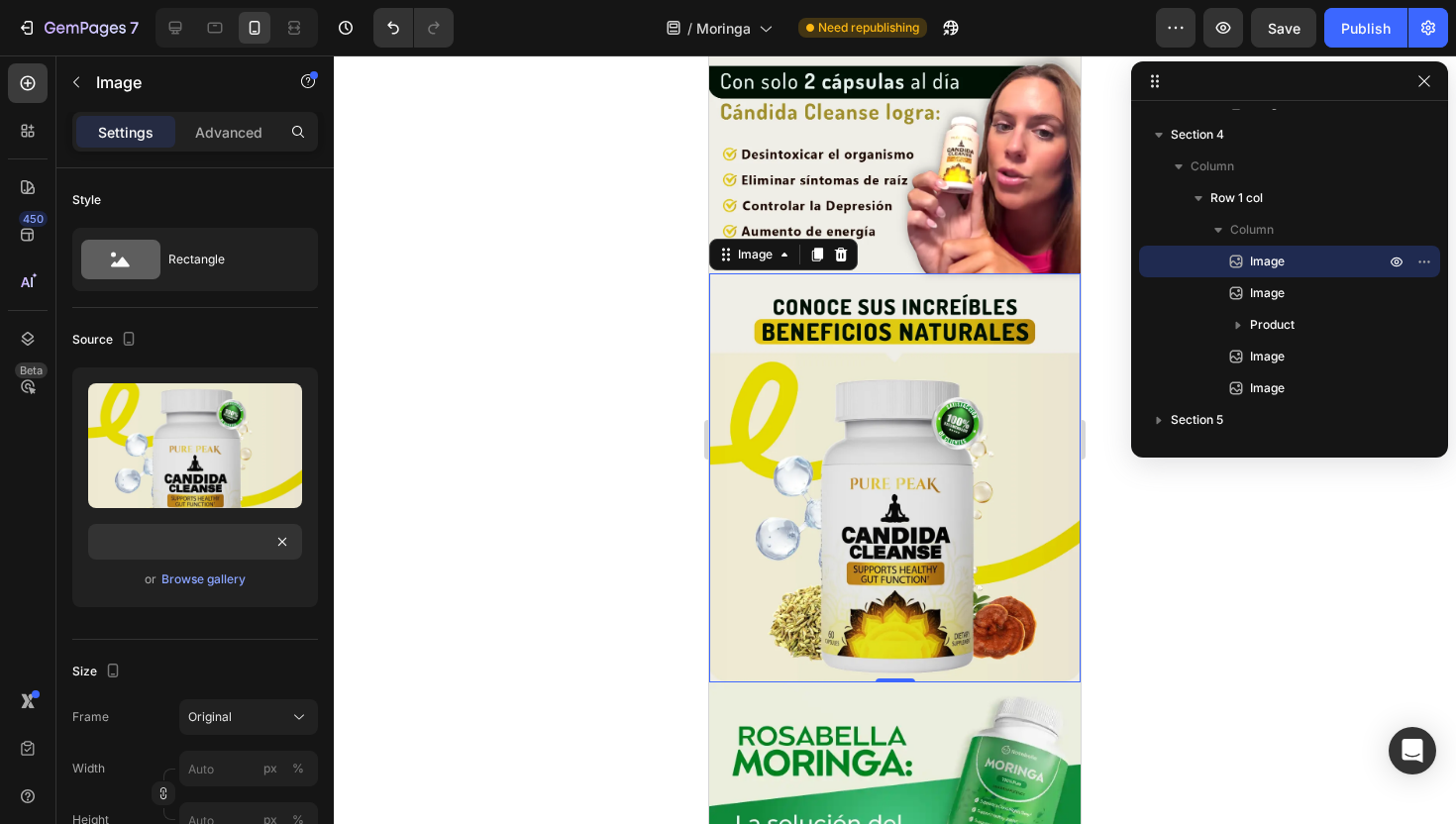 click 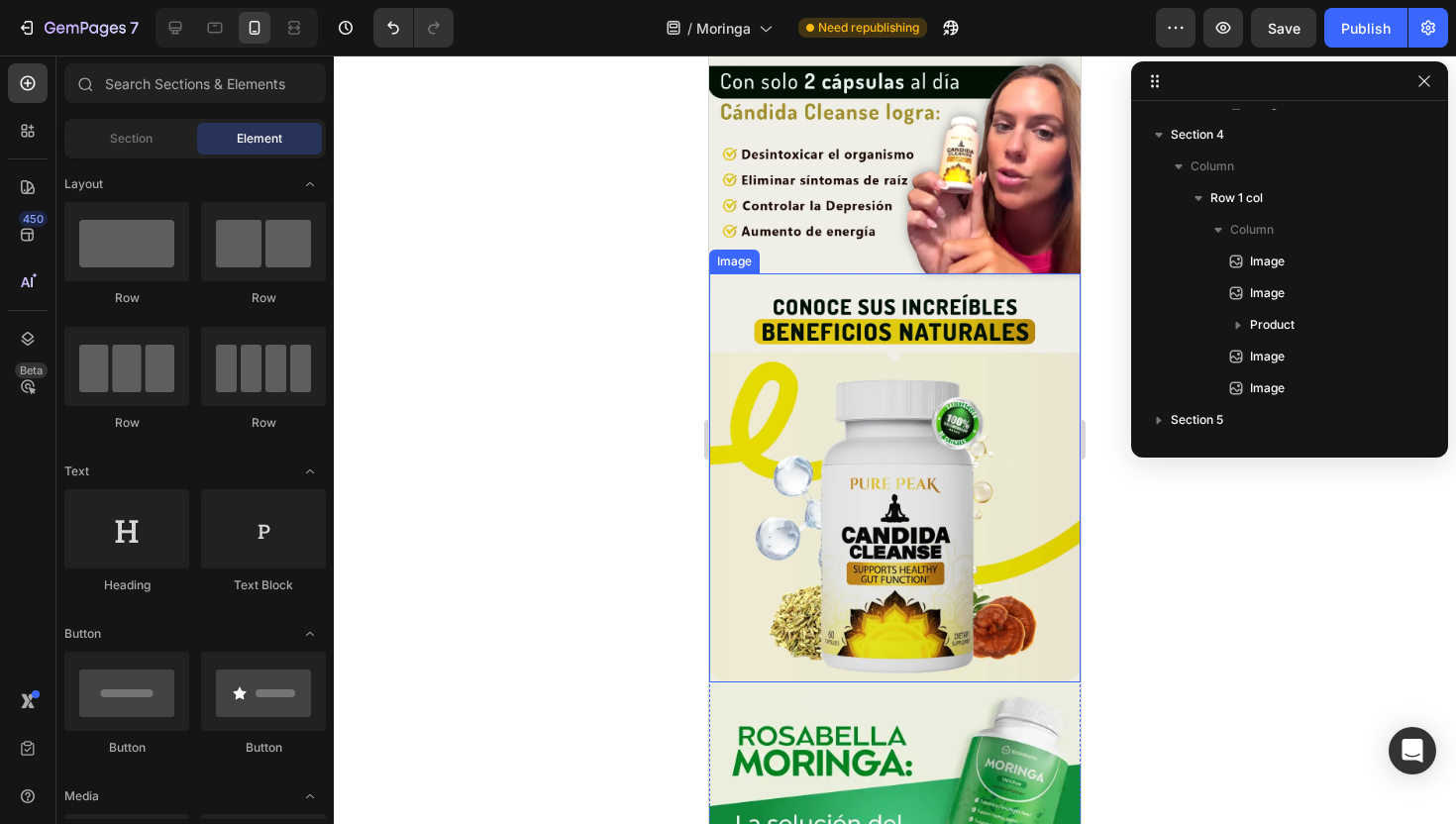 scroll, scrollTop: 1558, scrollLeft: 0, axis: vertical 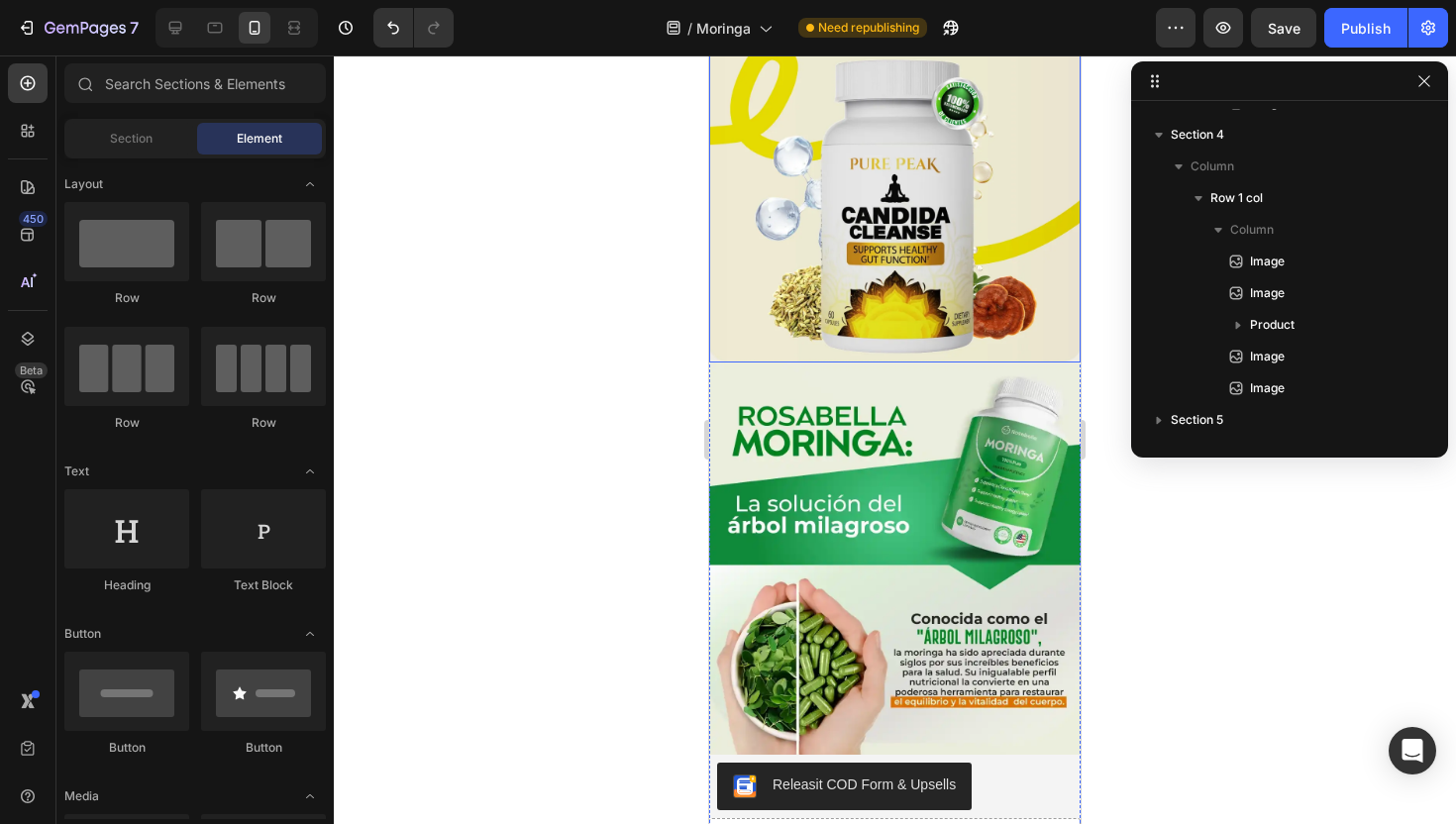 click at bounding box center [894, 560] 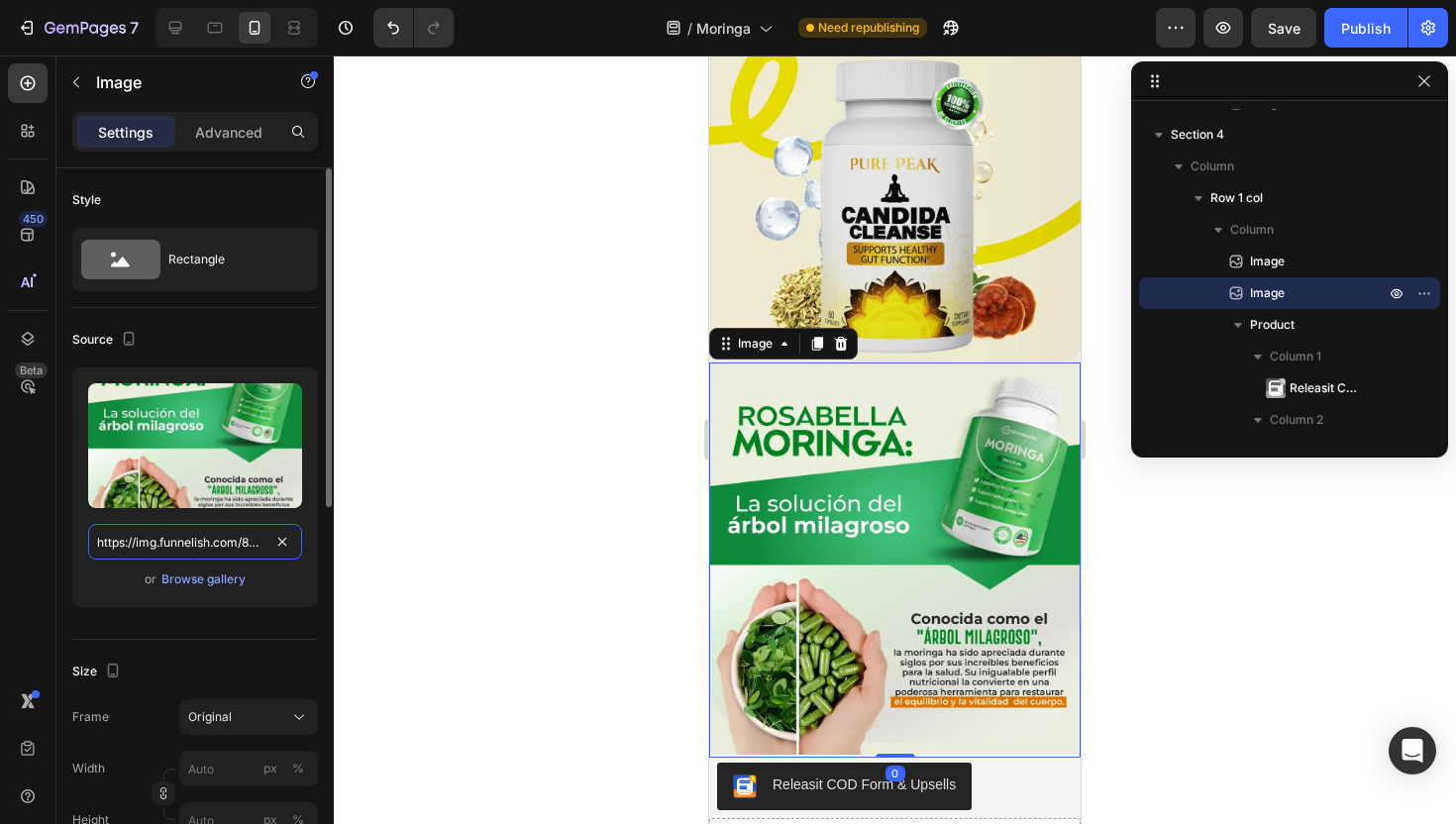 click on "https://img.funnelish.com/80809/854135/1751939804-1750288056-5_11zon.webp" at bounding box center [195, 542] 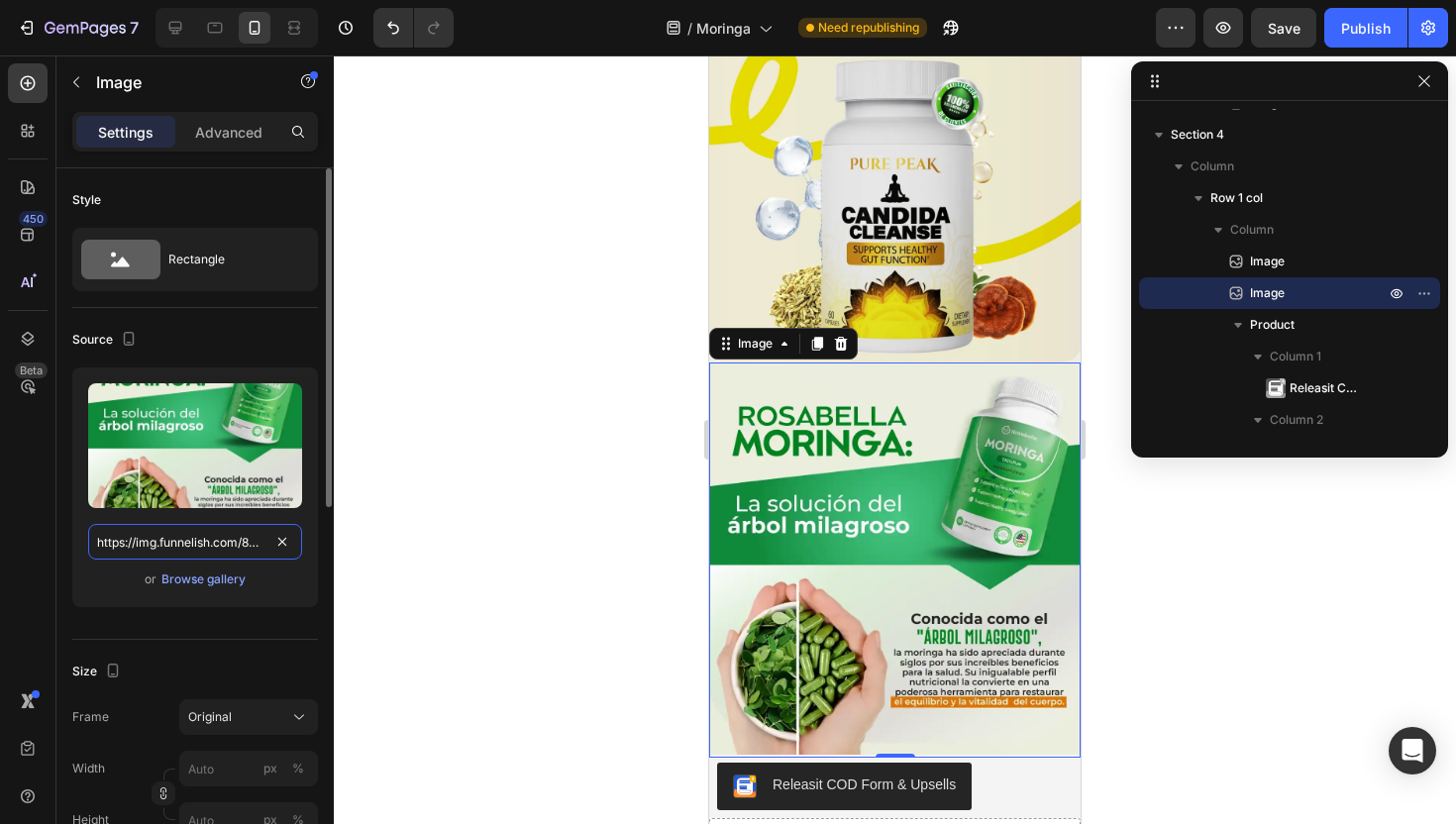 click on "https://img.funnelish.com/80809/854135/1751939804-1750288056-5_11zon.webp" at bounding box center (195, 542) 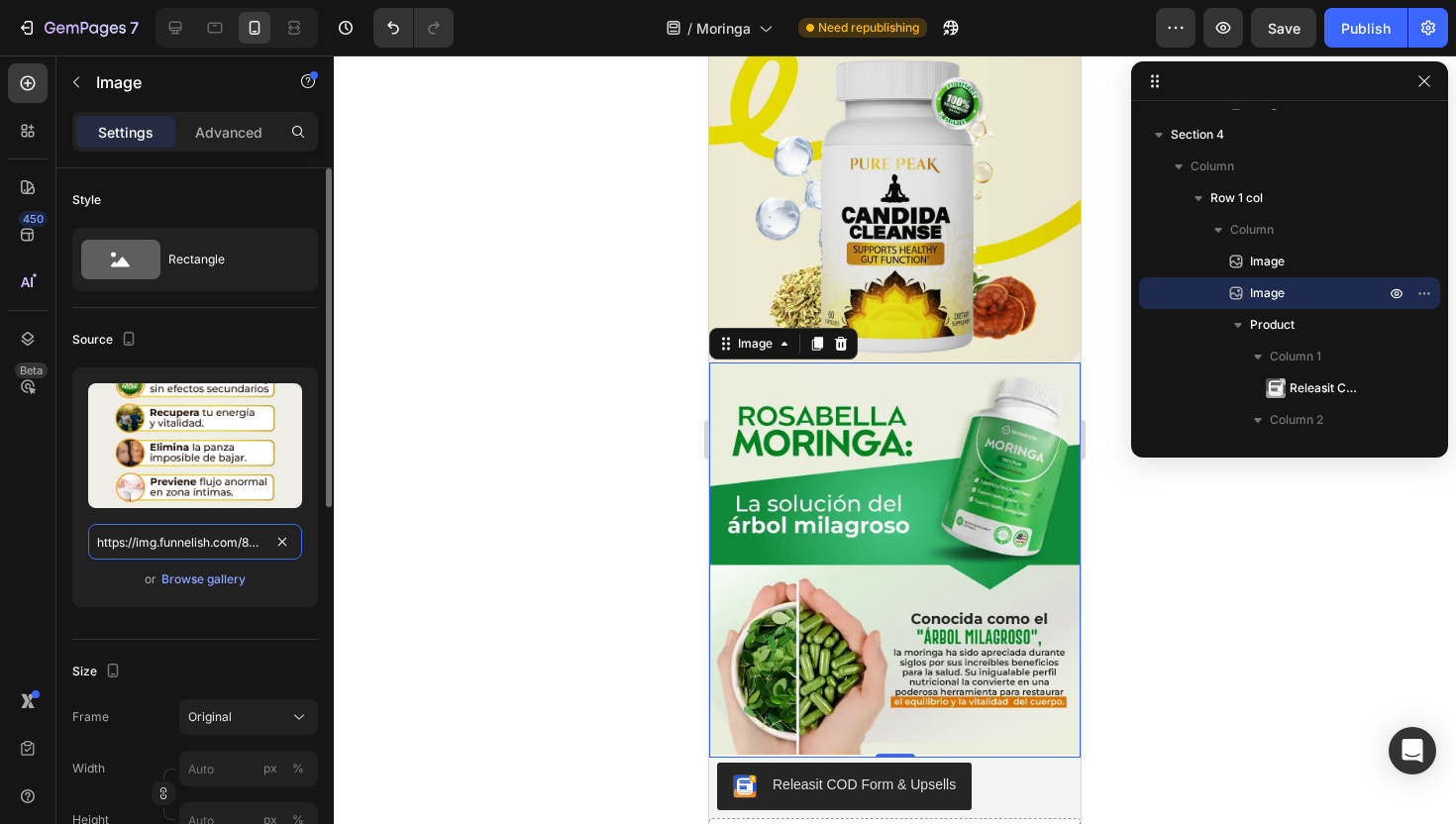 scroll, scrollTop: 0, scrollLeft: 308, axis: horizontal 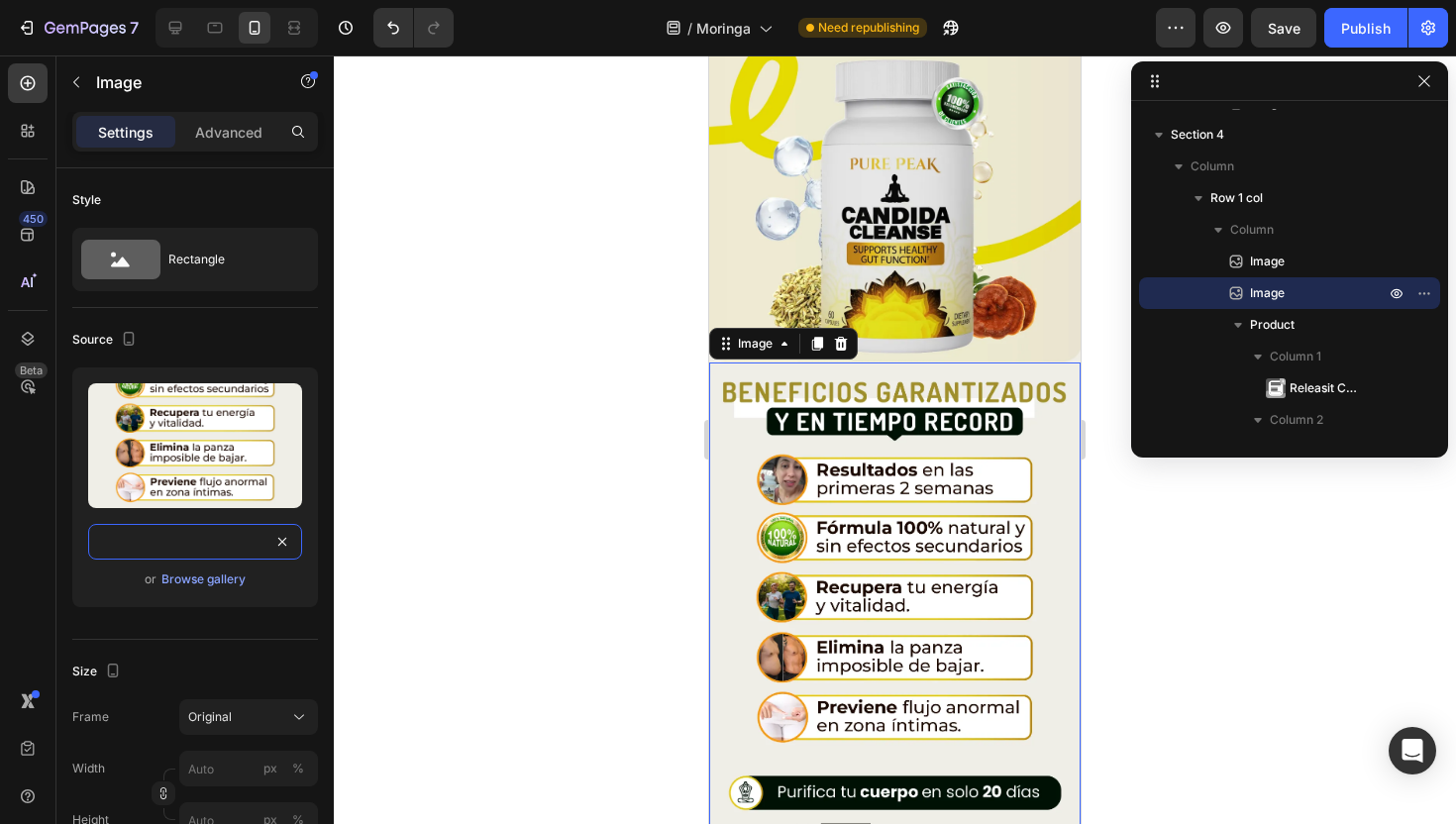 type on "https://img.funnelish.com/88643/882335/1754140450-6_11zon%20%284%29.webp" 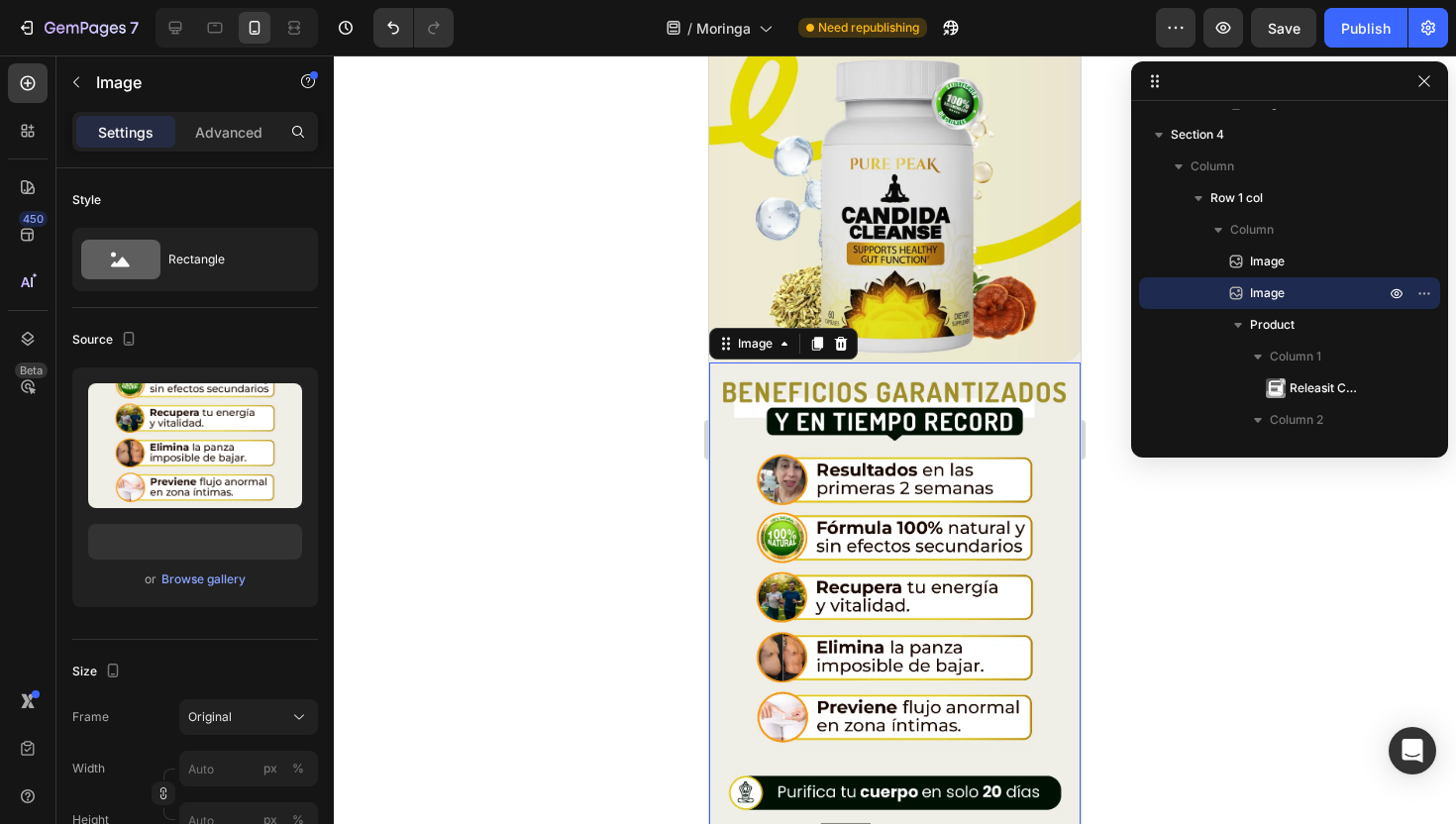scroll, scrollTop: 0, scrollLeft: 0, axis: both 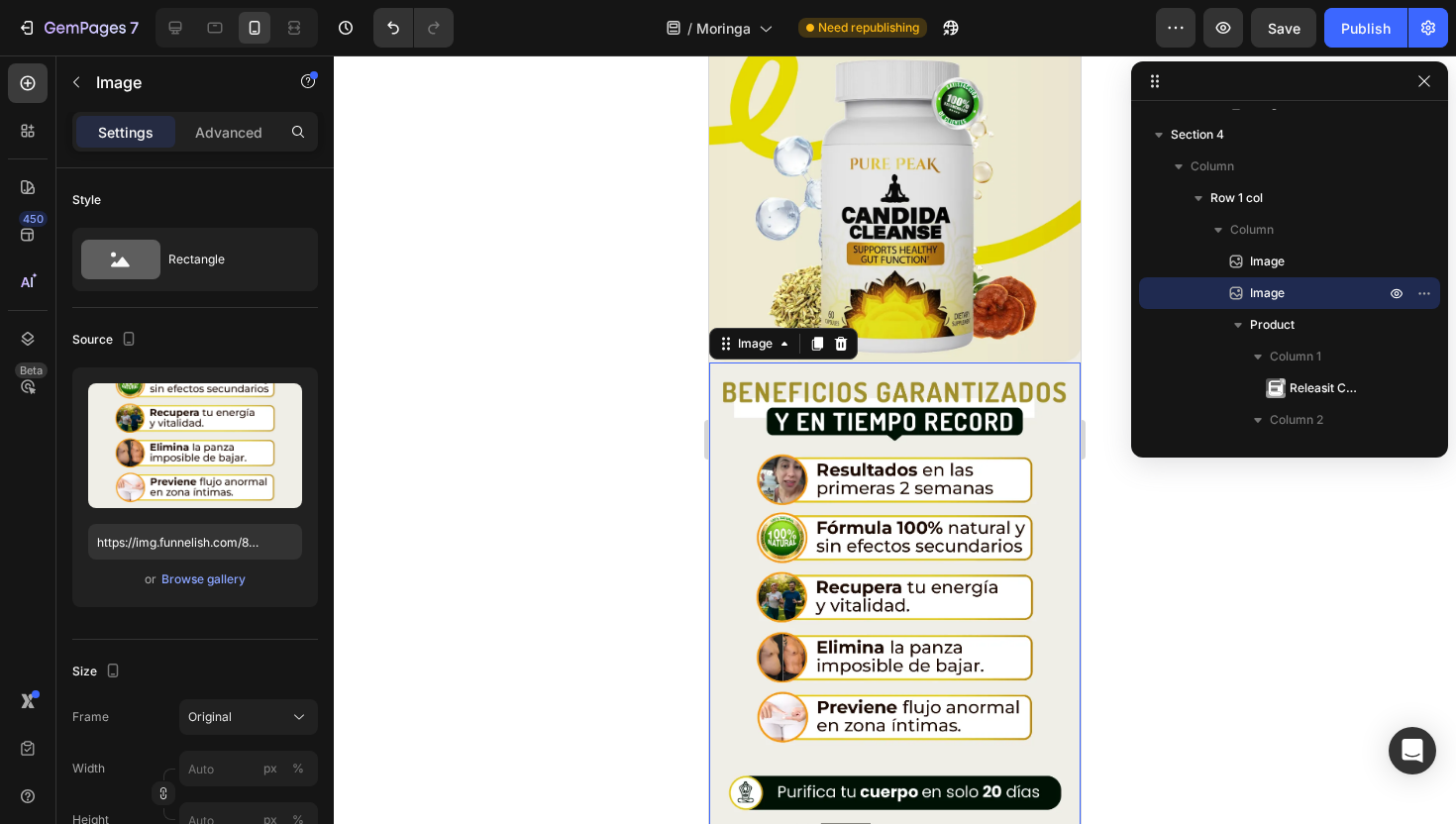 click 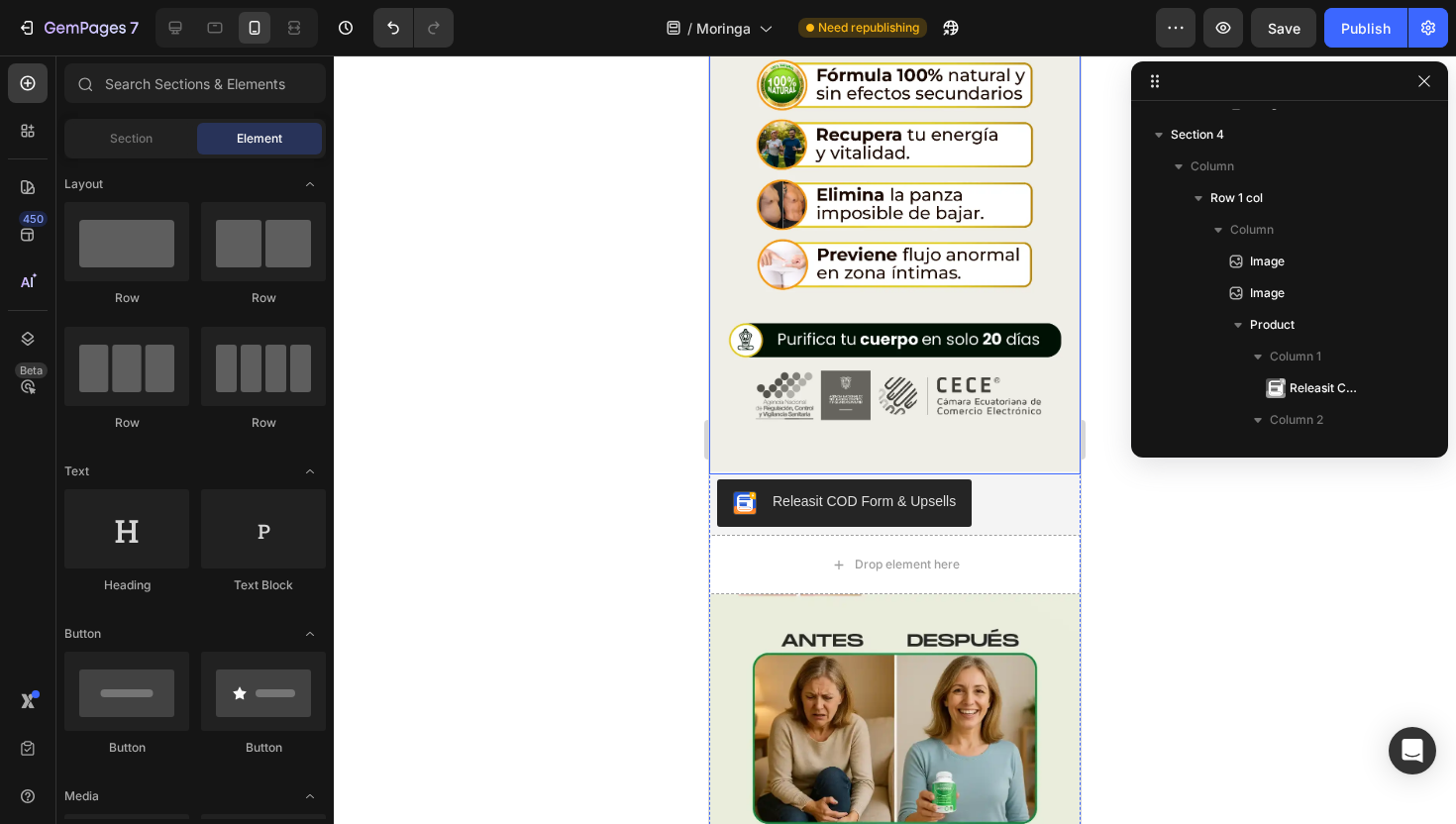 scroll, scrollTop: 2336, scrollLeft: 0, axis: vertical 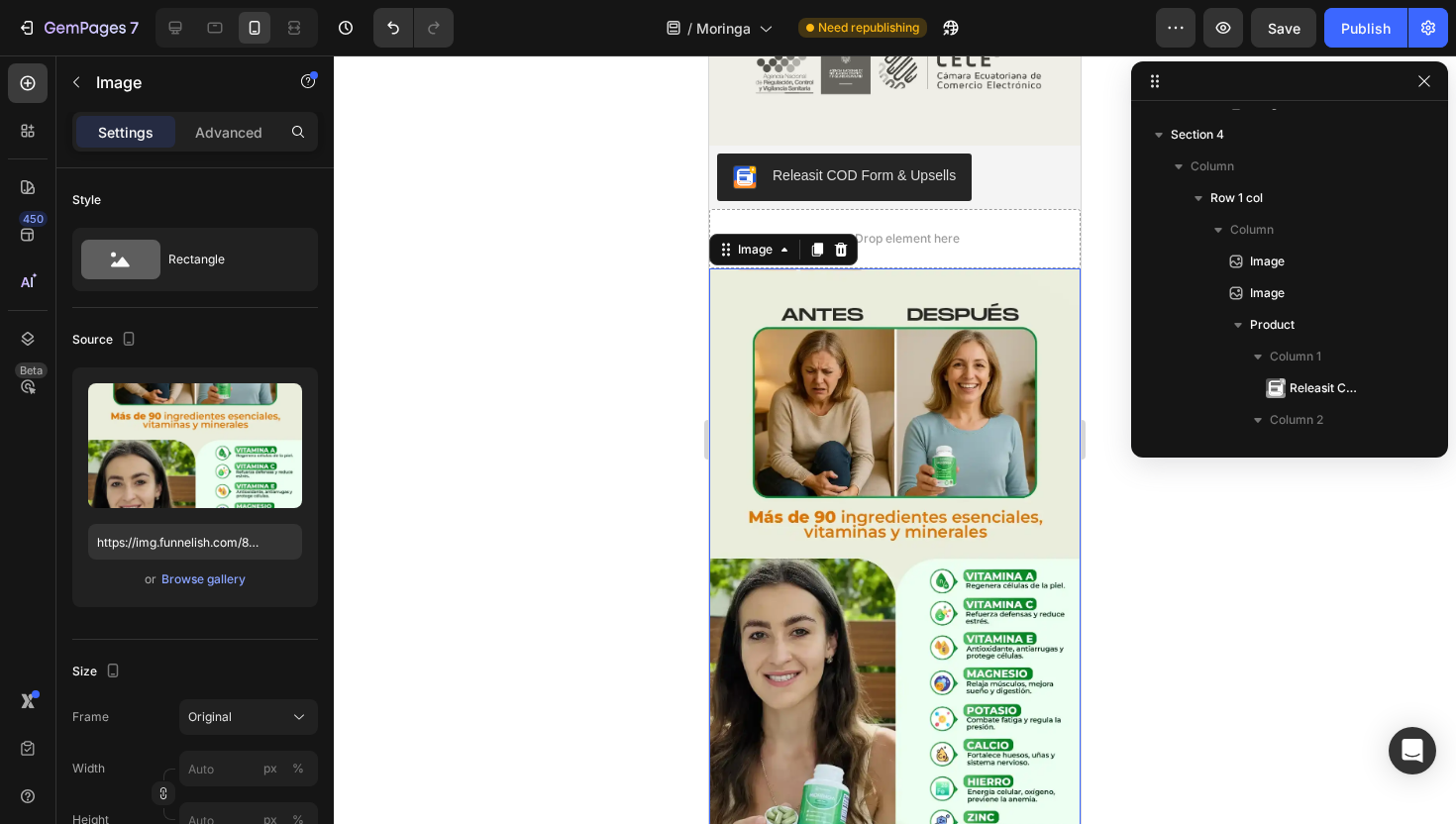 click at bounding box center (894, 568) 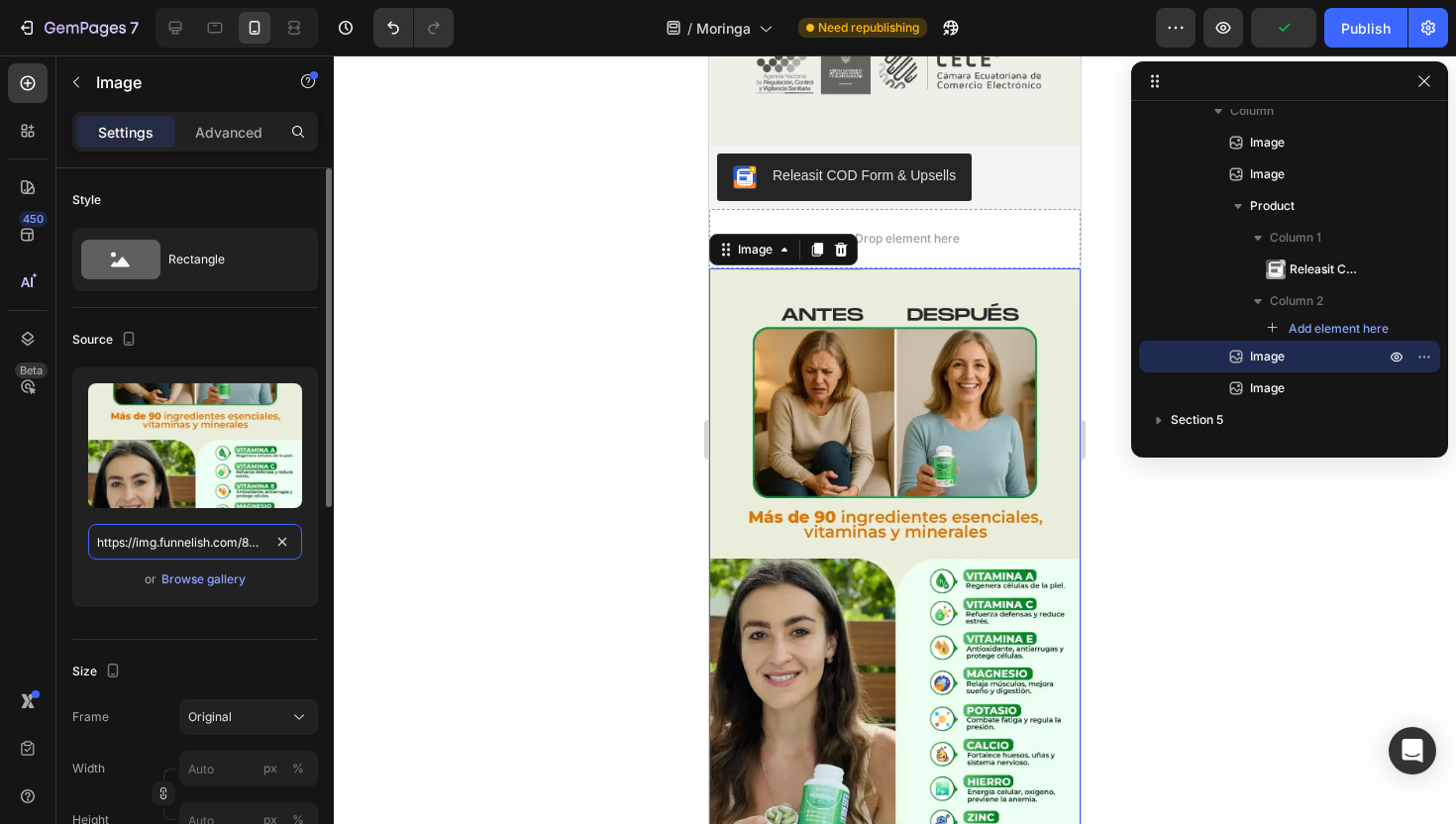 click on "https://img.funnelish.com/80809/854135/1751939845-1750341408-6%20%281%29_11zon.webp" at bounding box center (195, 542) 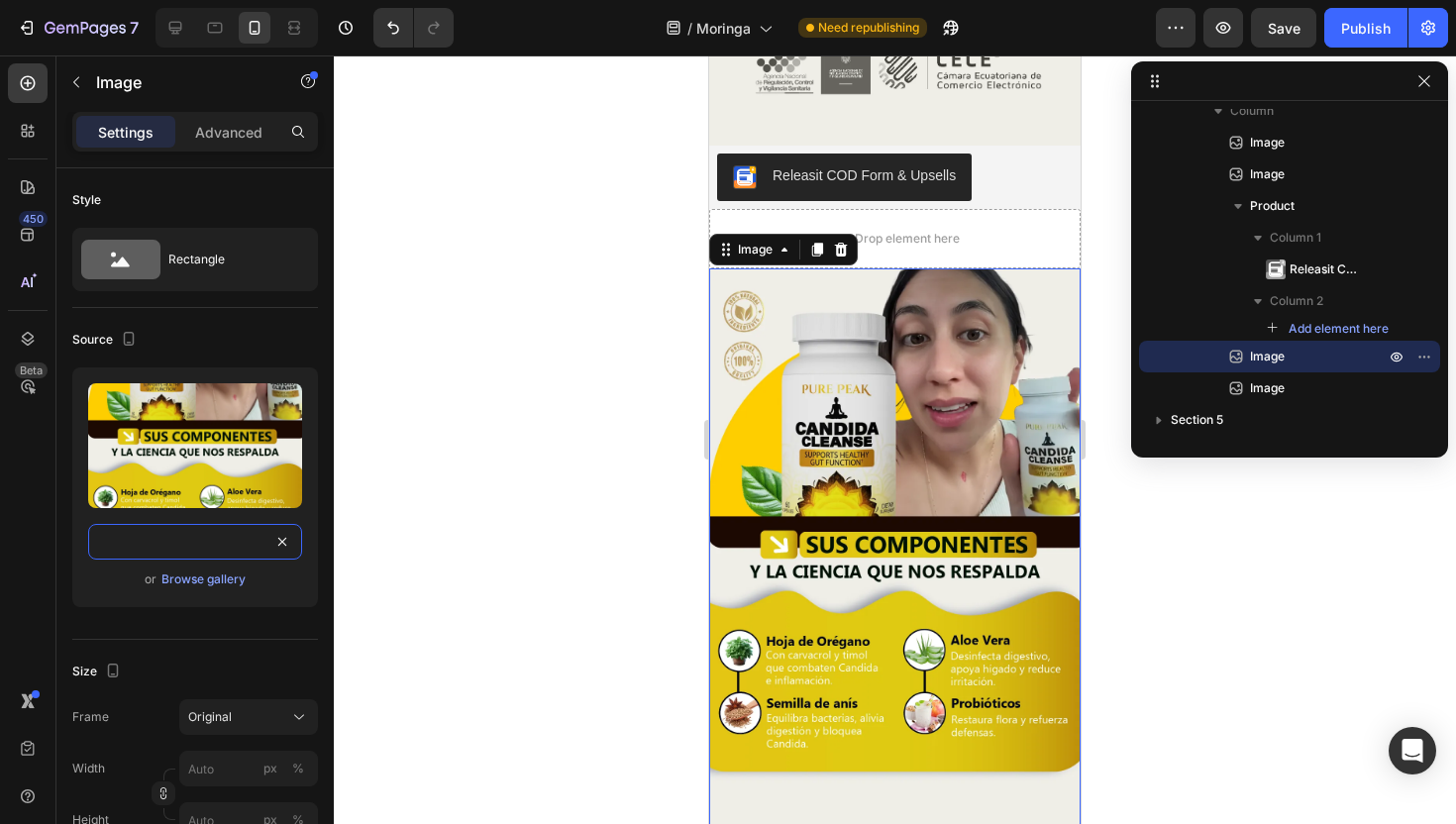 type on "https://img.funnelish.com/88643/882335/1754140427-7_11zon%20%284%29.webp" 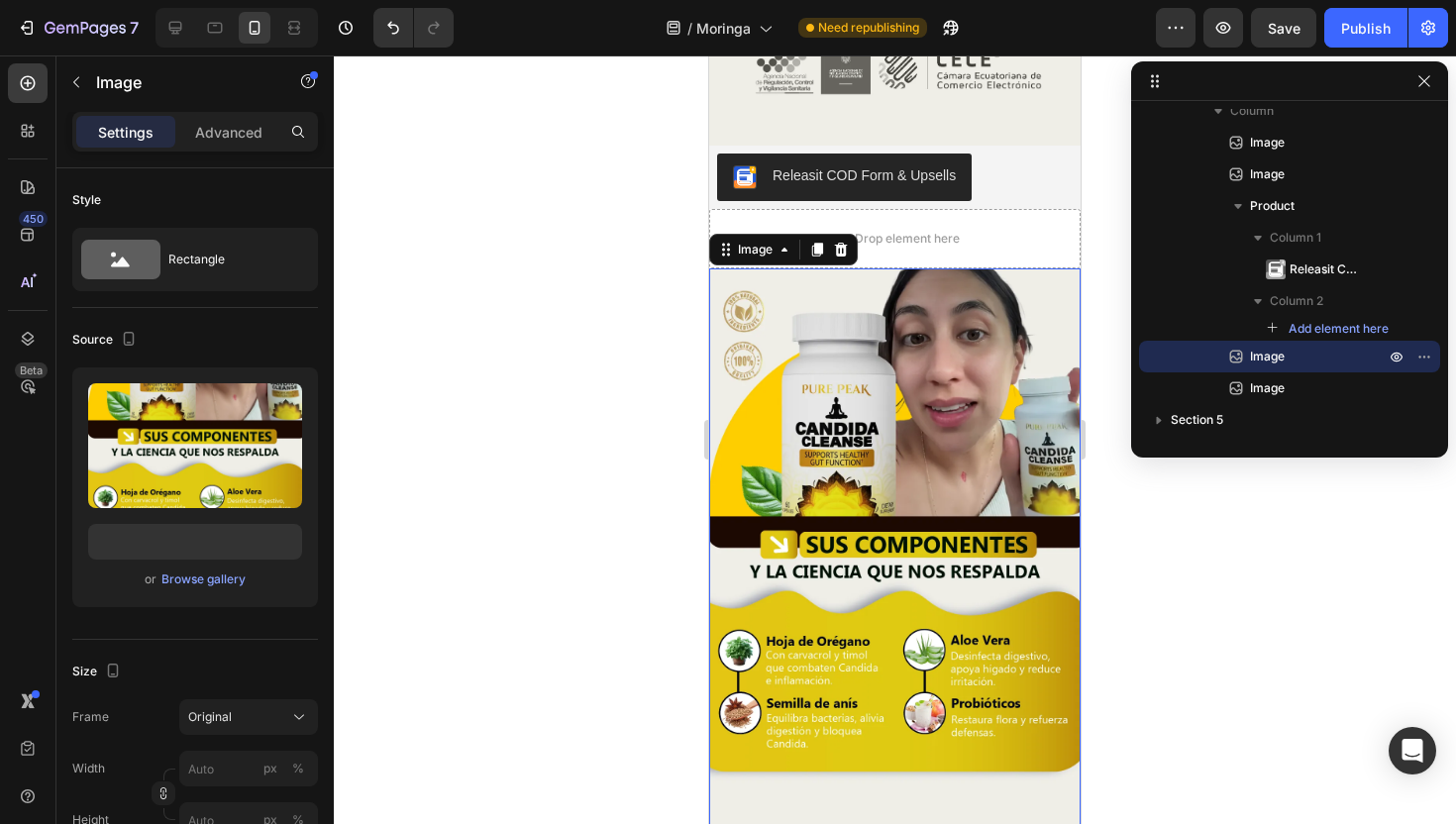click 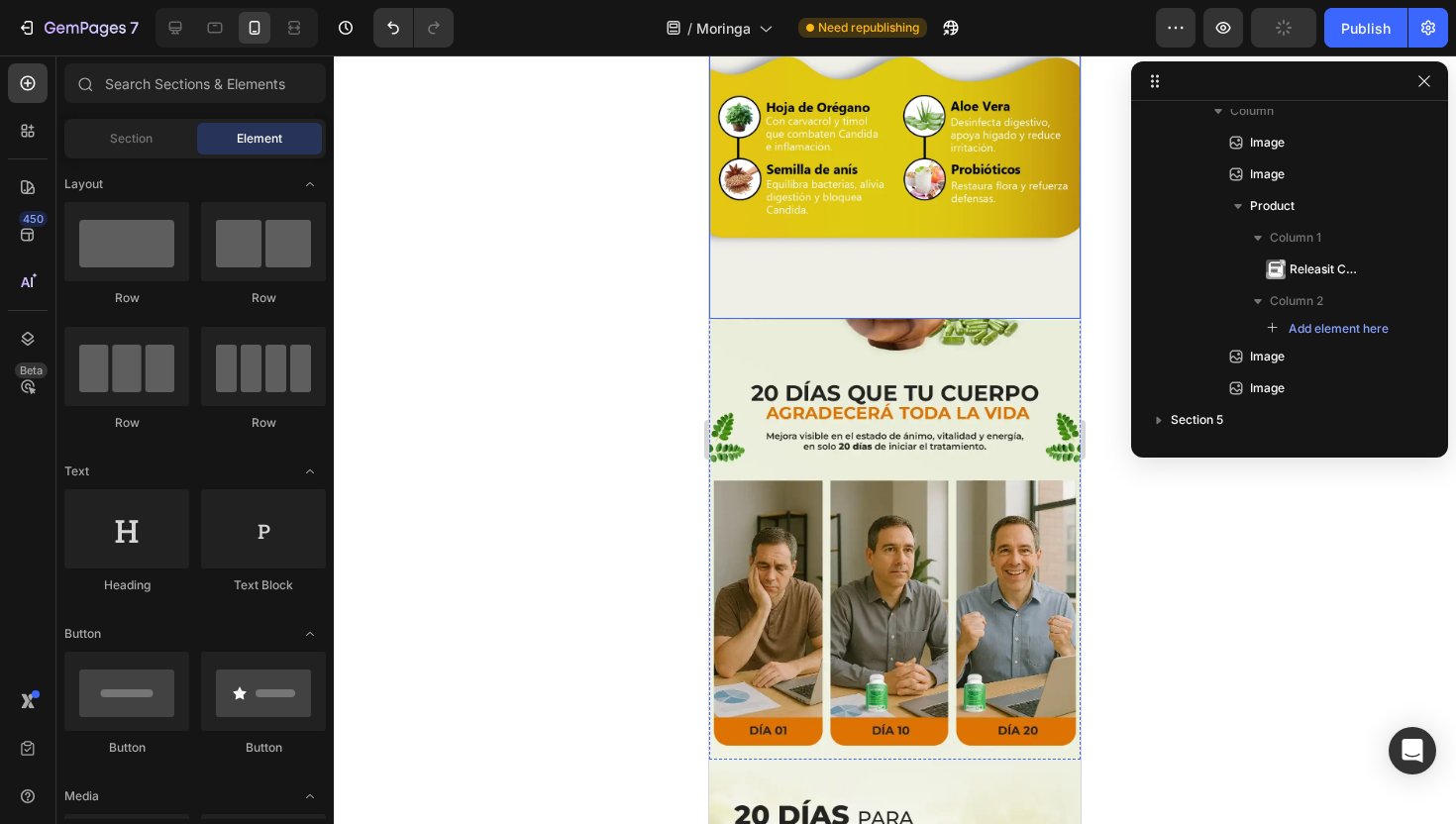 scroll, scrollTop: 2927, scrollLeft: 0, axis: vertical 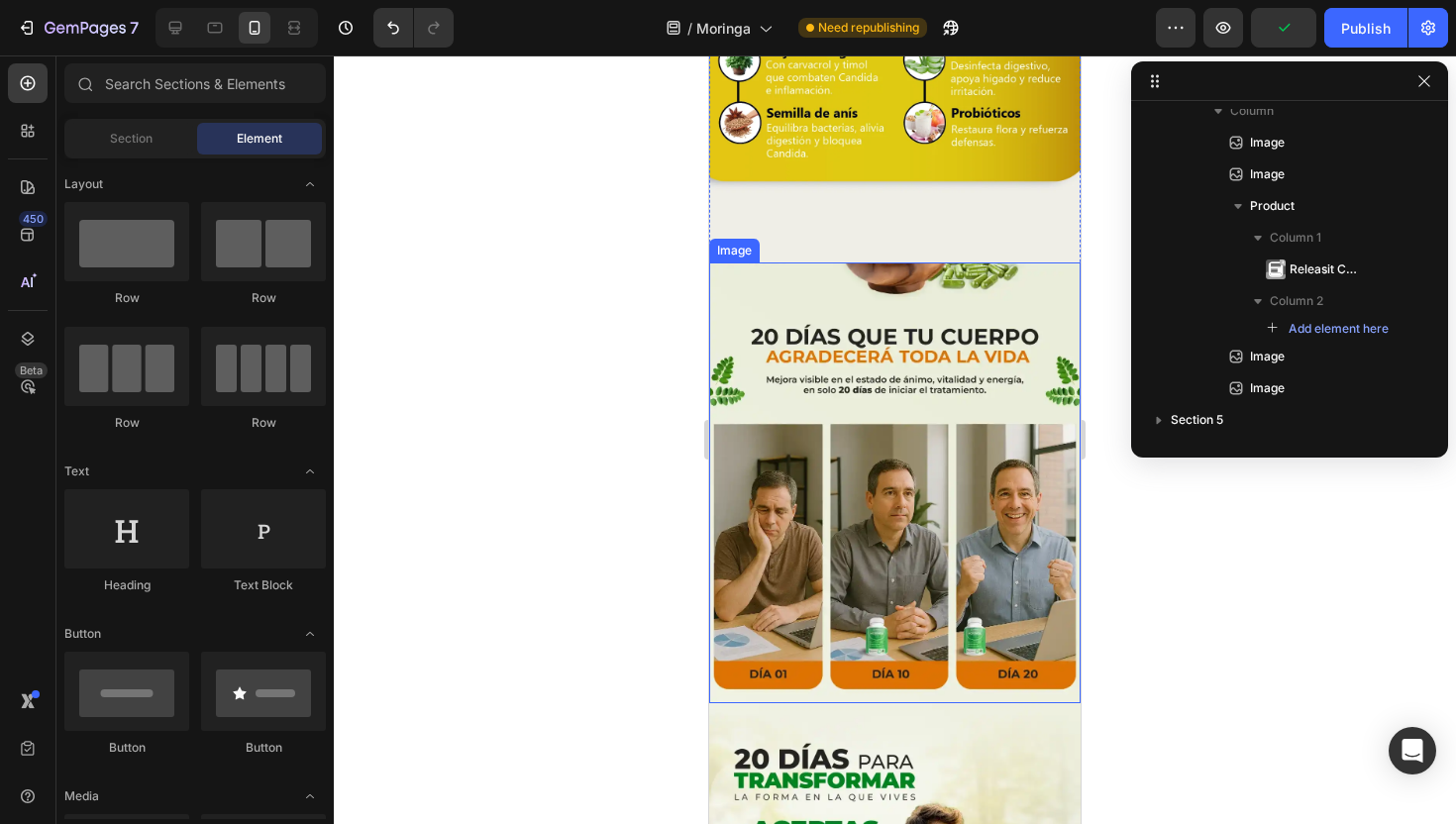 click at bounding box center (894, 483) 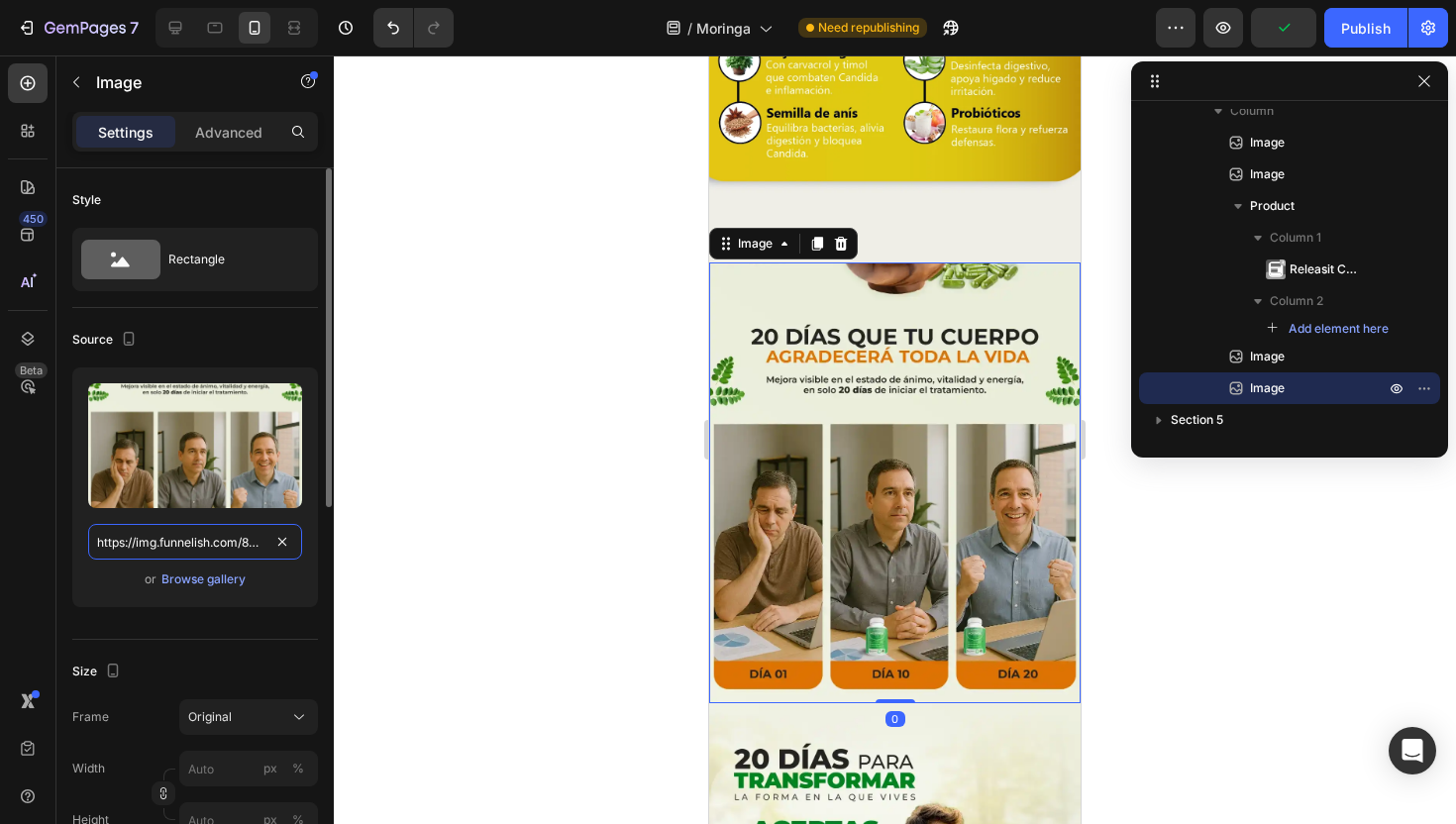 click on "https://img.funnelish.com/80809/854135/1751939903-1750288051-7_11zon.webp" at bounding box center (195, 542) 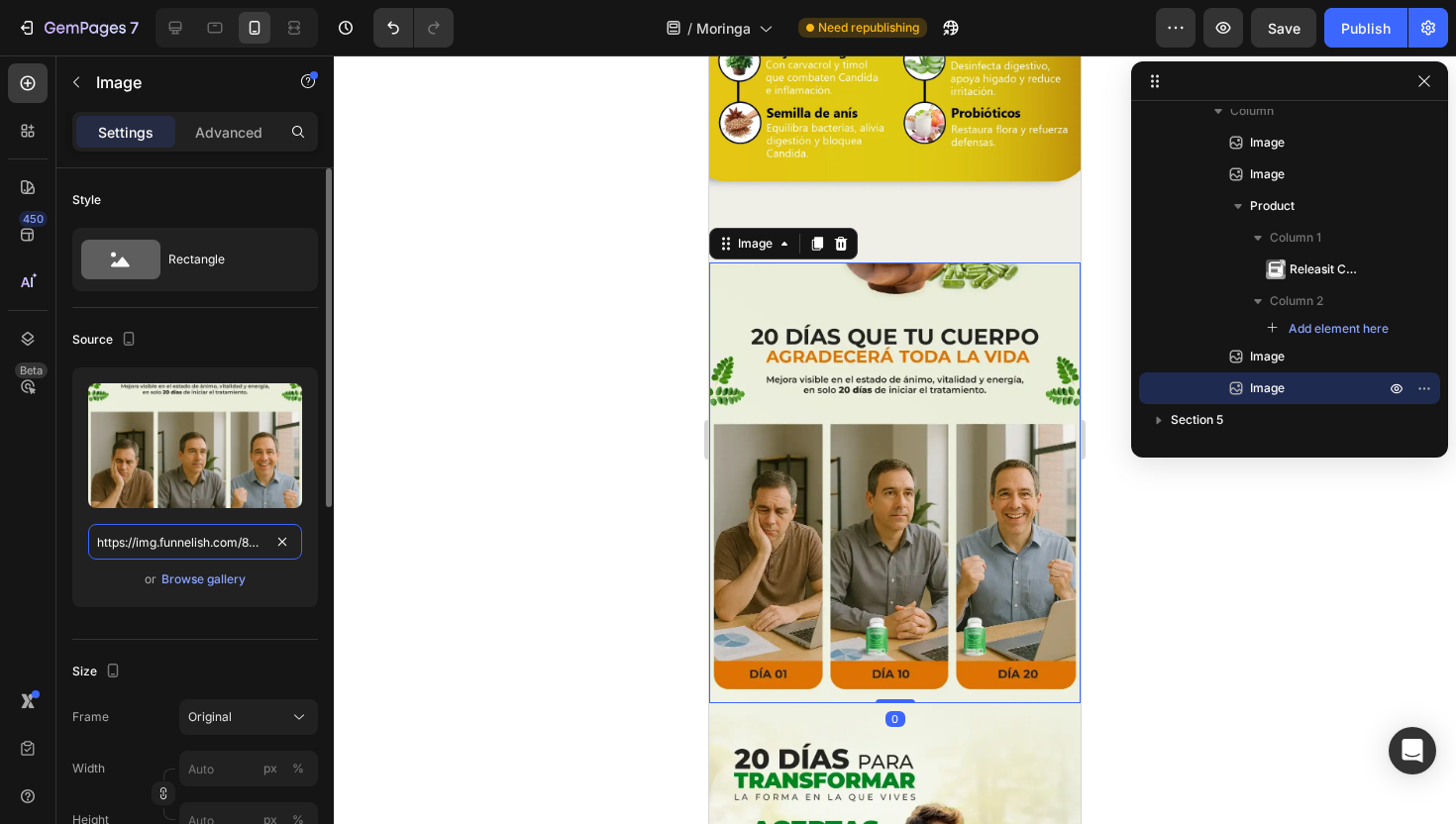 paste on "8643/882335/1754140423-8_11zon%20%284%29" 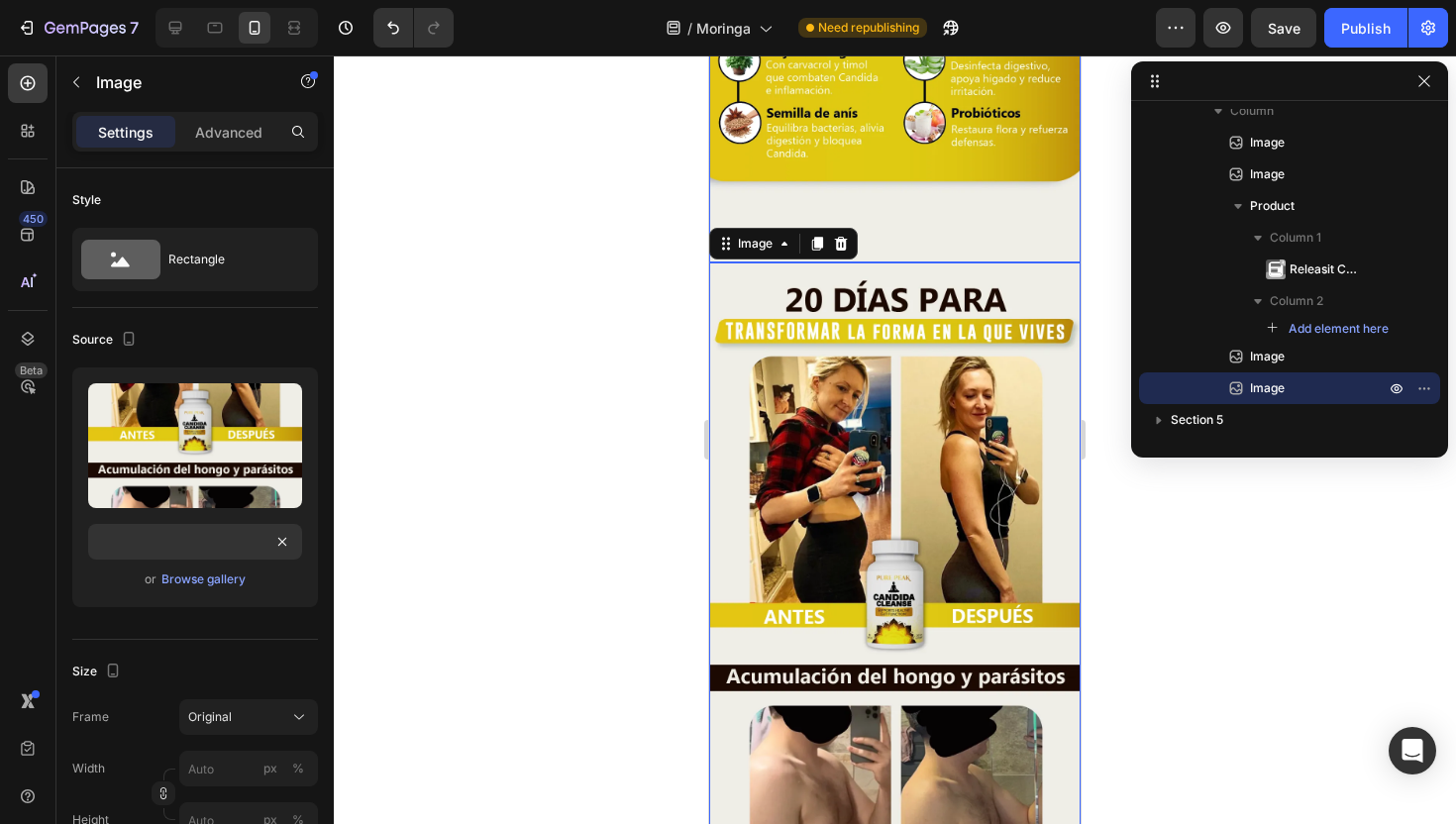 click at bounding box center (894, -31) 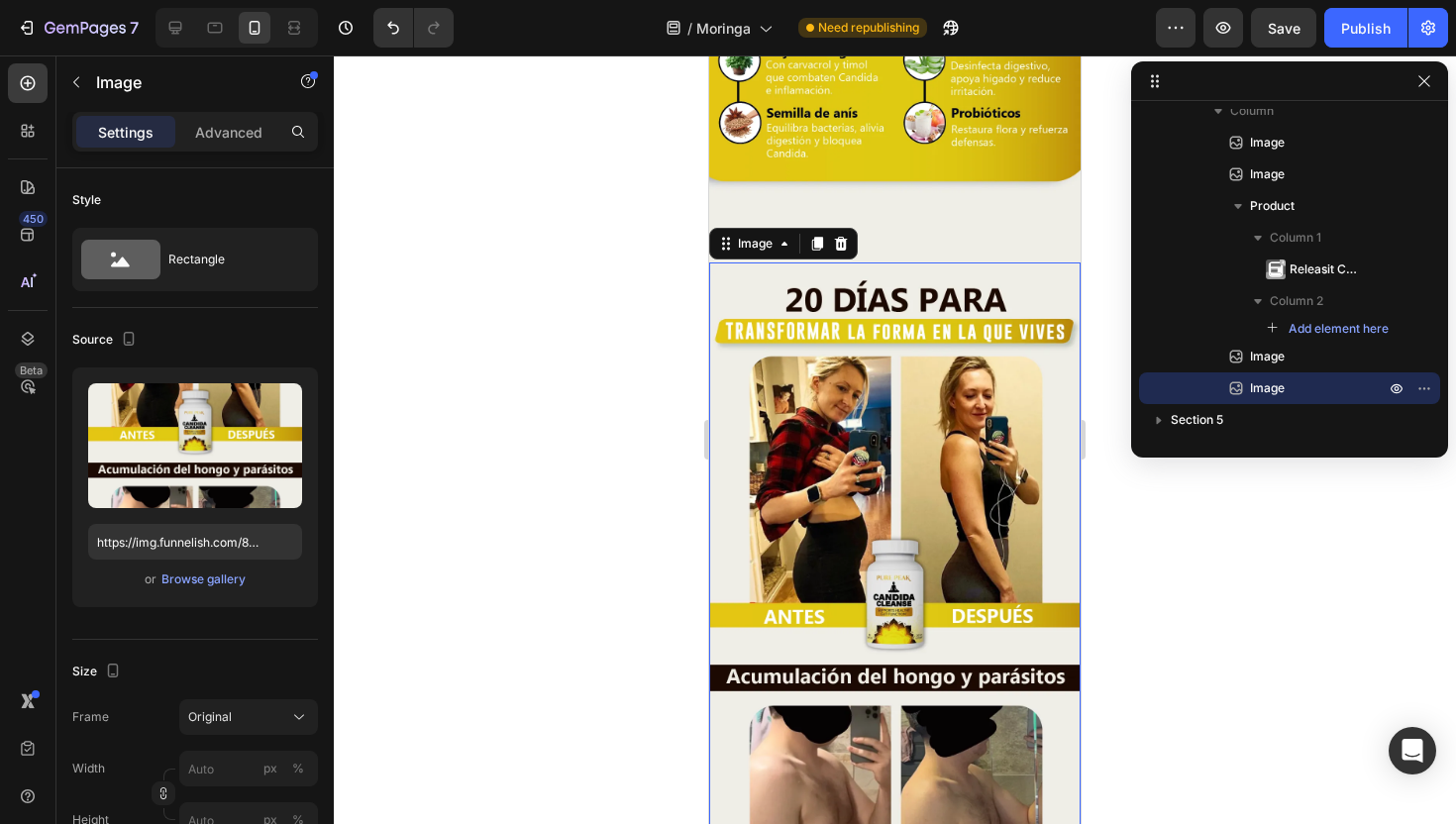 click at bounding box center (894, 635) 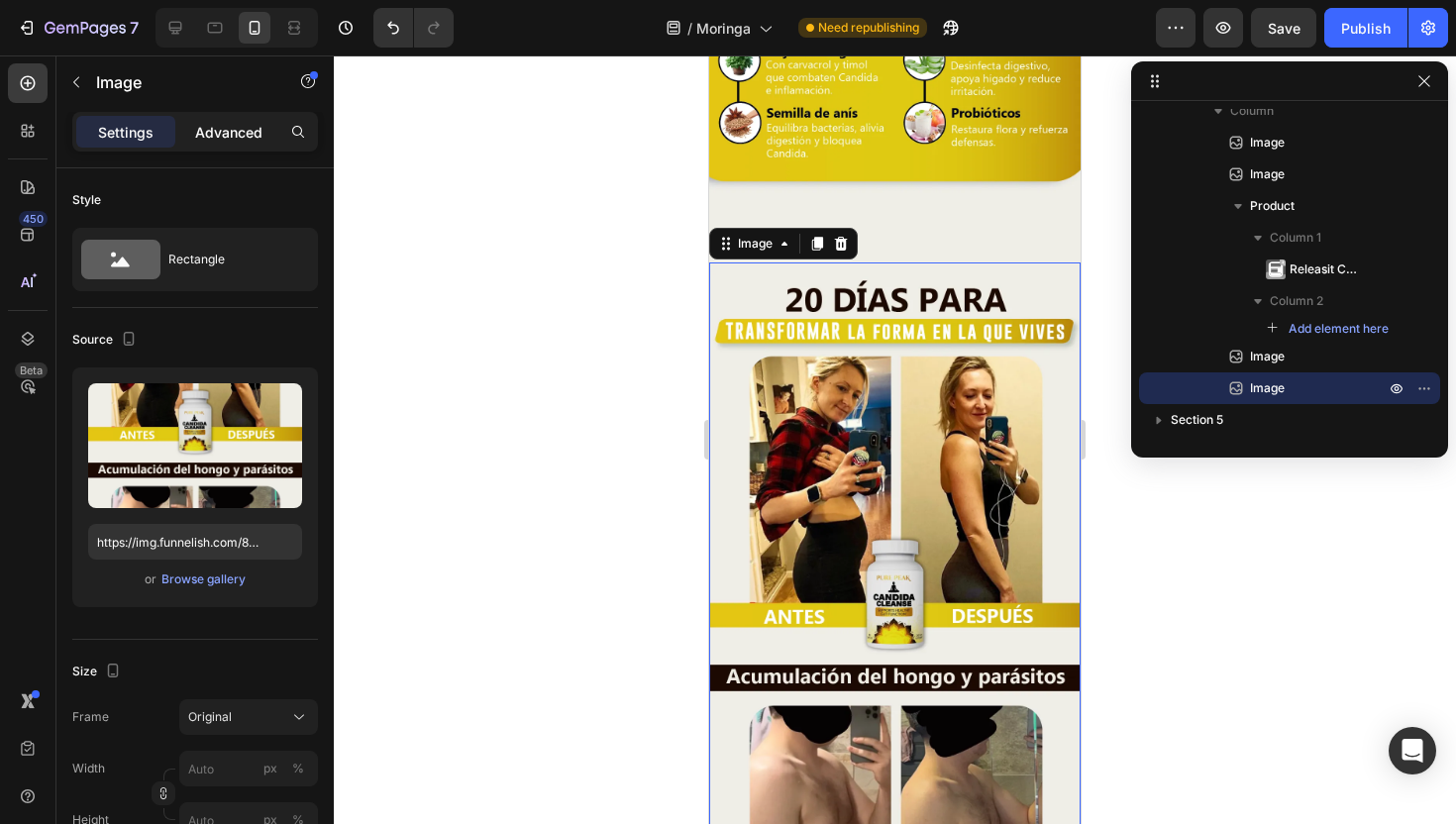 click on "Advanced" at bounding box center [229, 132] 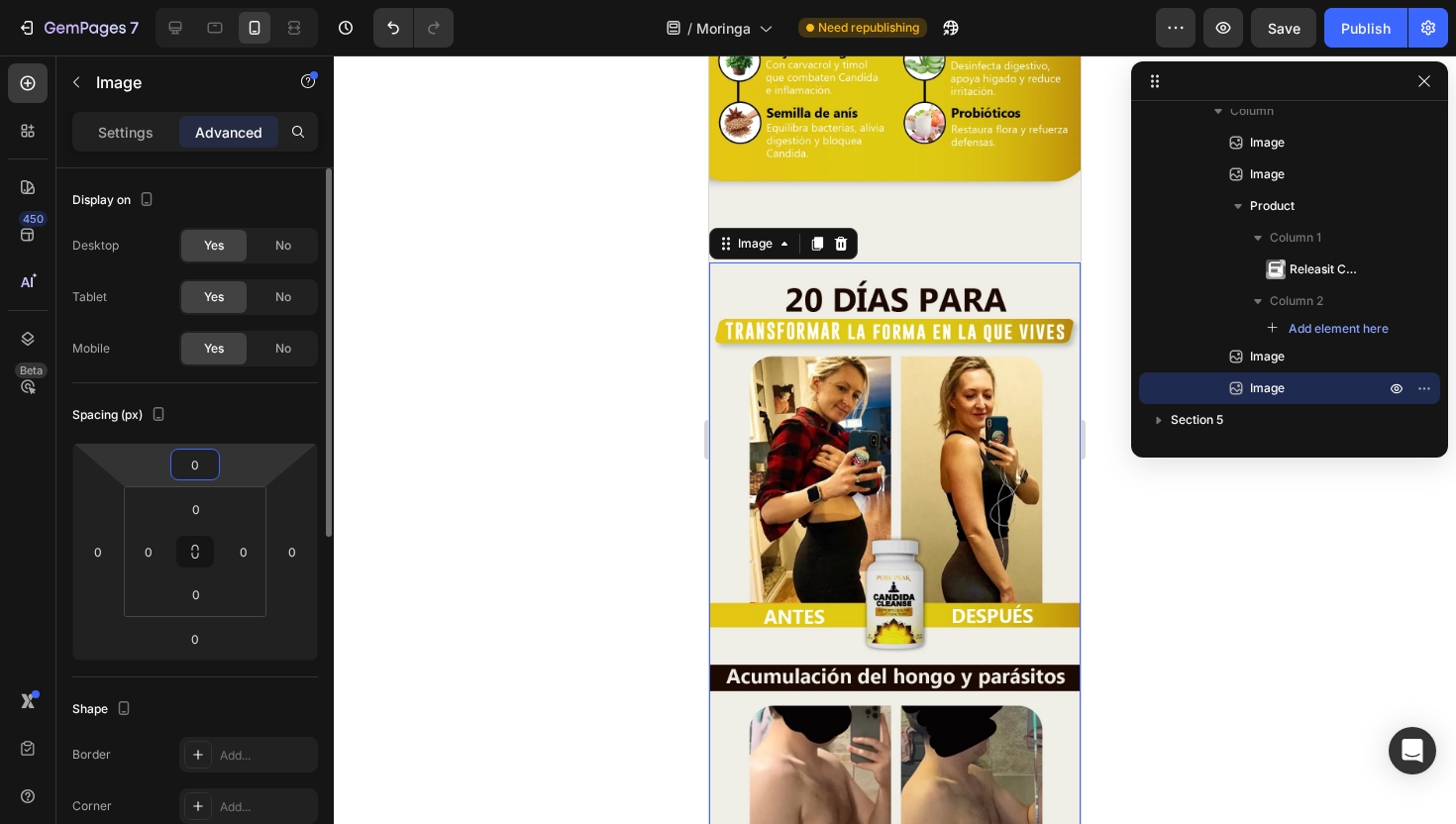 click on "0" at bounding box center (195, 464) 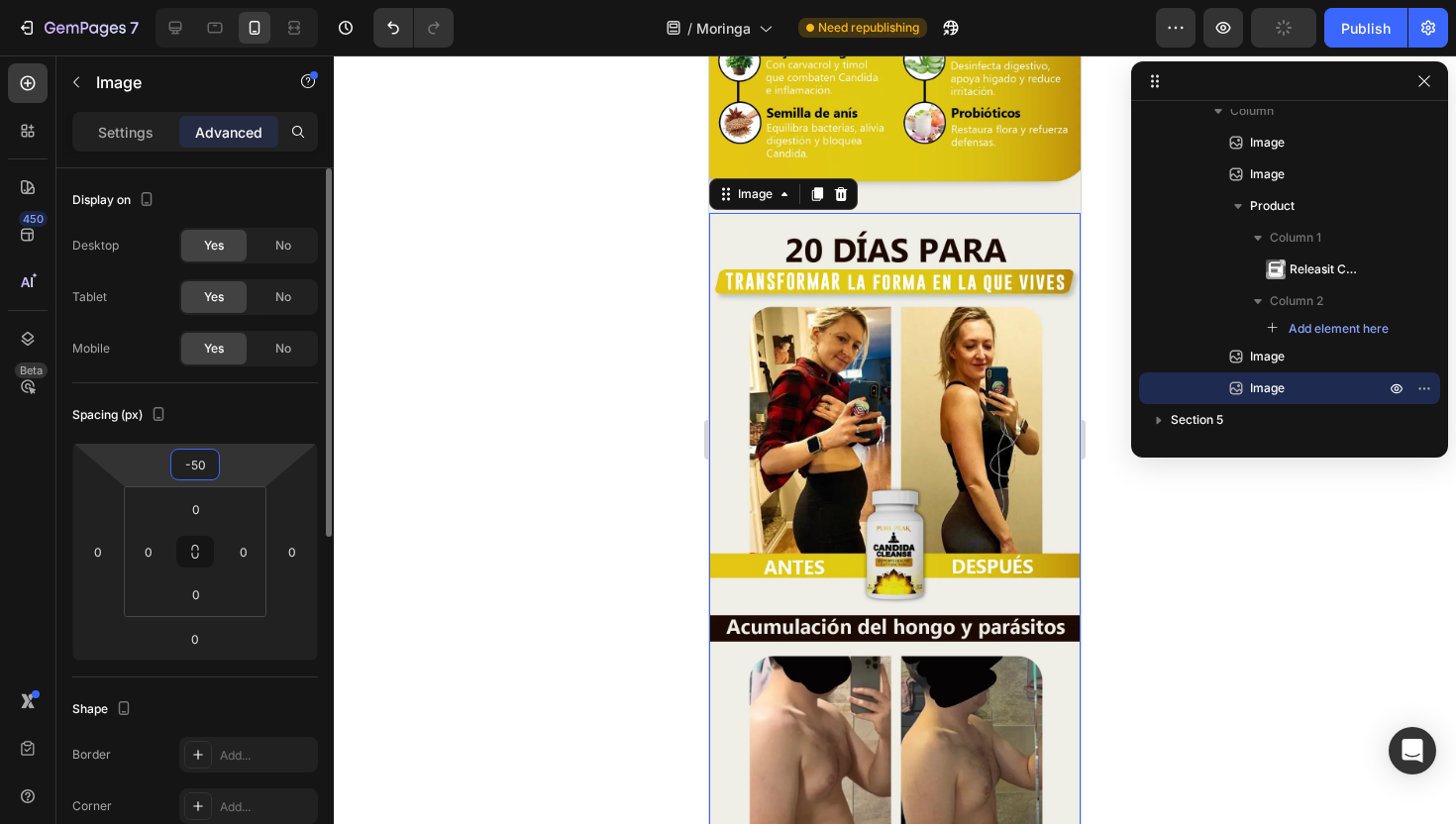 type on "-51" 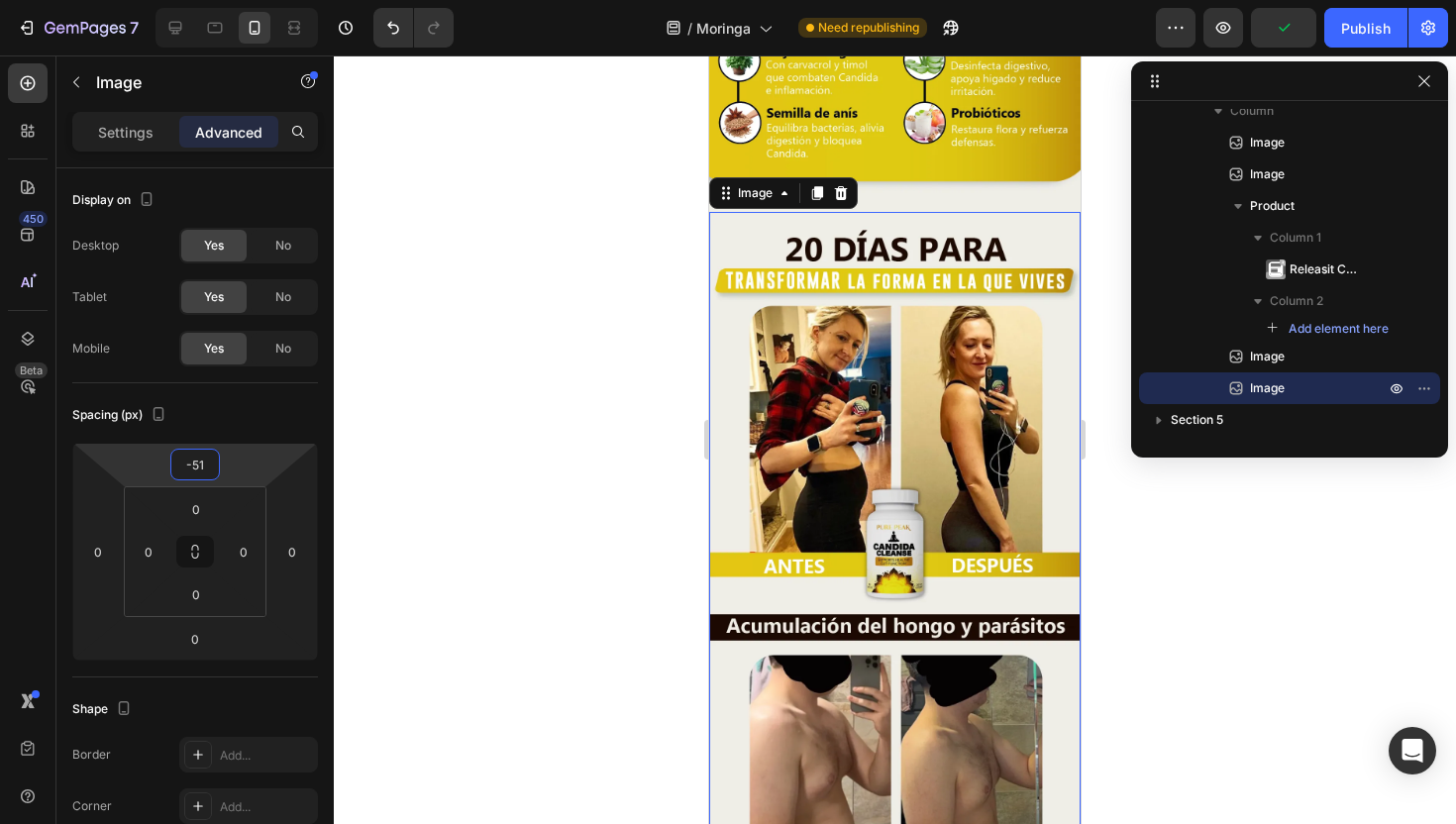 click 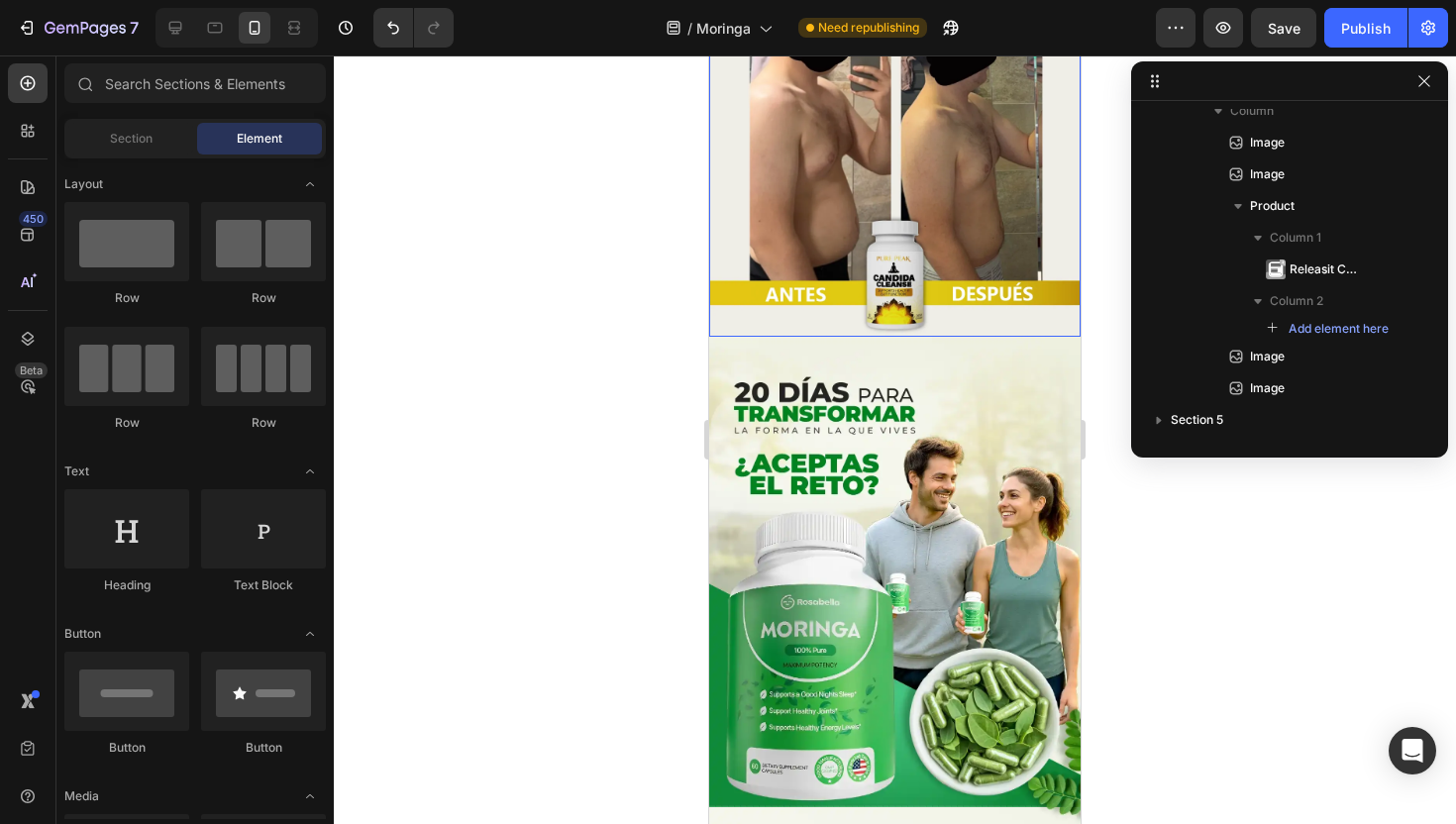 scroll, scrollTop: 3764, scrollLeft: 0, axis: vertical 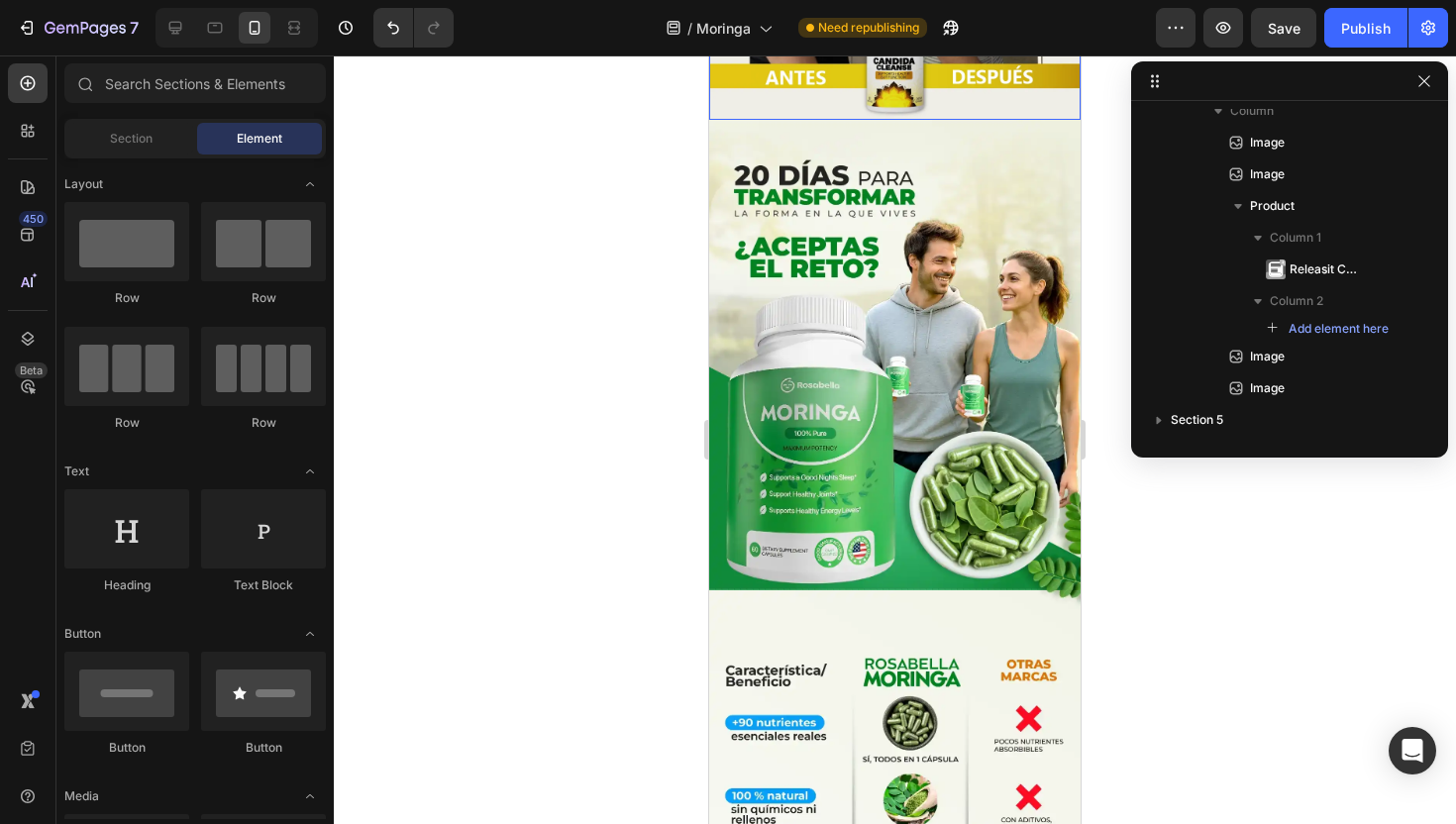 click at bounding box center [894, 355] 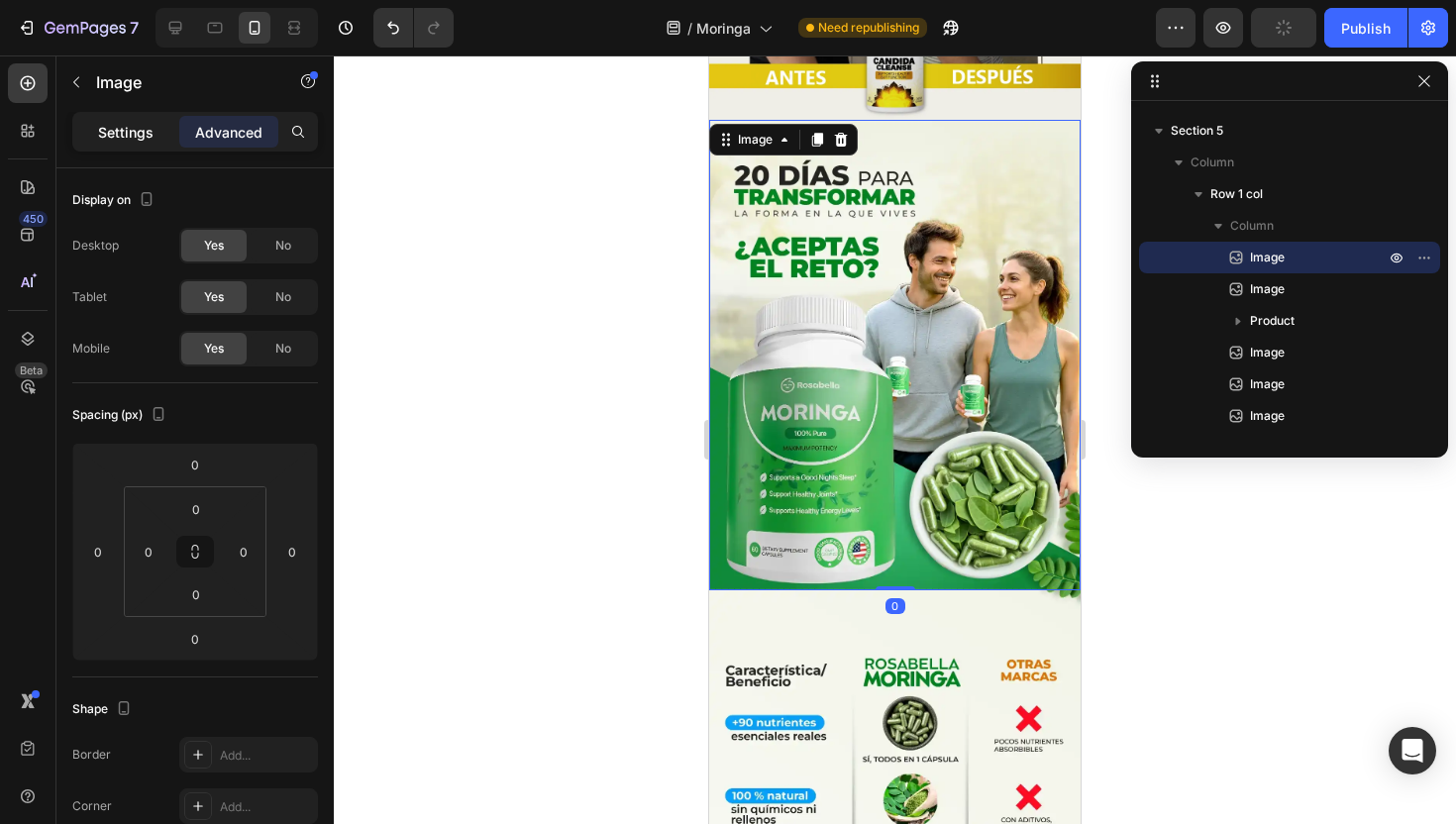 click on "Settings" at bounding box center [126, 132] 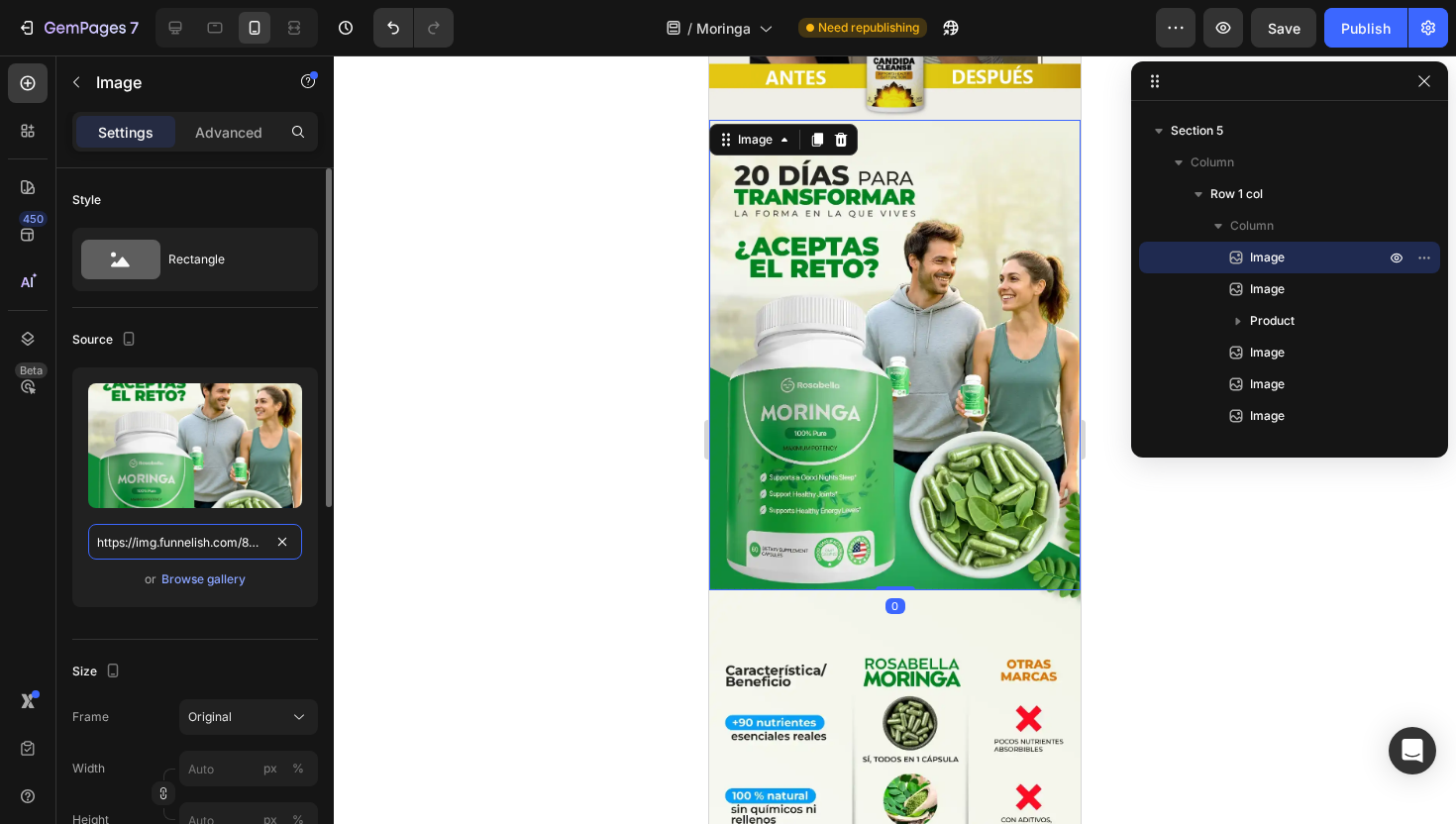 click on "https://img.funnelish.com/80809/854135/1751939993-1750288048-8_11zon.webp" at bounding box center [195, 542] 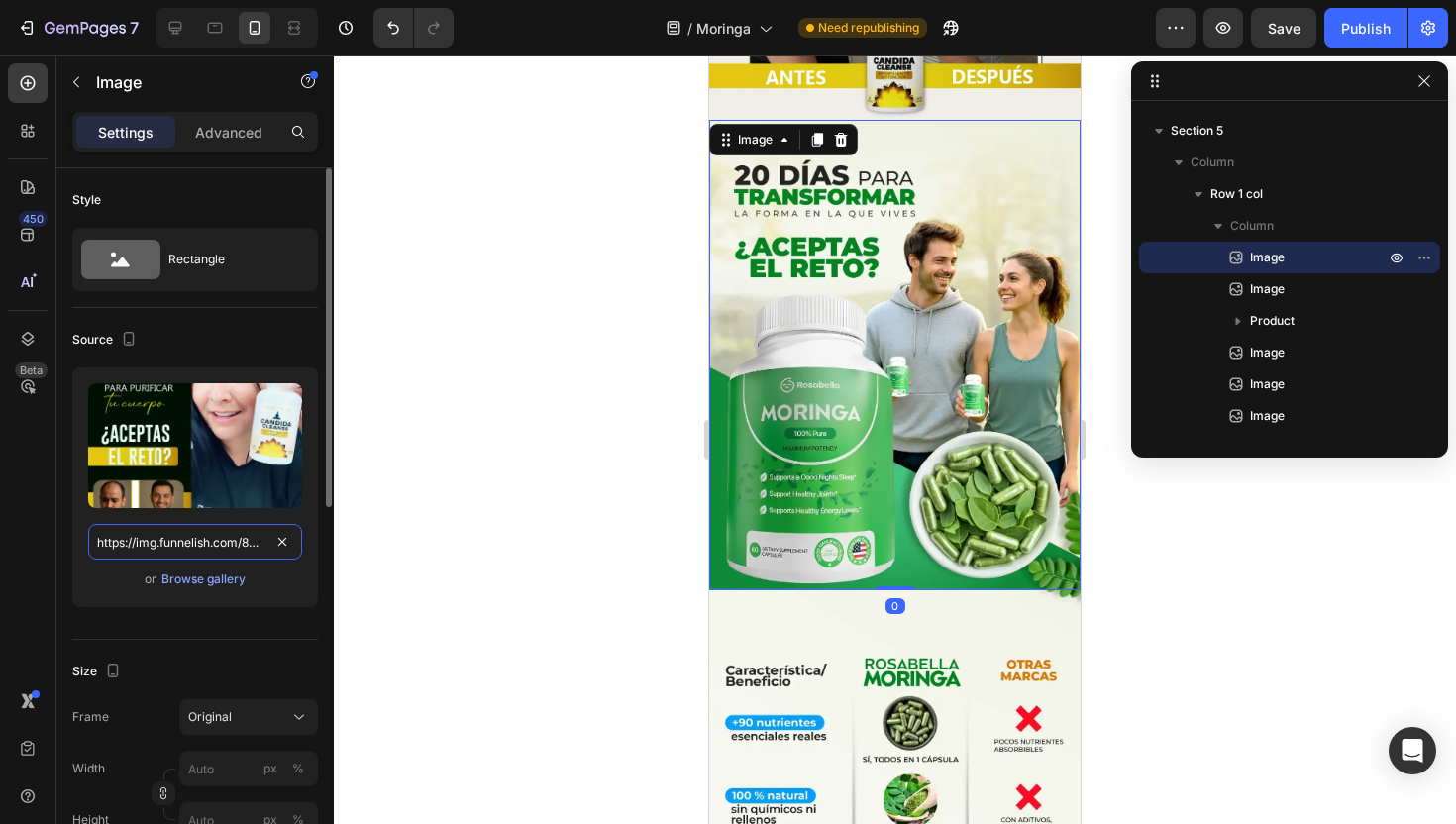 scroll, scrollTop: 0, scrollLeft: 308, axis: horizontal 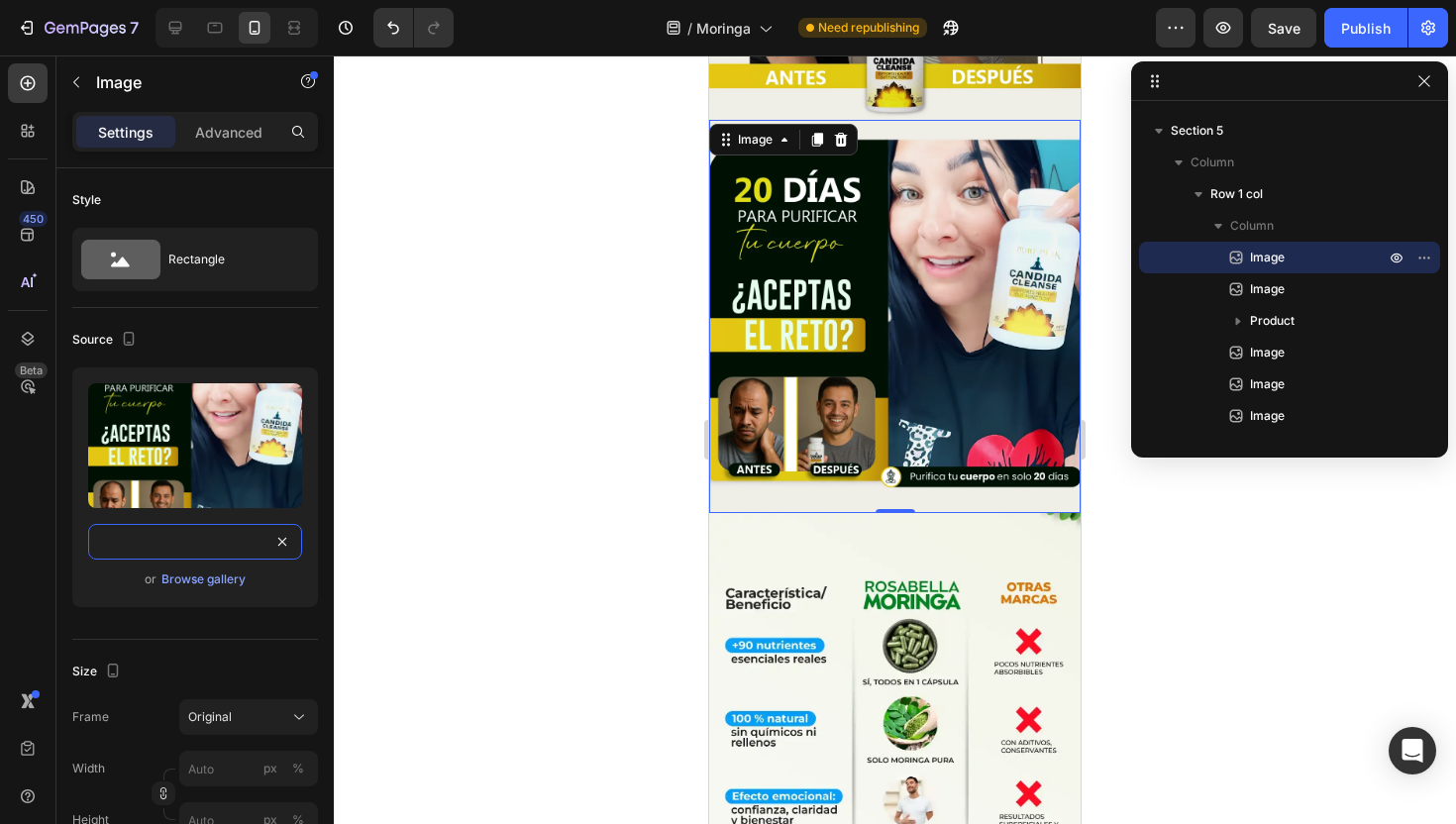 type on "https://img.funnelish.com/88643/882335/1754140420-9_11zon%20%284%29.webp" 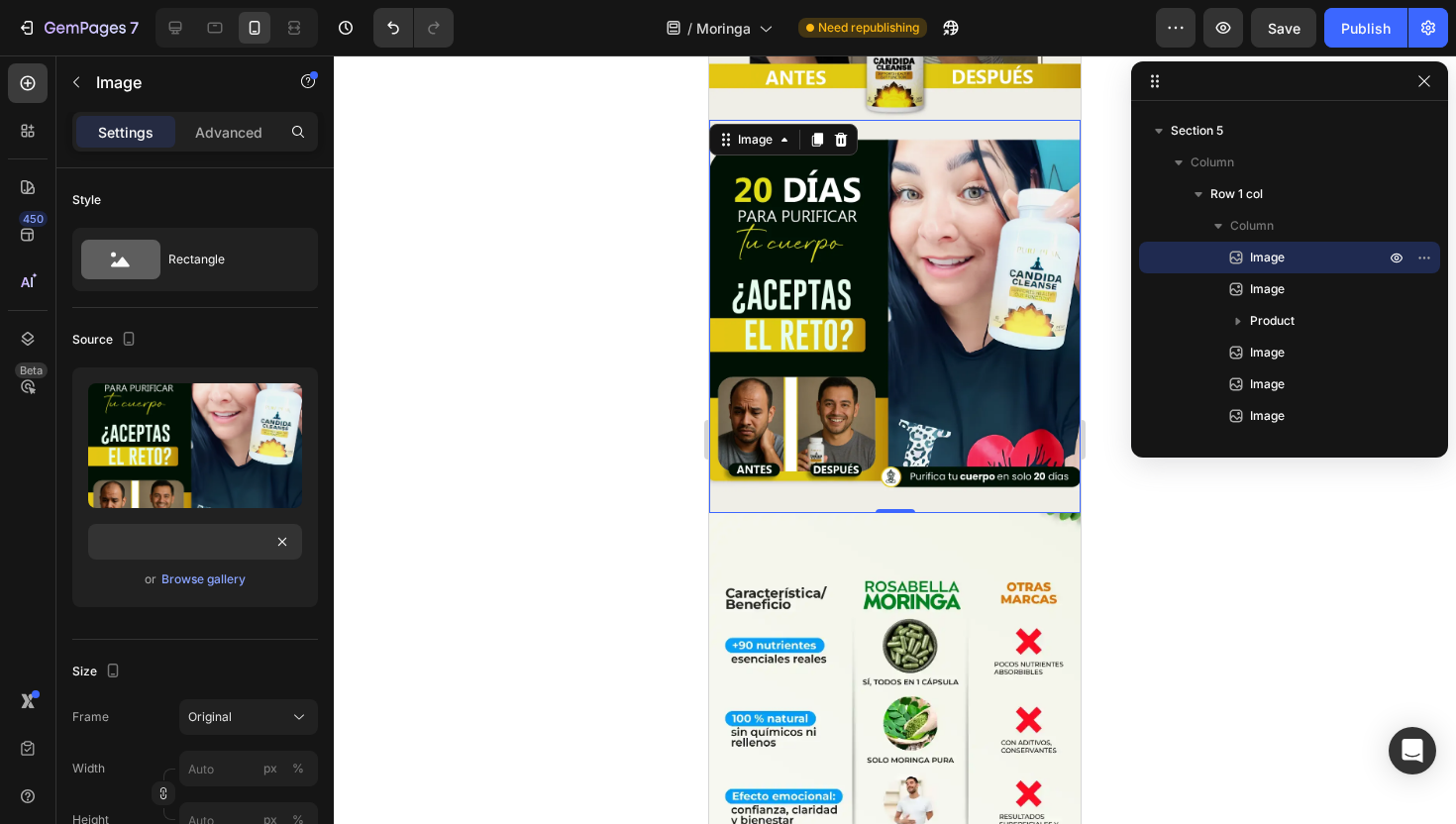 click 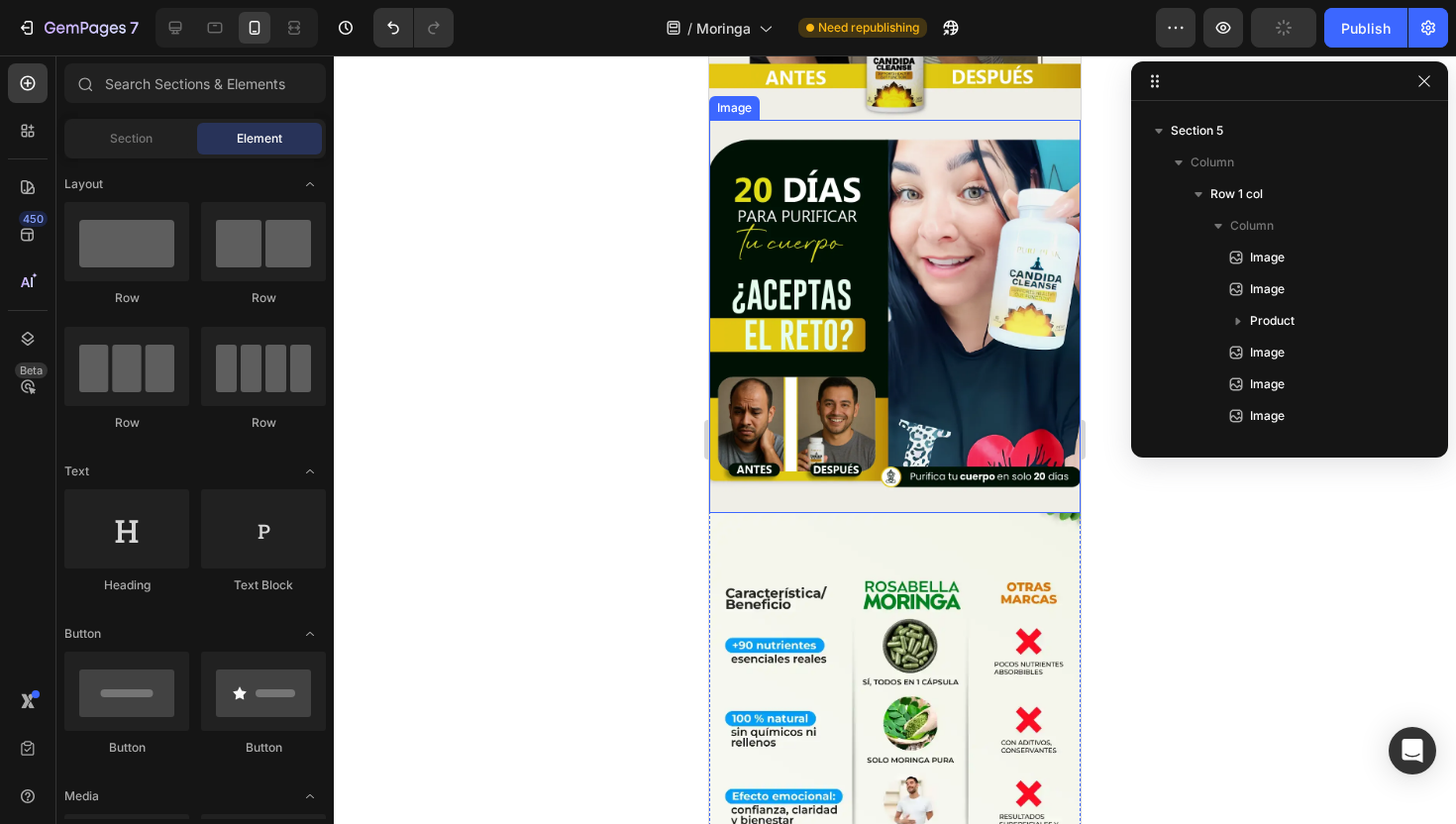 click at bounding box center (894, 316) 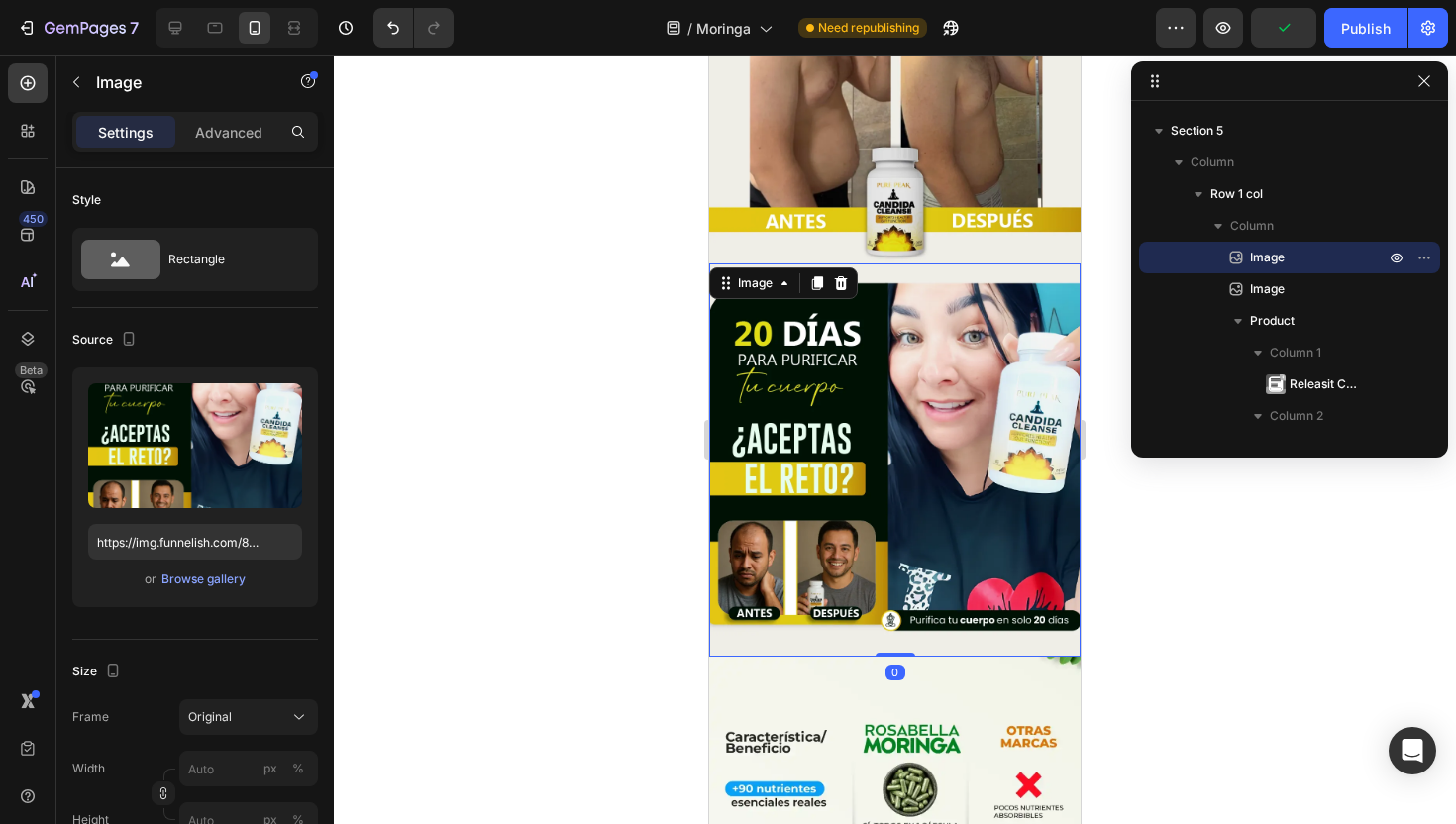 scroll, scrollTop: 3602, scrollLeft: 0, axis: vertical 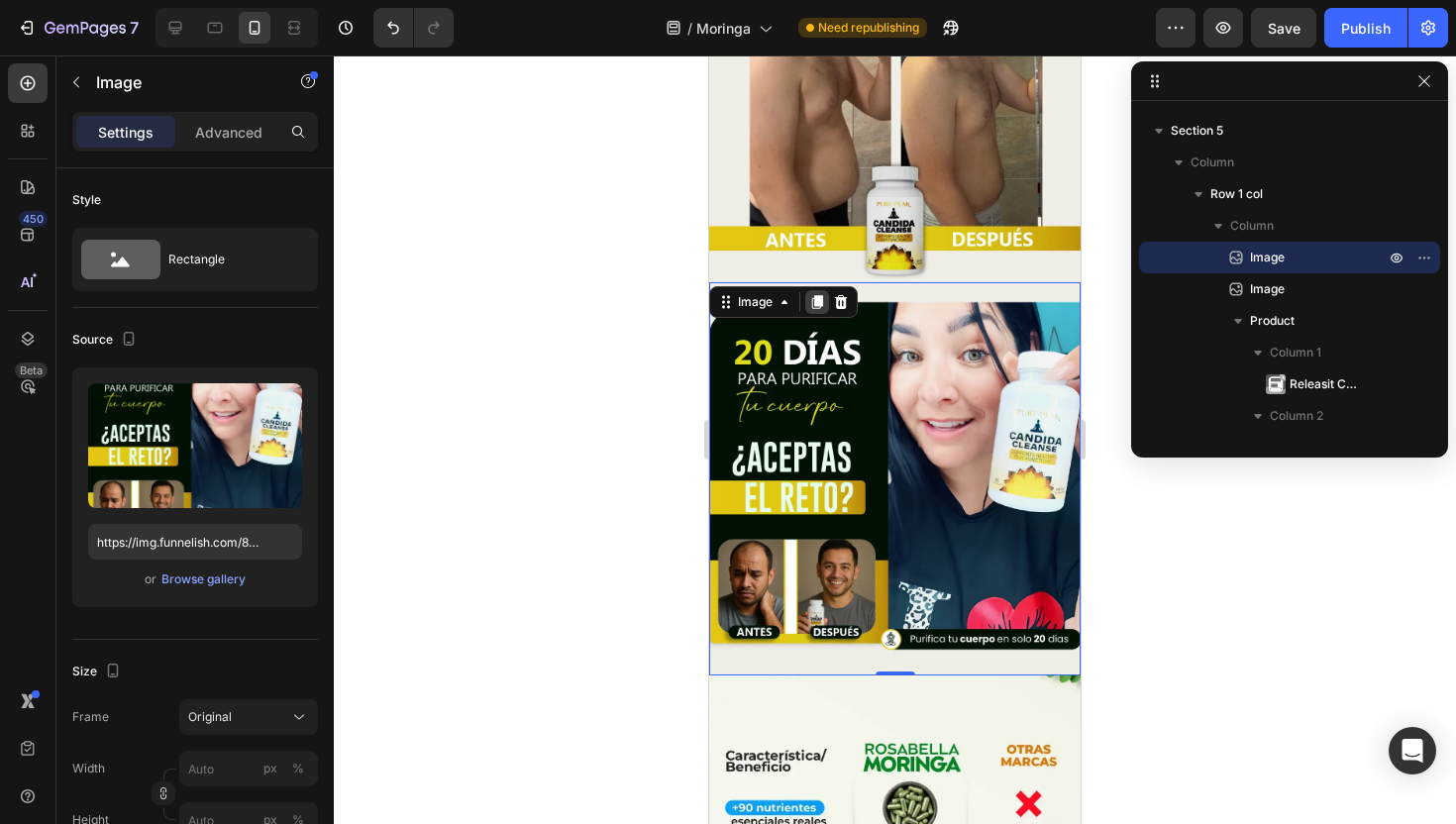 click 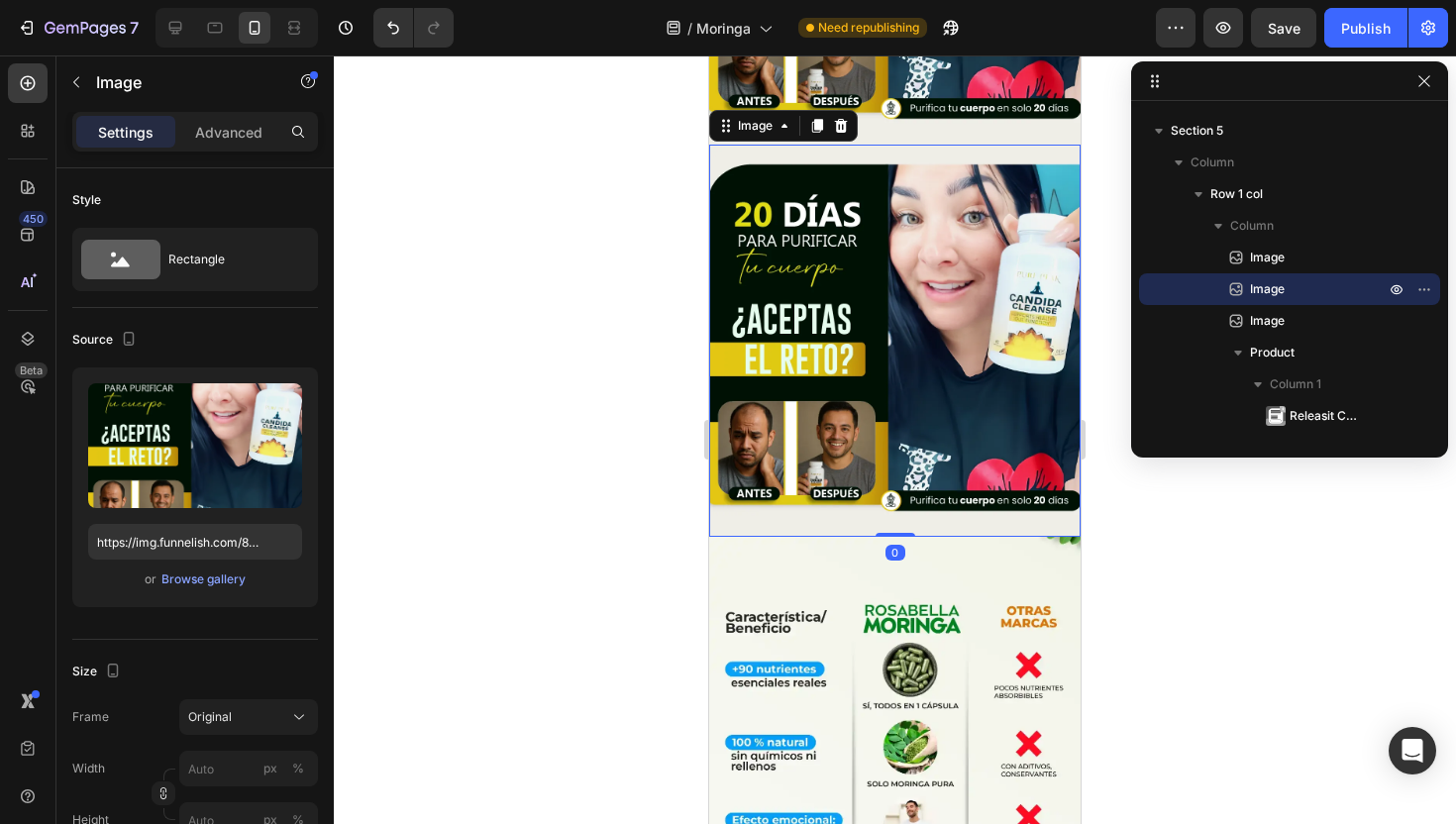 scroll, scrollTop: 4152, scrollLeft: 0, axis: vertical 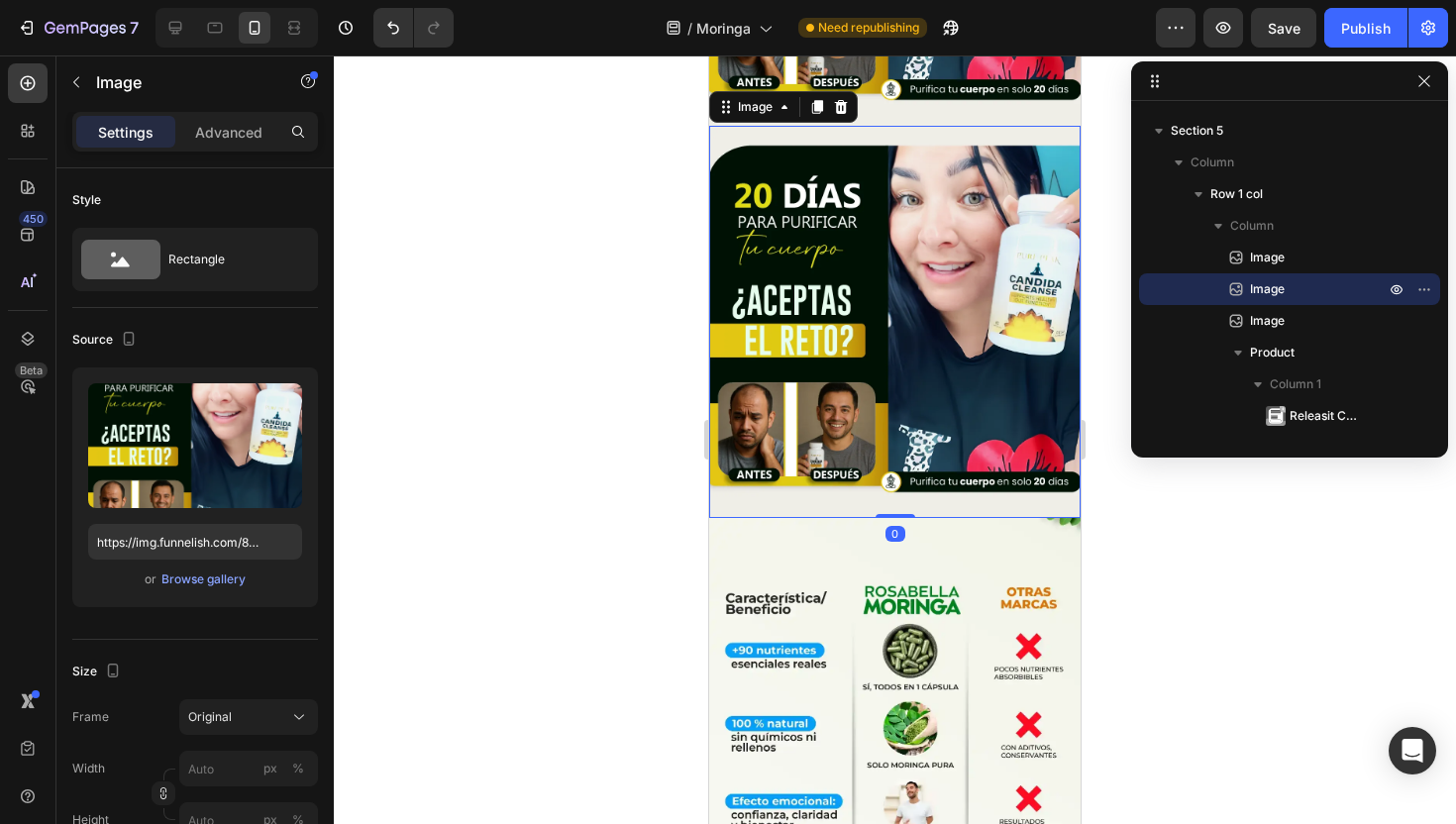 click at bounding box center (894, 322) 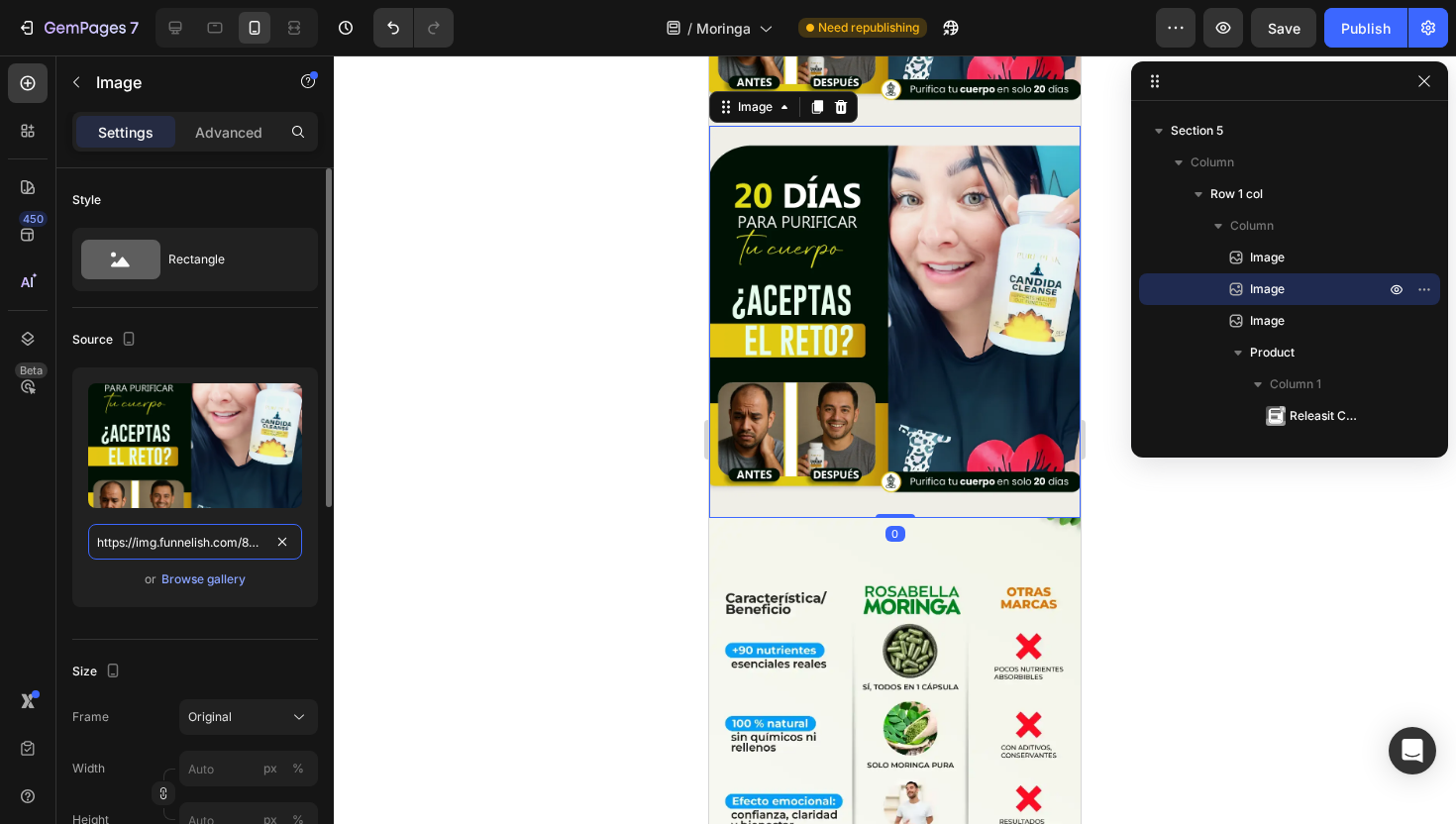click on "https://img.funnelish.com/88643/882335/1754140420-9_11zon%20%284%29.webp" at bounding box center [195, 542] 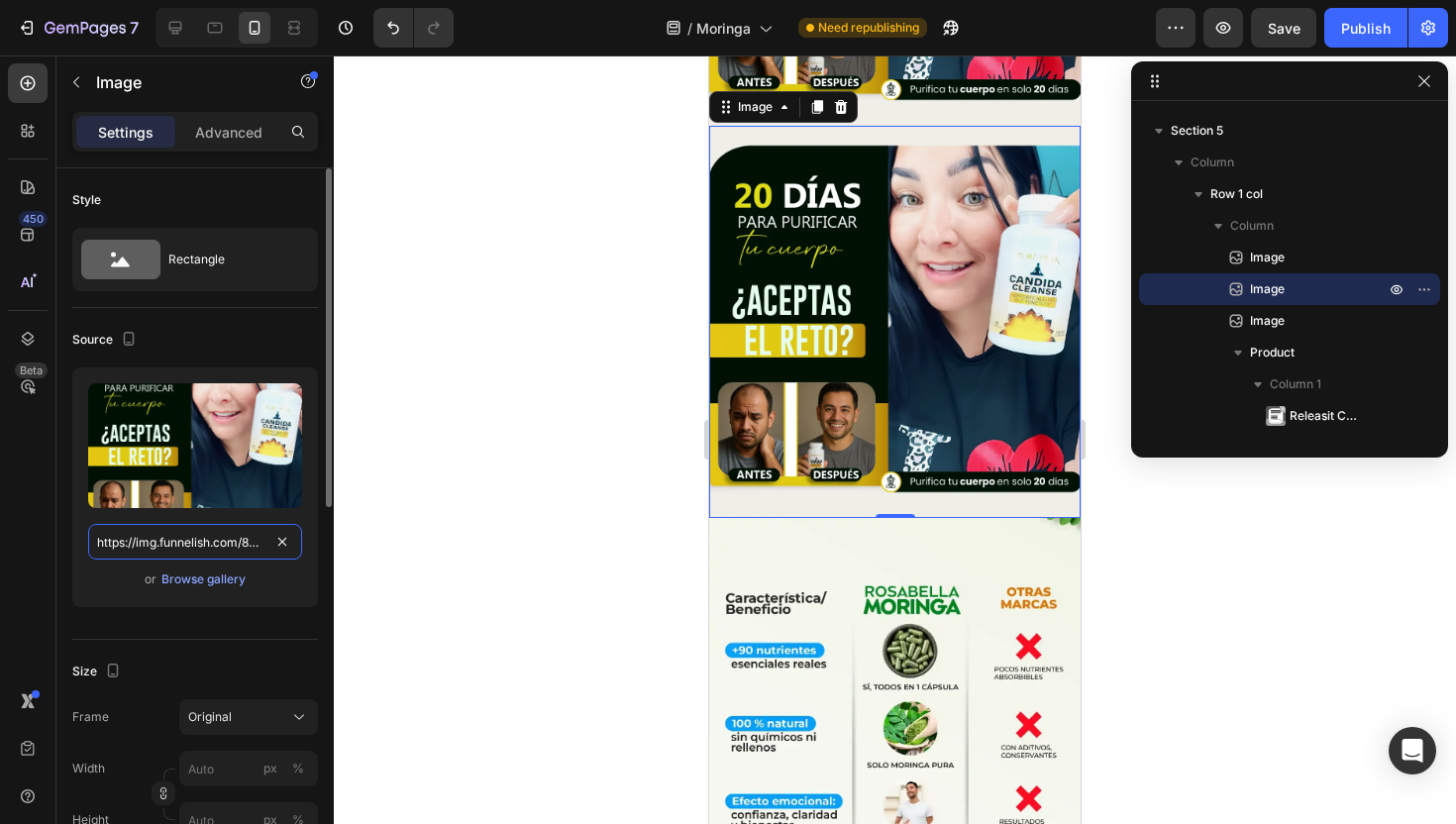 click on "https://img.funnelish.com/88643/882335/1754140420-9_11zon%20%284%29.webp" at bounding box center (195, 542) 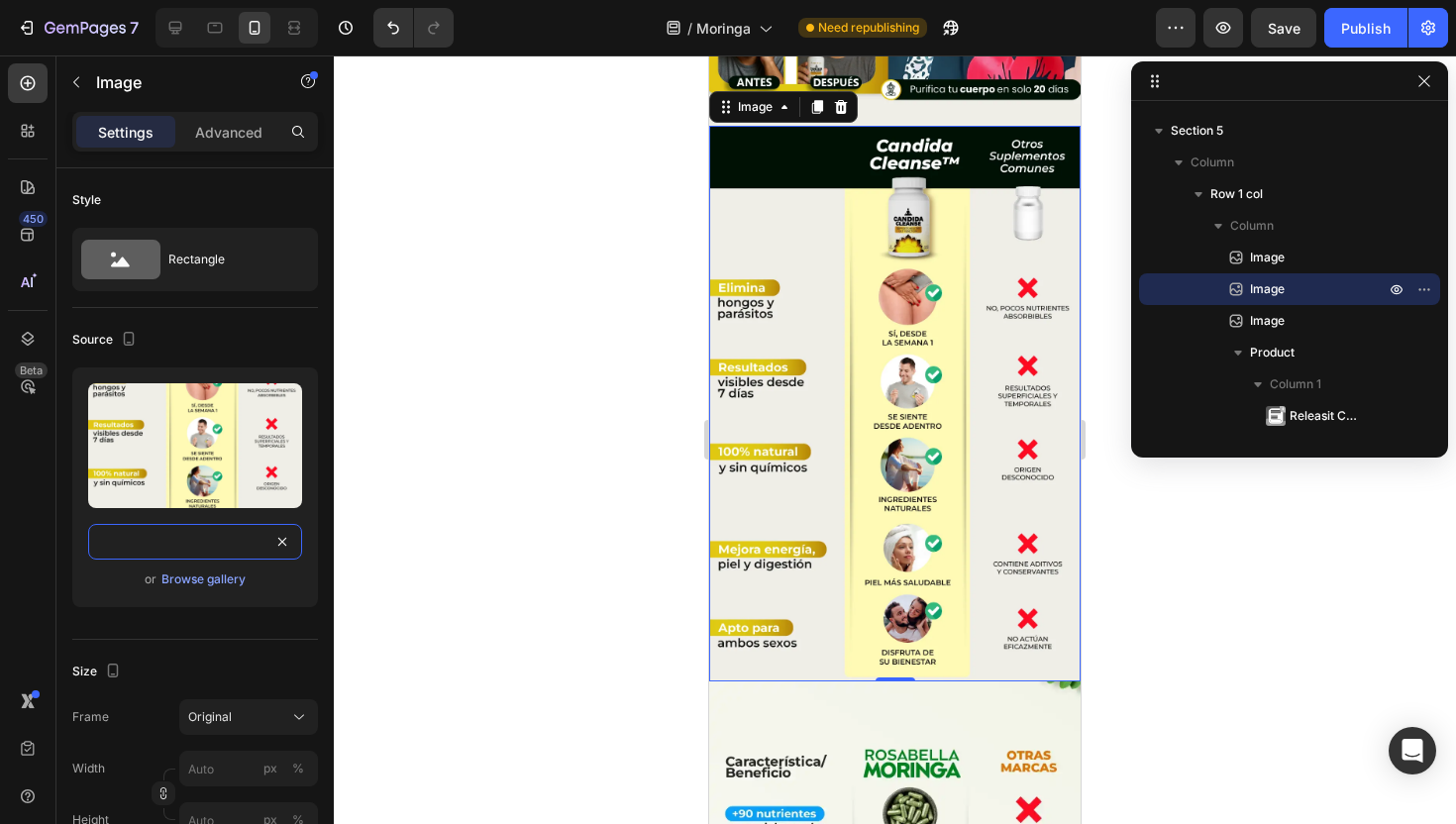type on "https://img.funnelish.com/88643/882335/1754140418-10_11zon%20%285%29.webp" 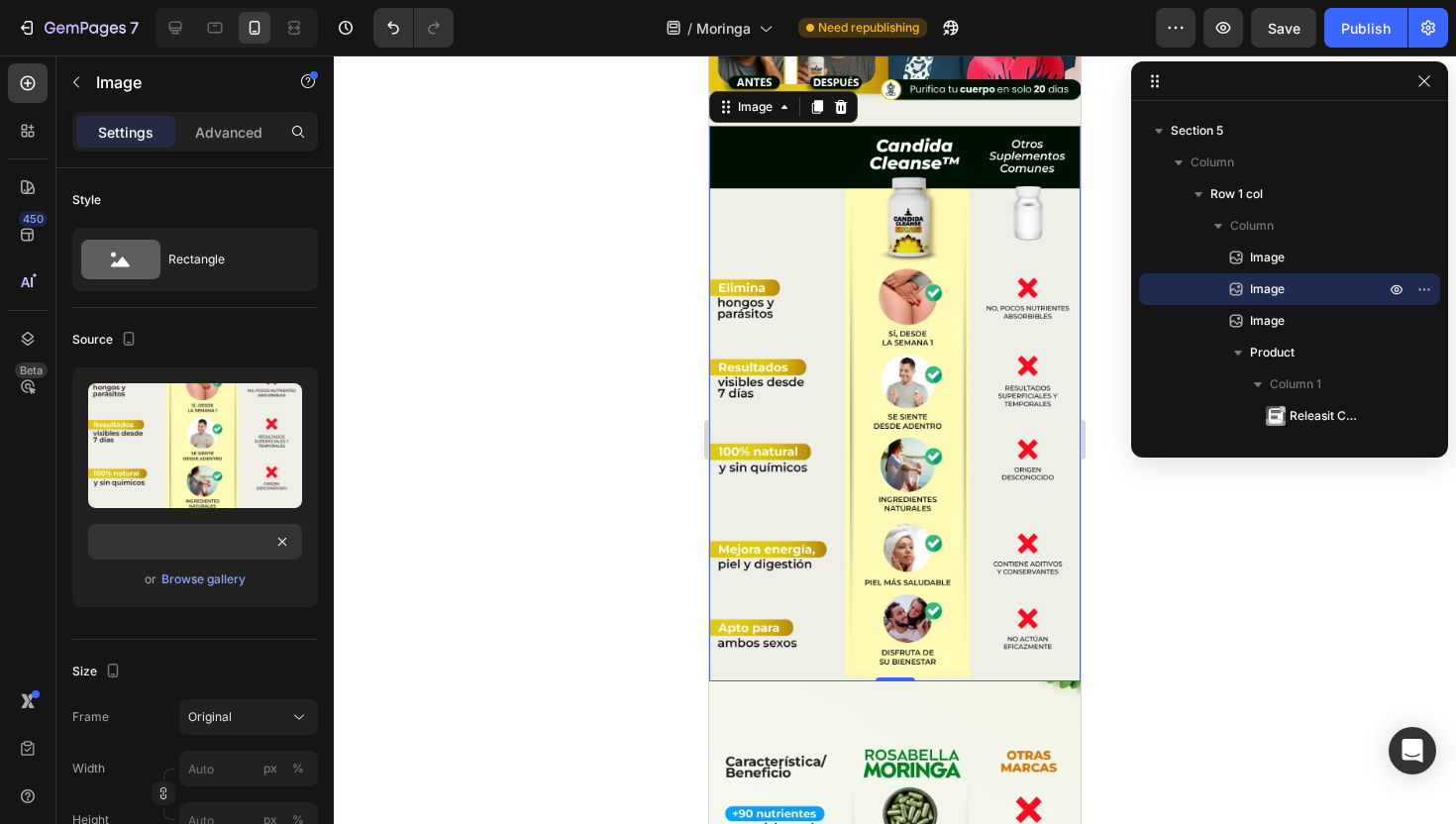 scroll, scrollTop: 0, scrollLeft: 0, axis: both 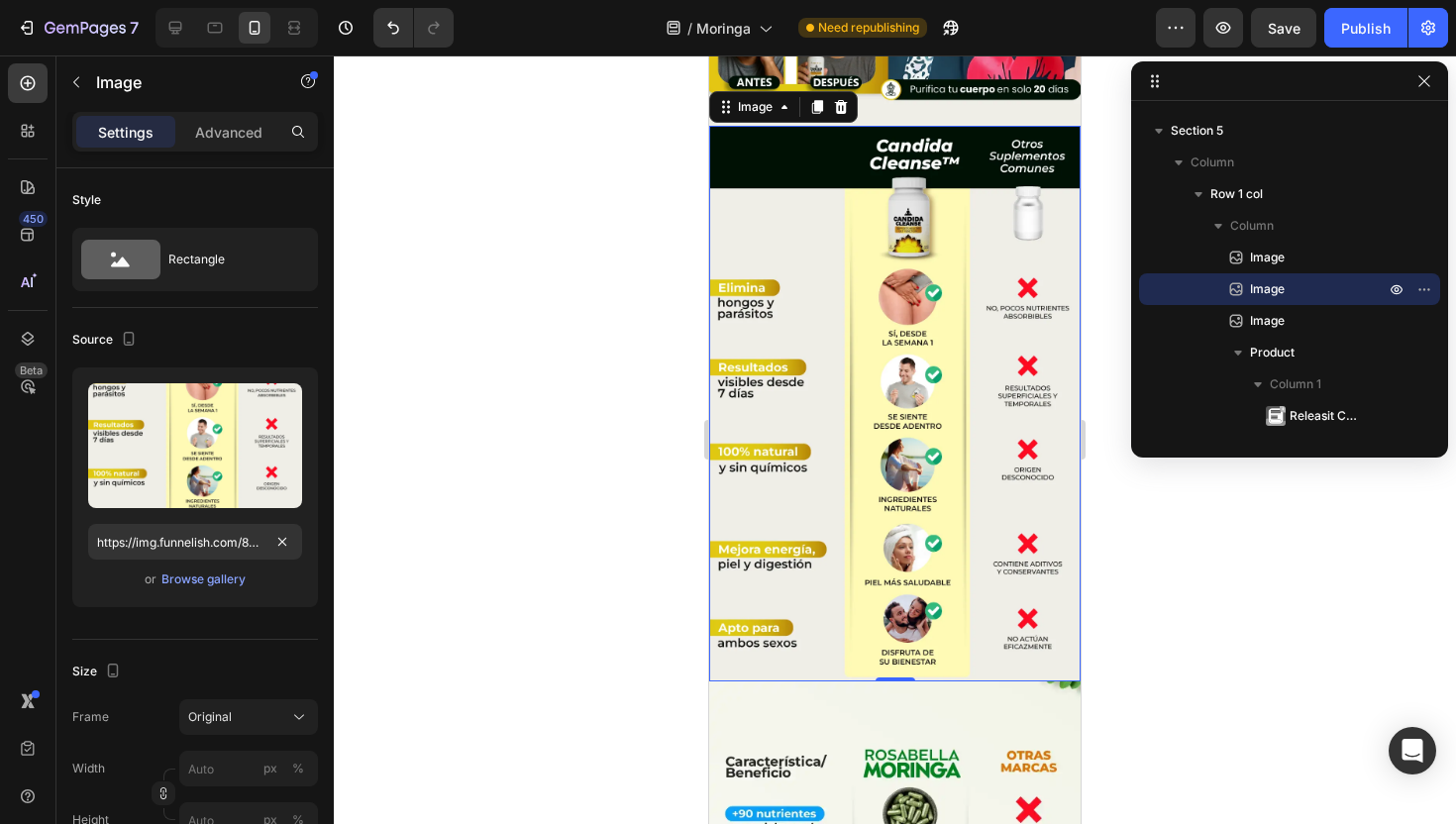 click 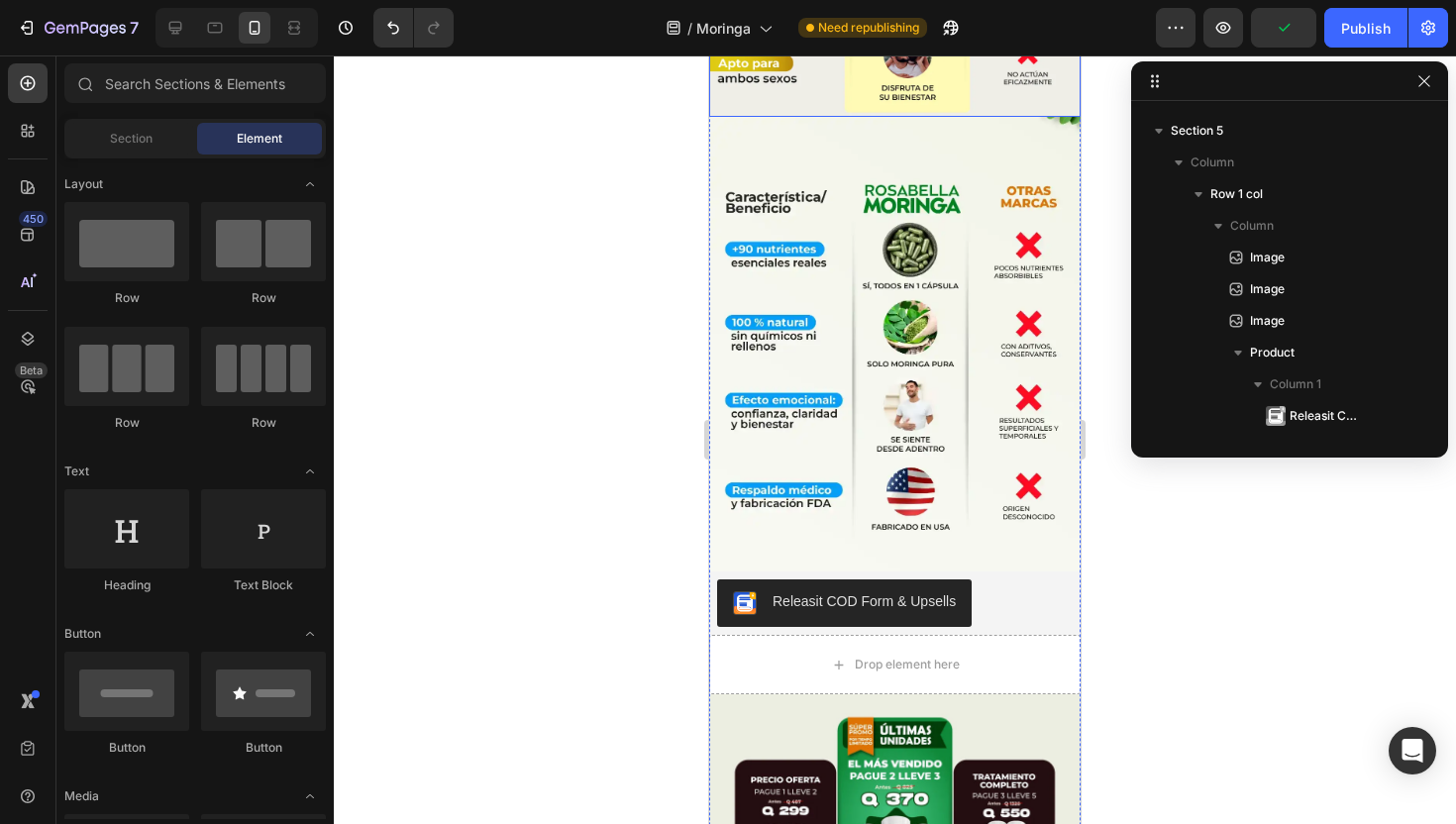 scroll, scrollTop: 4735, scrollLeft: 0, axis: vertical 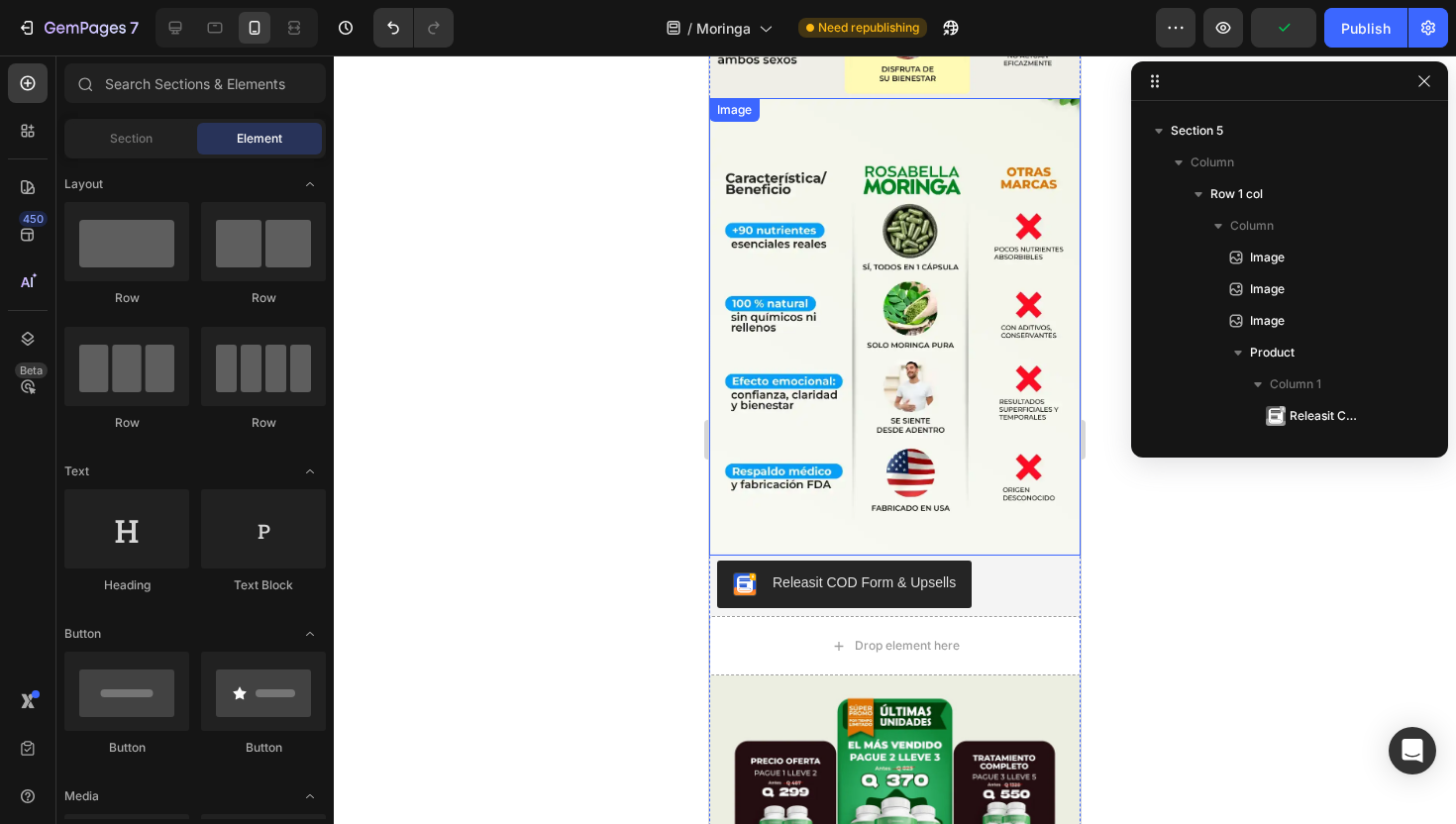 click at bounding box center (894, 327) 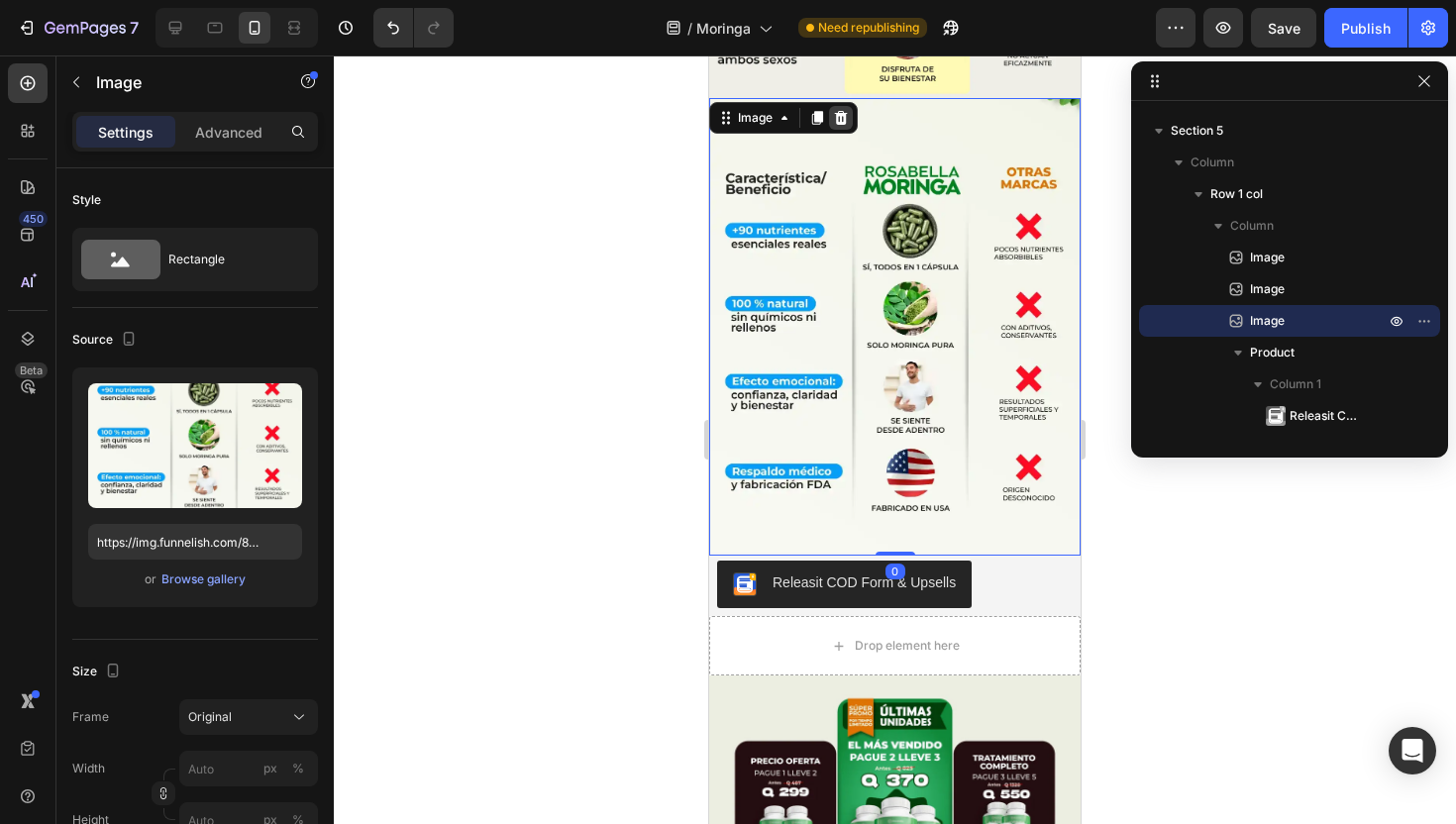 click at bounding box center (841, 118) 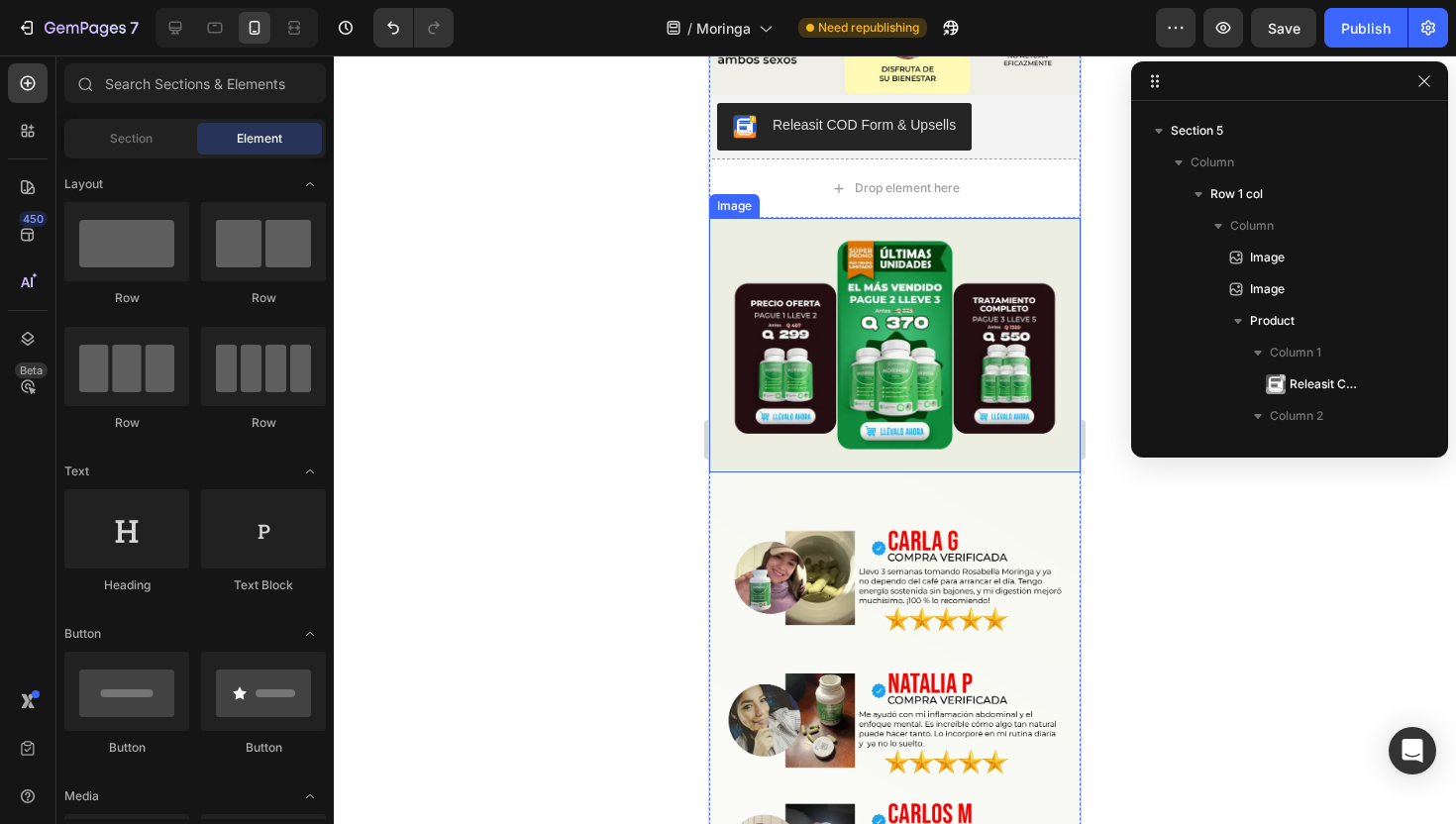 click at bounding box center (894, 345) 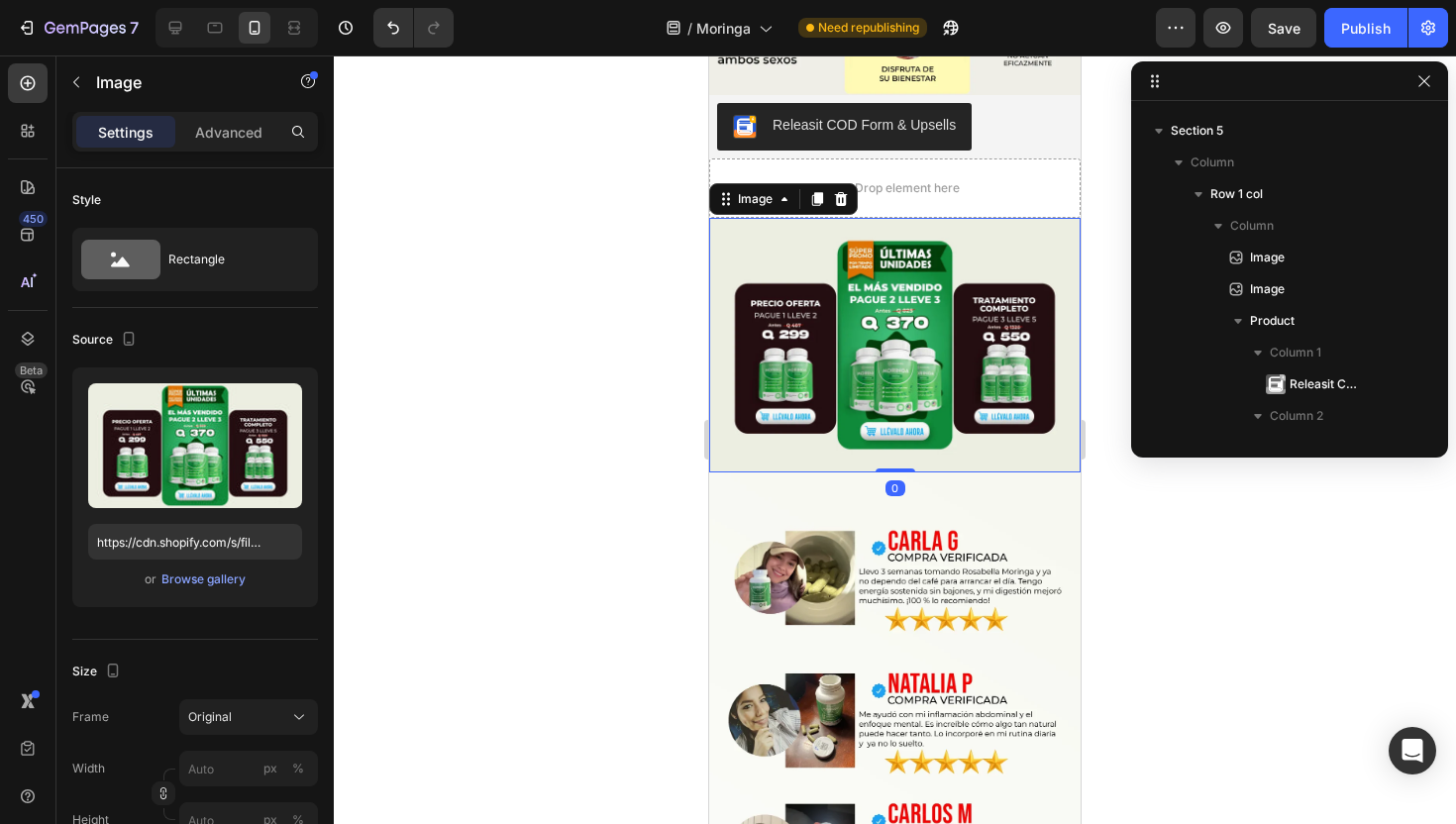 scroll, scrollTop: 1238, scrollLeft: 0, axis: vertical 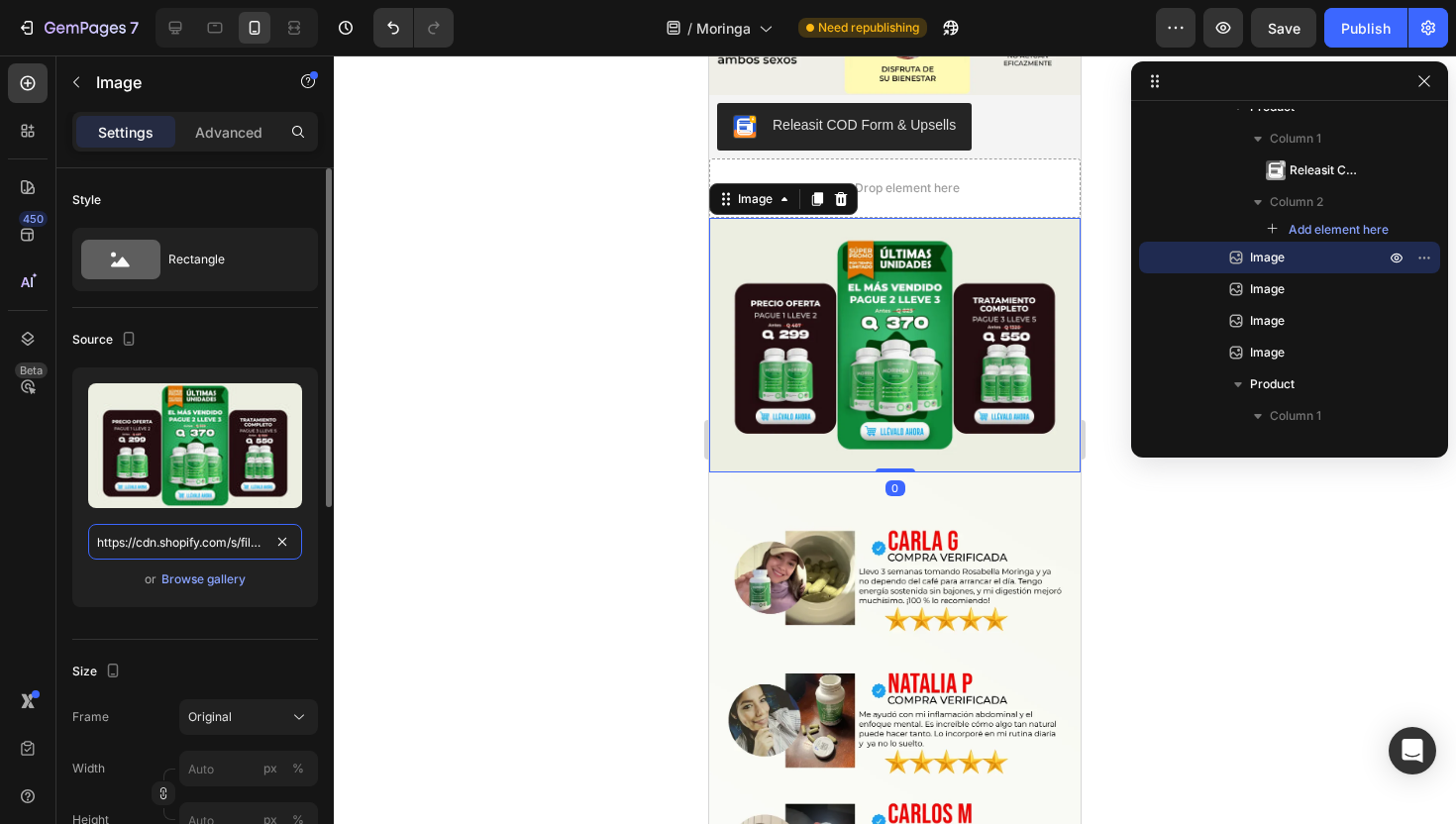 click on "https://cdn.shopify.com/s/files/1/0717/5267/9573/files/gempages_566572631382295461-226acc26-186e-4a5c-afe6-0e2891198443.webp" at bounding box center (195, 542) 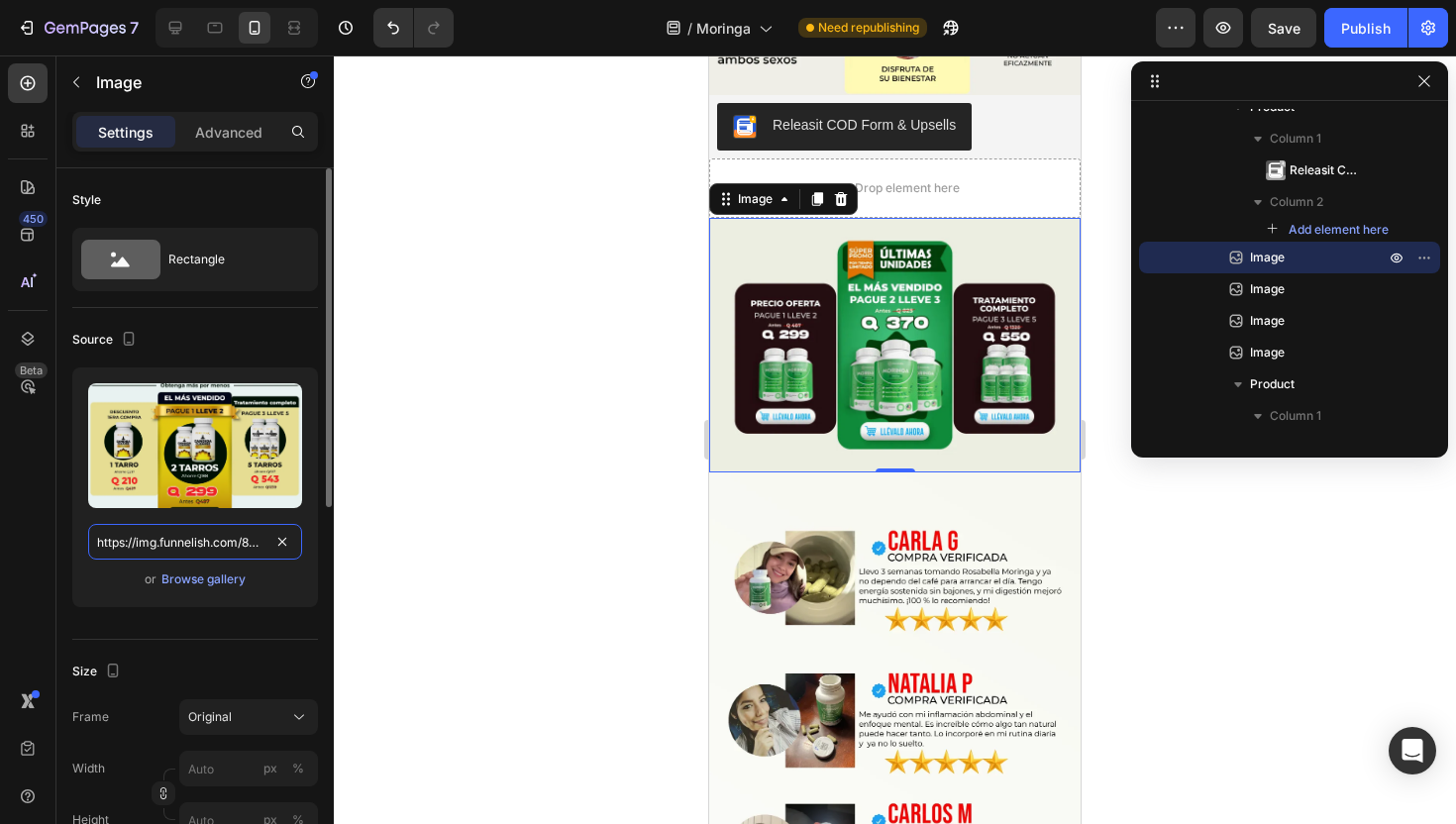 scroll, scrollTop: 0, scrollLeft: 308, axis: horizontal 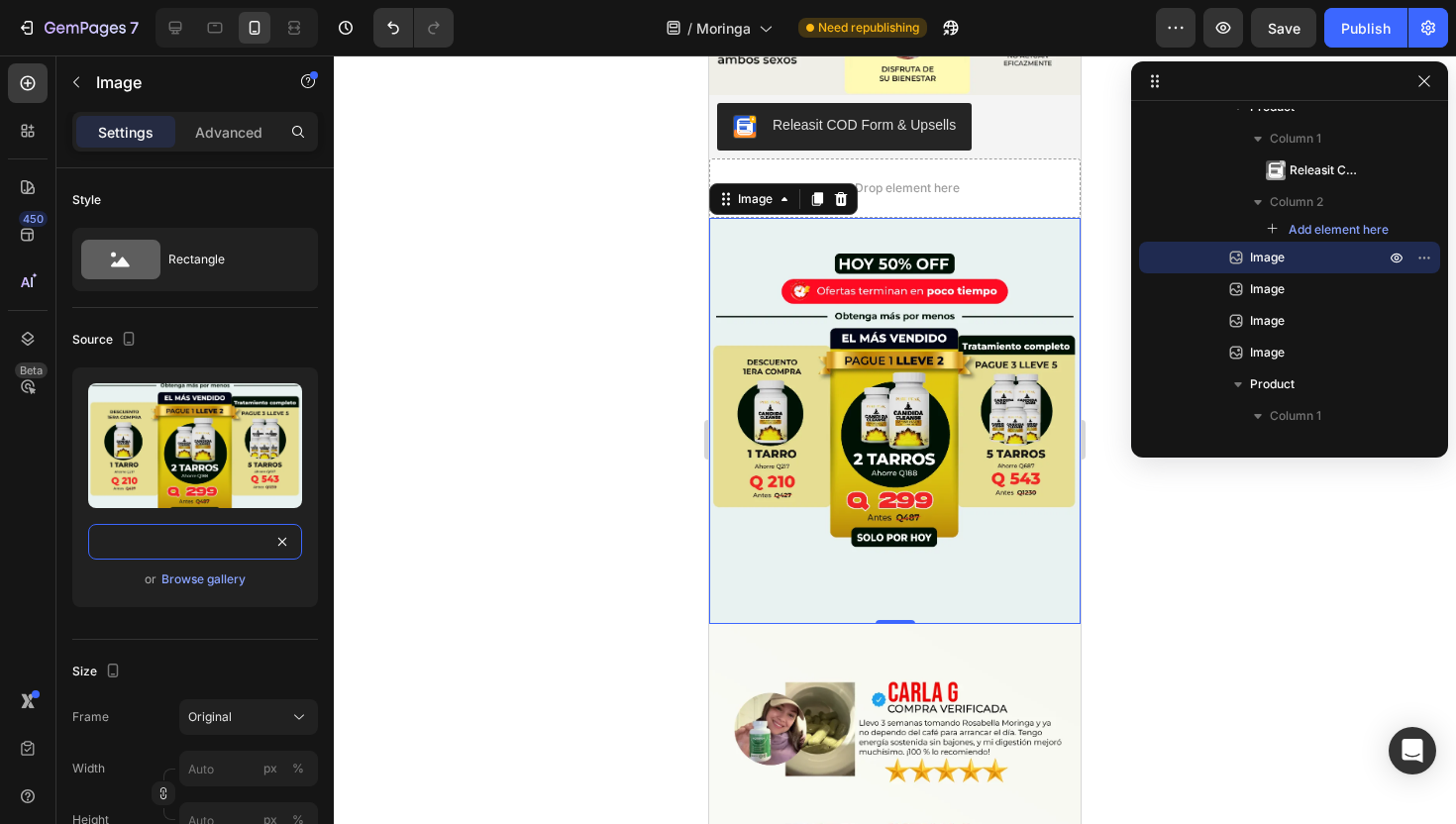 type on "https://img.funnelish.com/88643/882335/1754140415-11_11zon%20%284%29.webp" 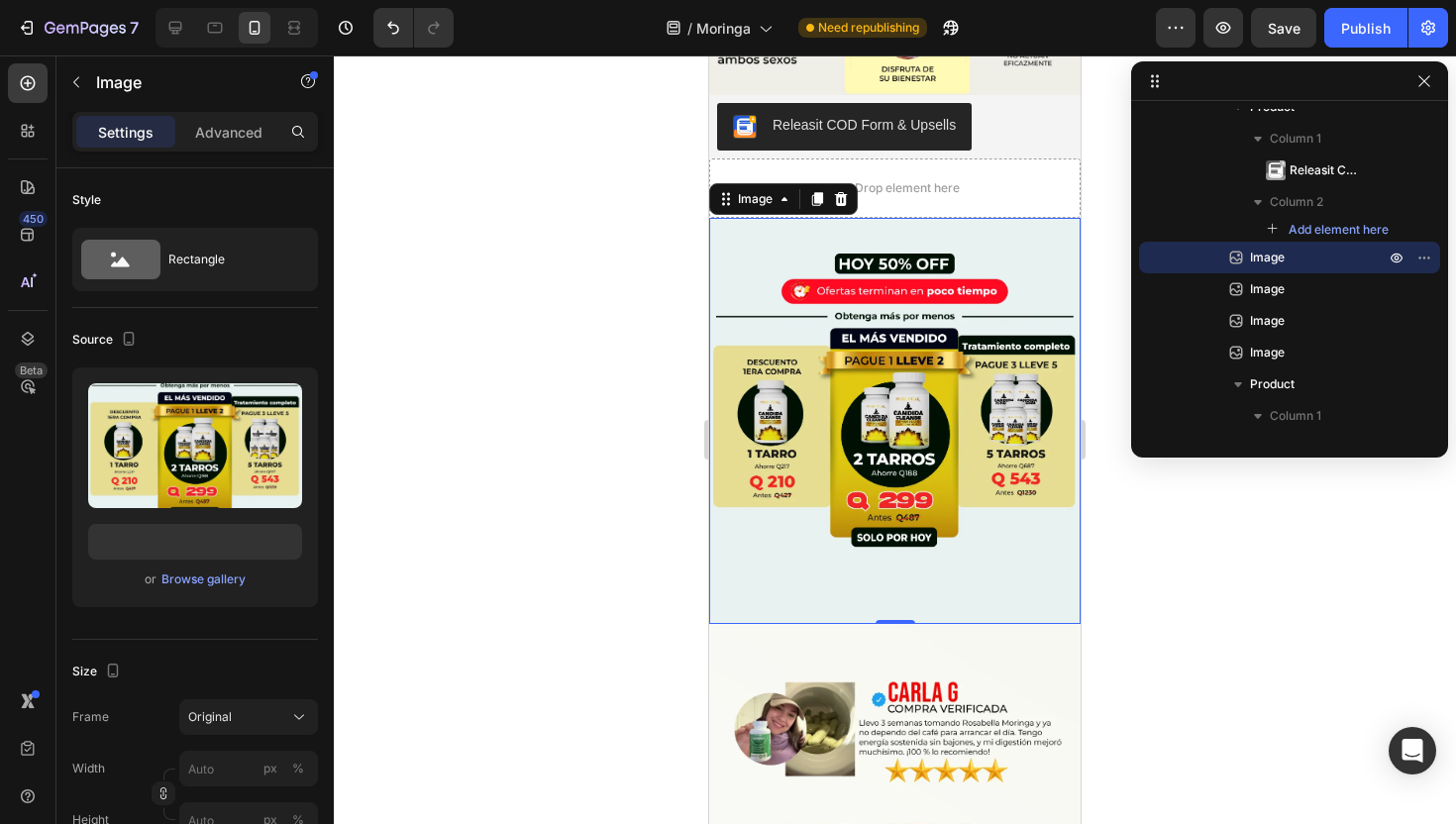 click 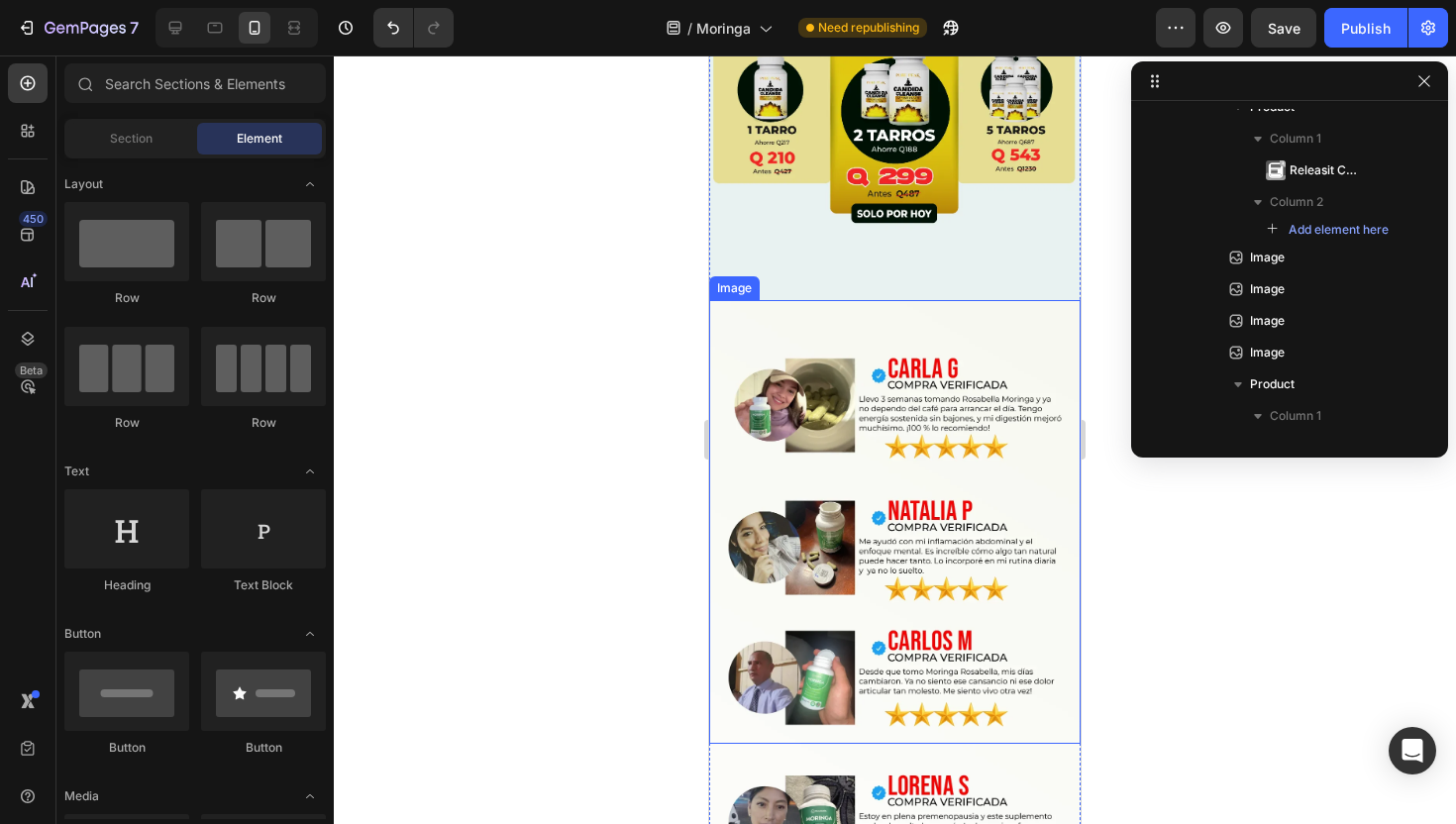 scroll, scrollTop: 5070, scrollLeft: 0, axis: vertical 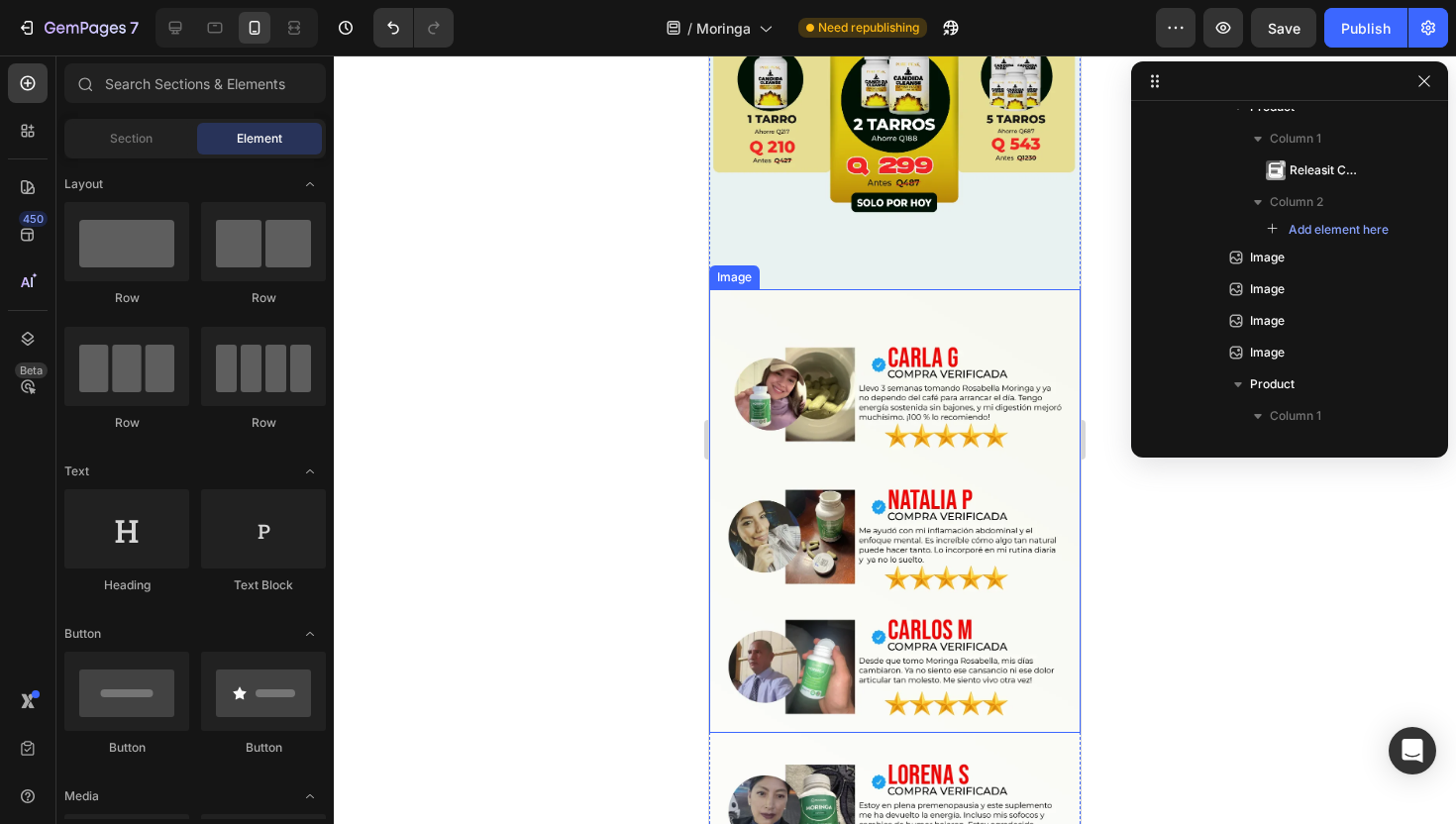click at bounding box center (894, 511) 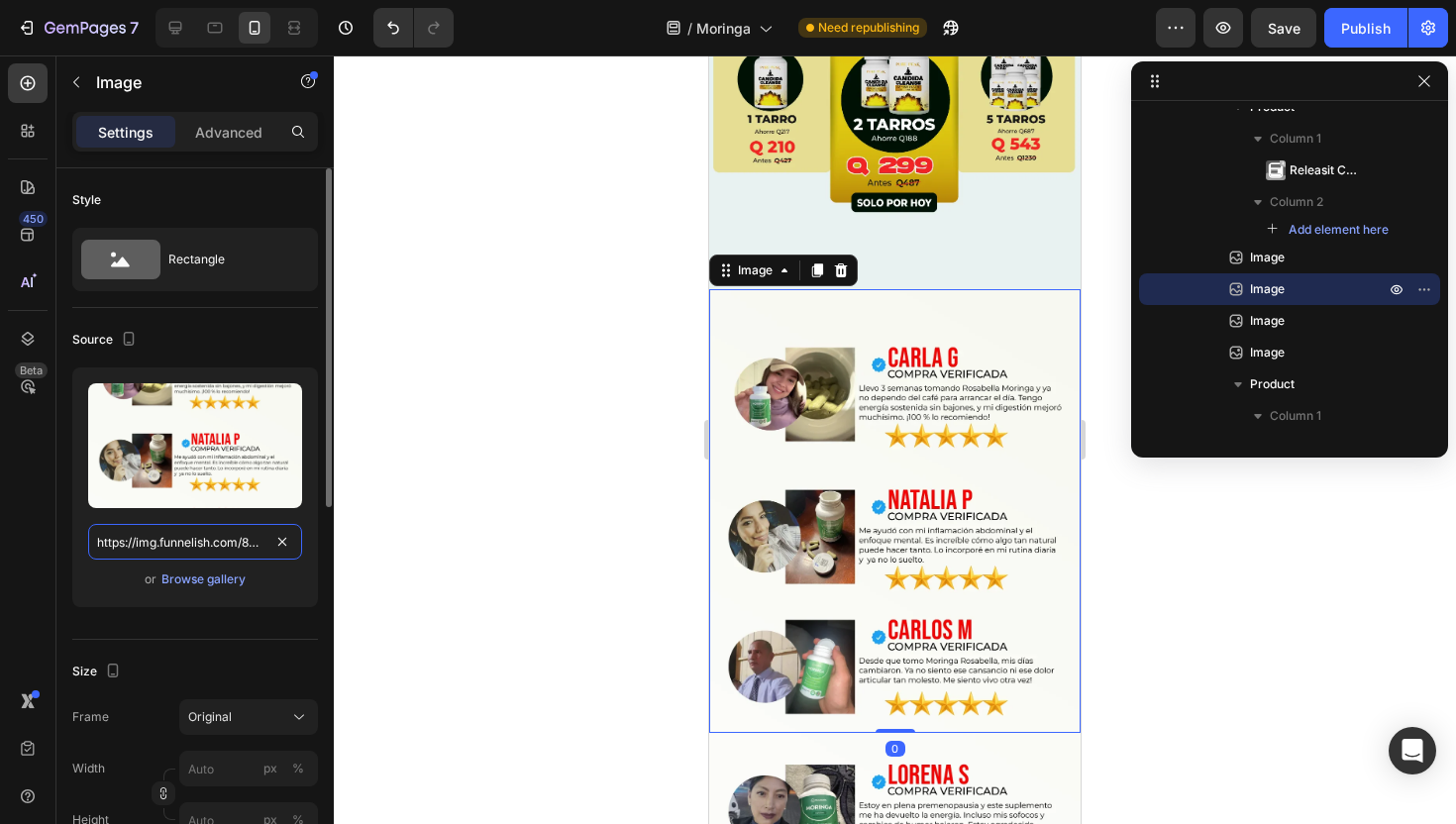 click on "https://img.funnelish.com/80335/807583/1750288043-10.webp" at bounding box center (195, 542) 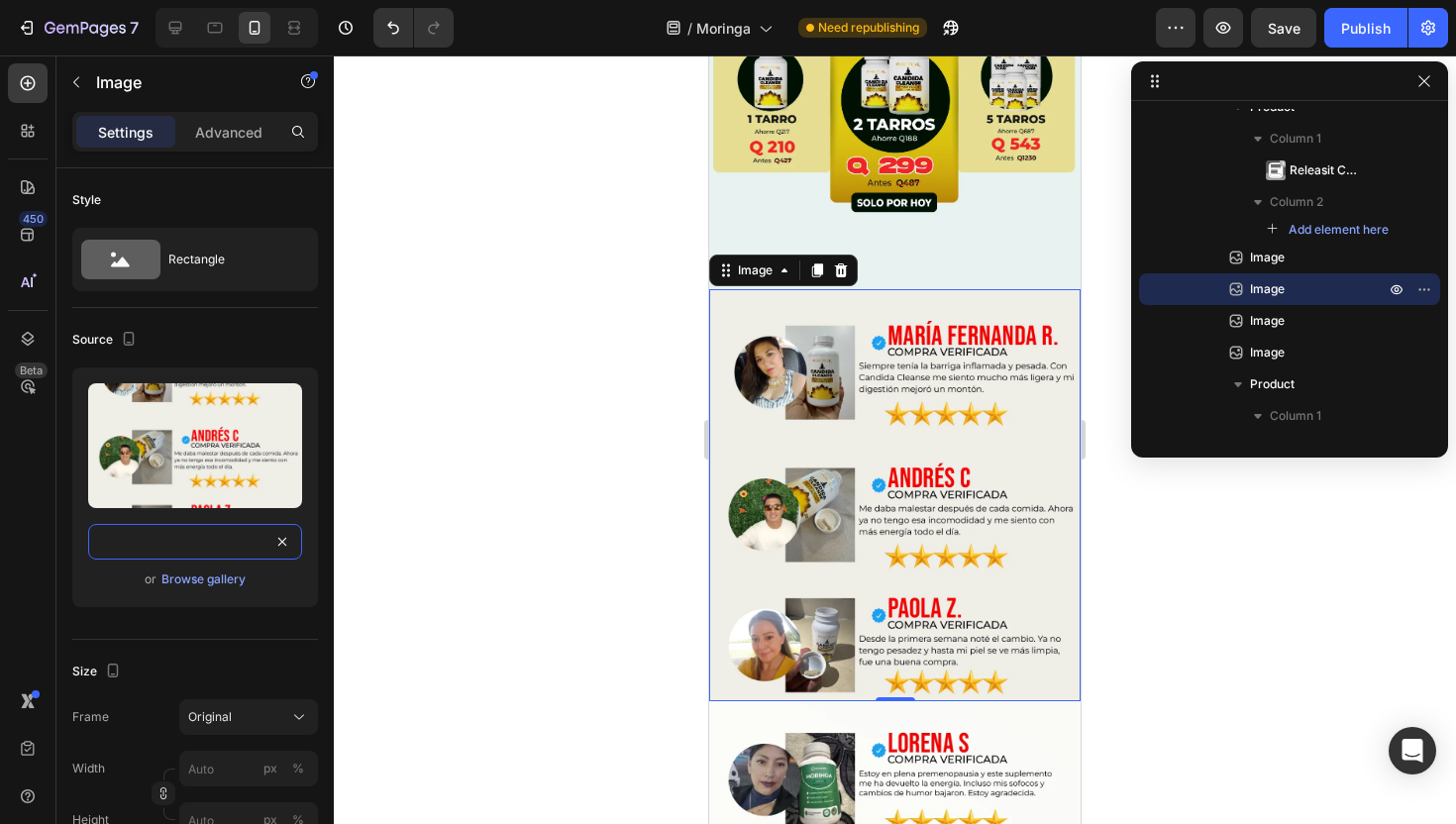 type on "https://img.funnelish.com/88643/882335/1754140412-12_11zon%20%284%29.webp" 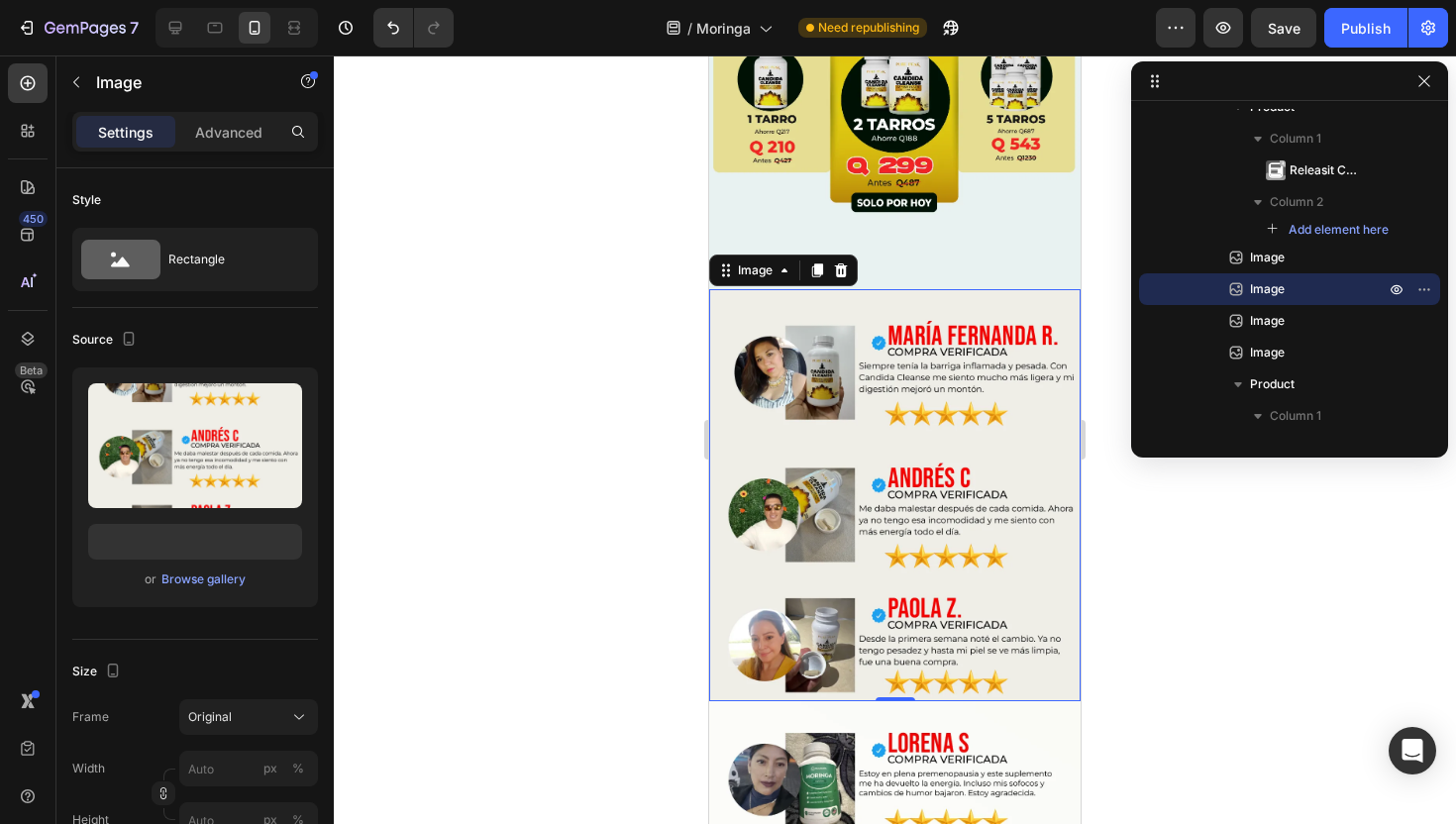 click 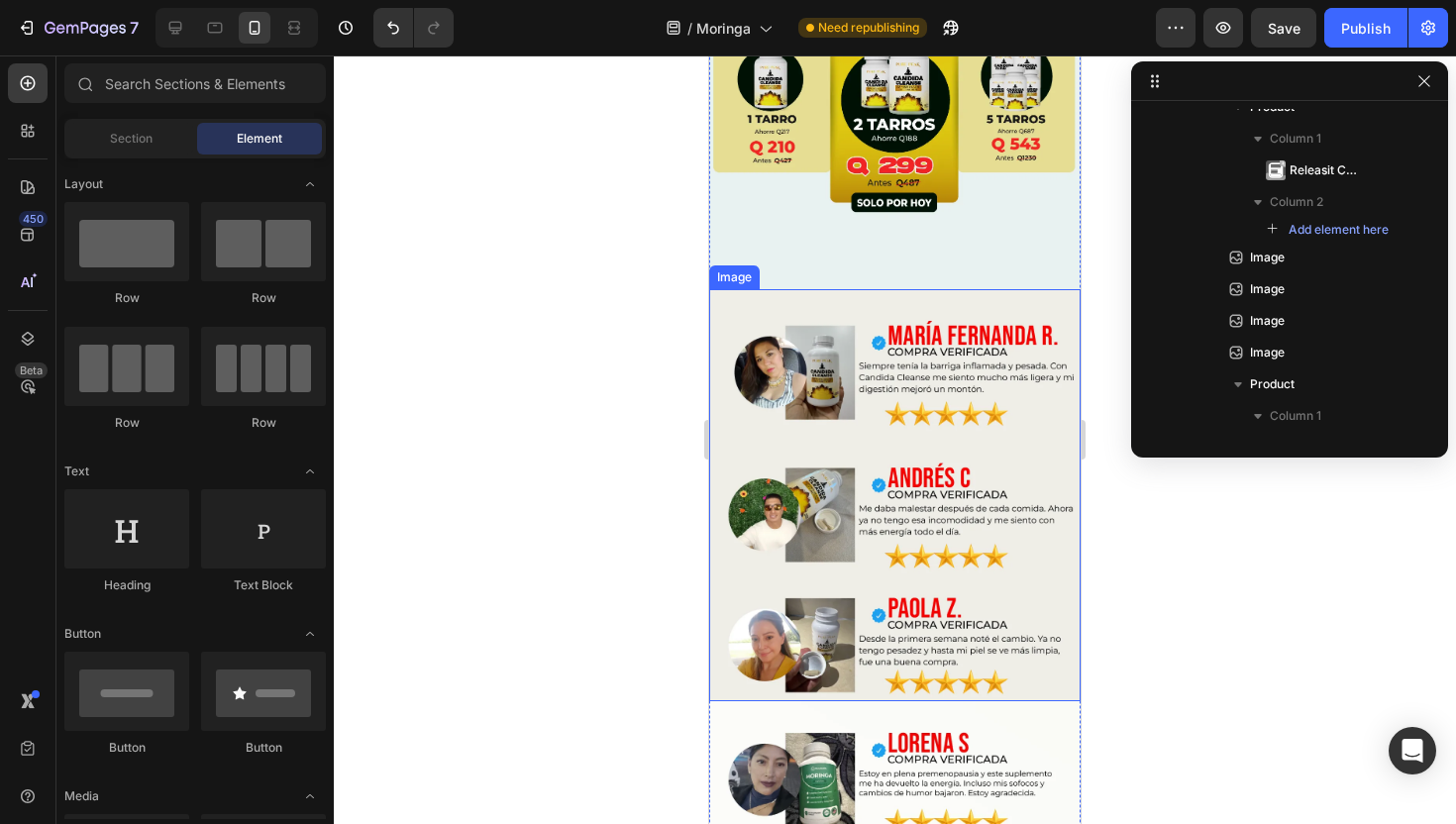 scroll, scrollTop: 5392, scrollLeft: 0, axis: vertical 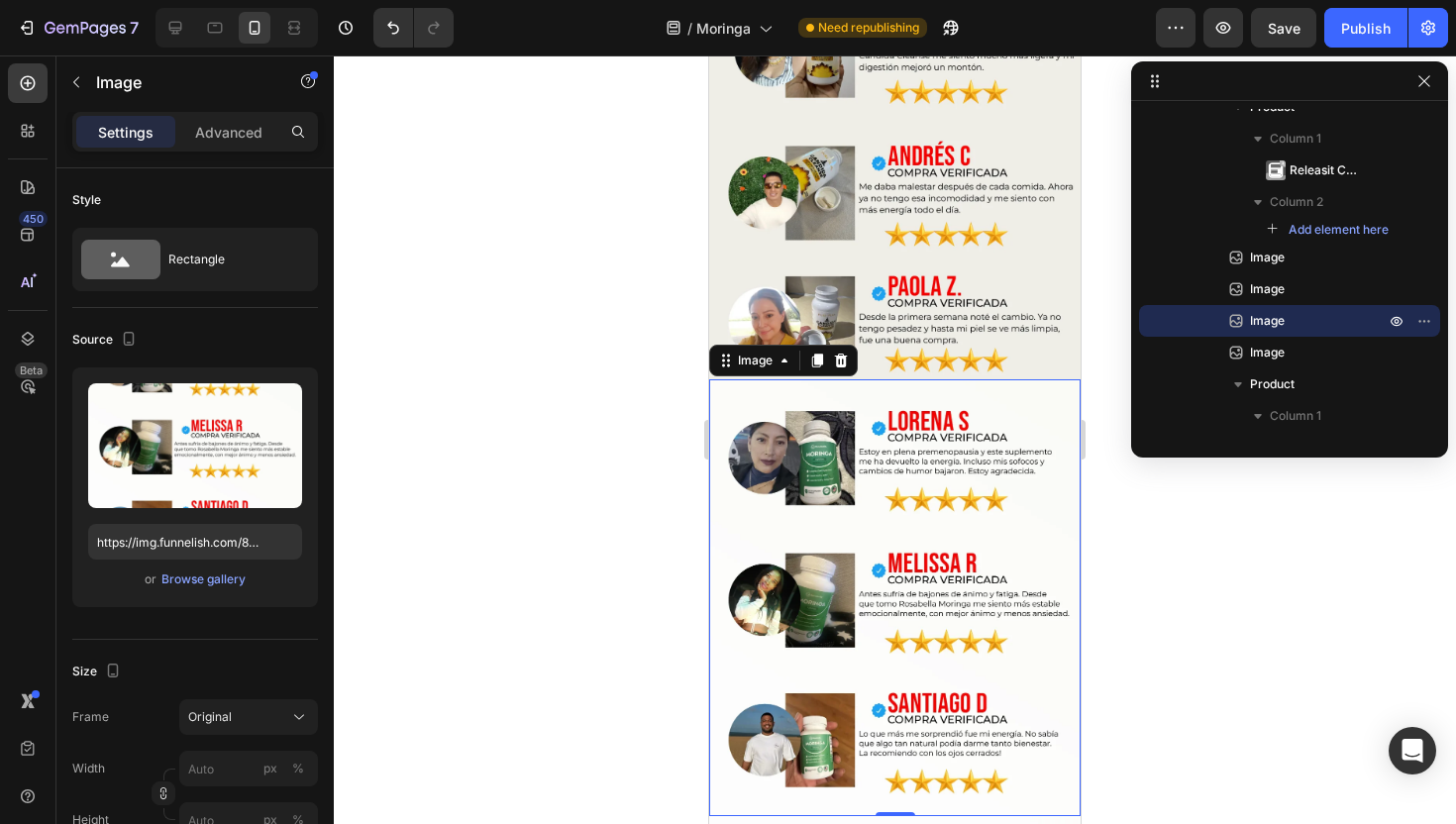 click at bounding box center (894, 597) 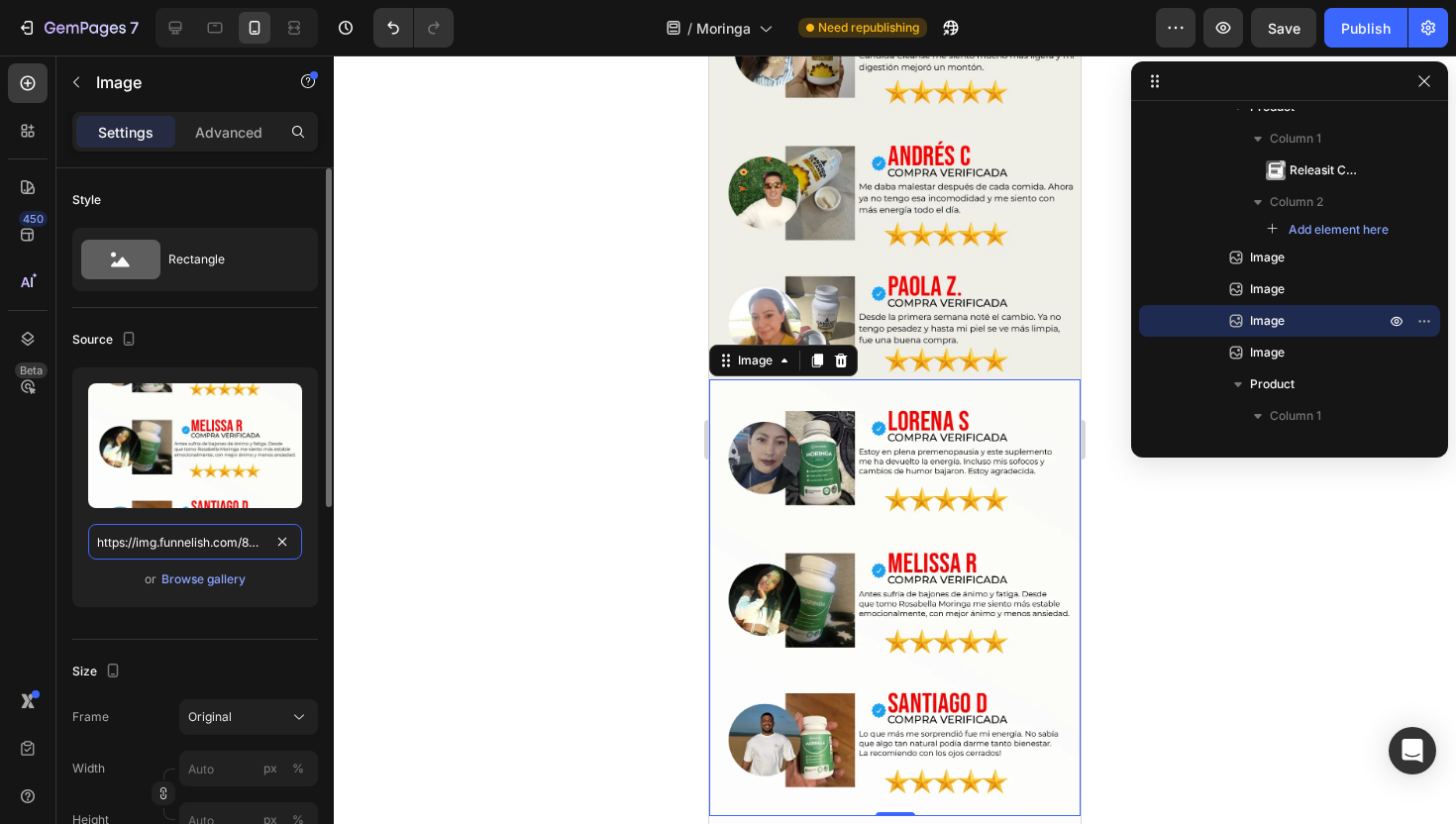 click on "https://img.funnelish.com/80335/807583/1750288040-11.webp" at bounding box center [195, 542] 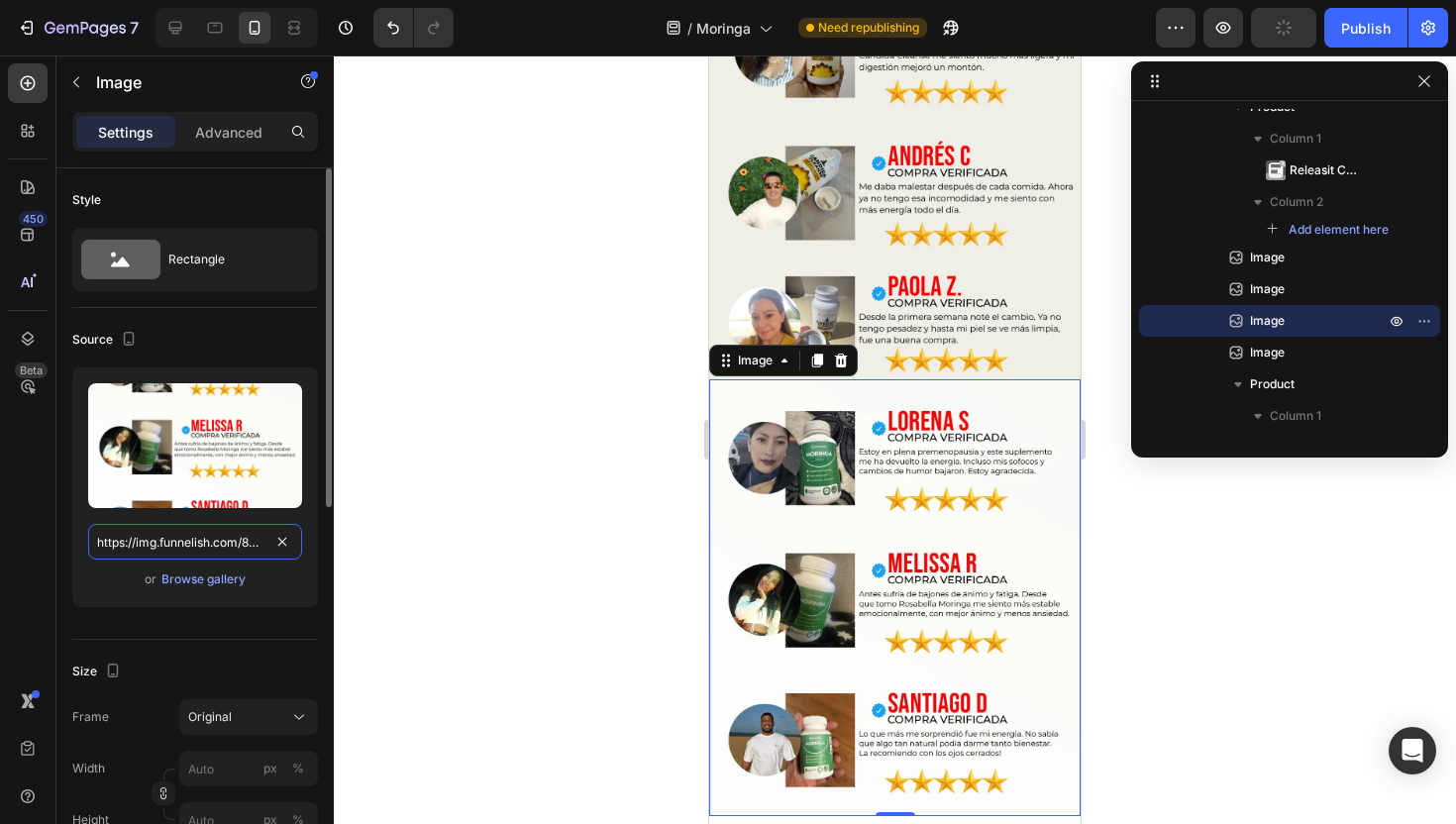 click on "https://img.funnelish.com/80335/807583/1750288040-11.webp" at bounding box center [195, 542] 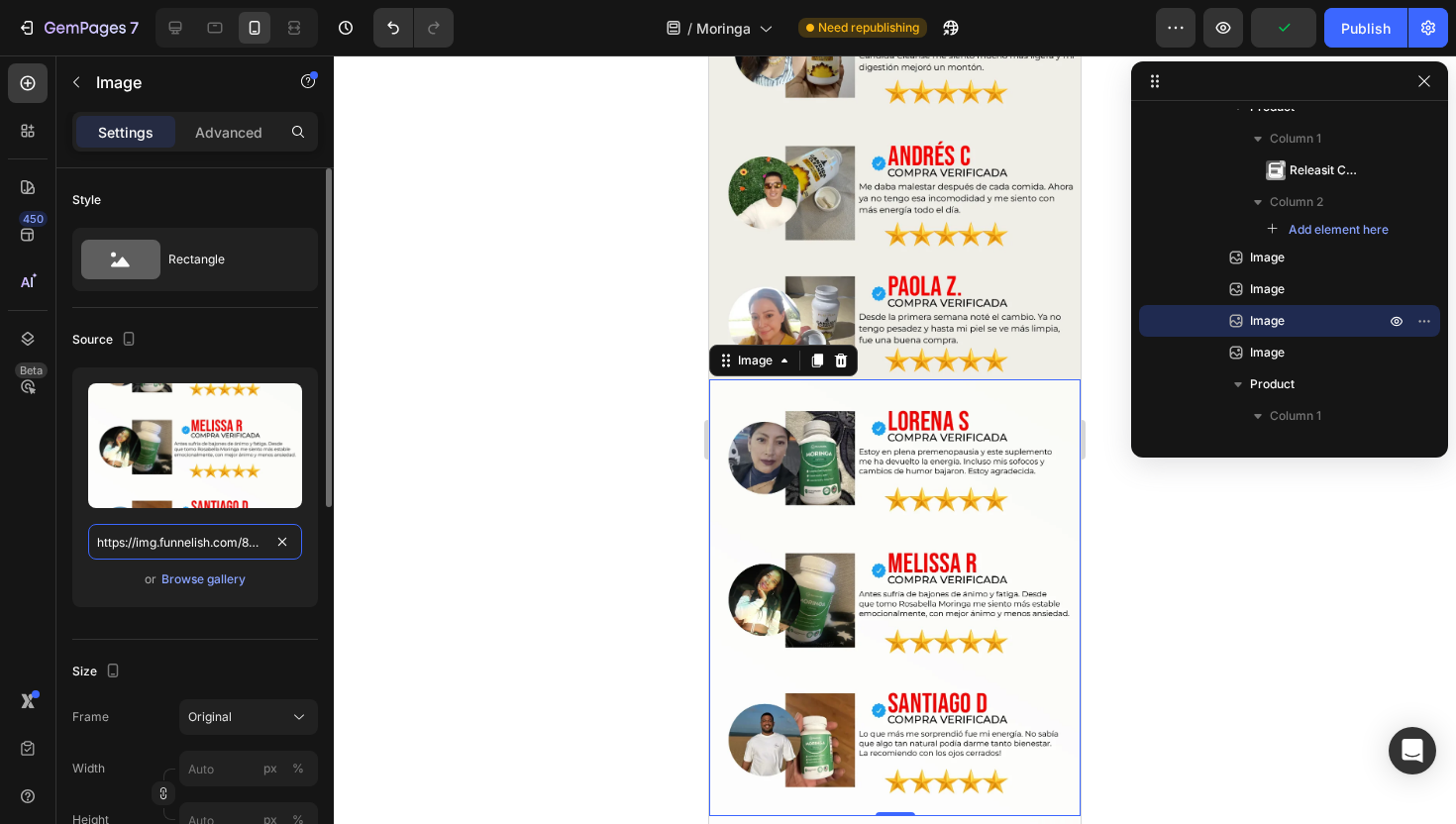 paste on "8643/882335/1754140409-13_11zon%20%284%29" 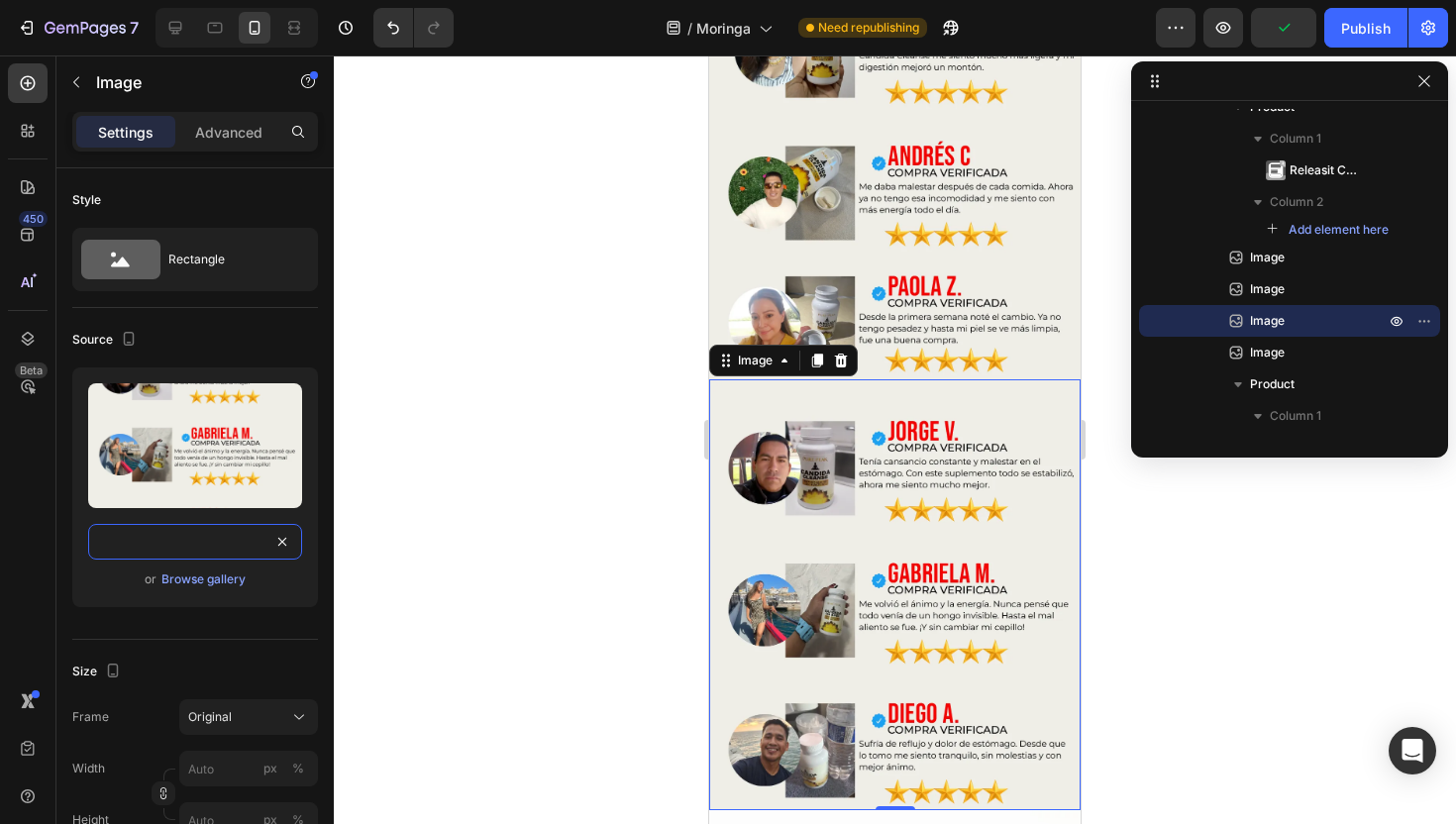 type on "https://img.funnelish.com/88643/882335/1754140409-13_11zon%20%284%29.webp" 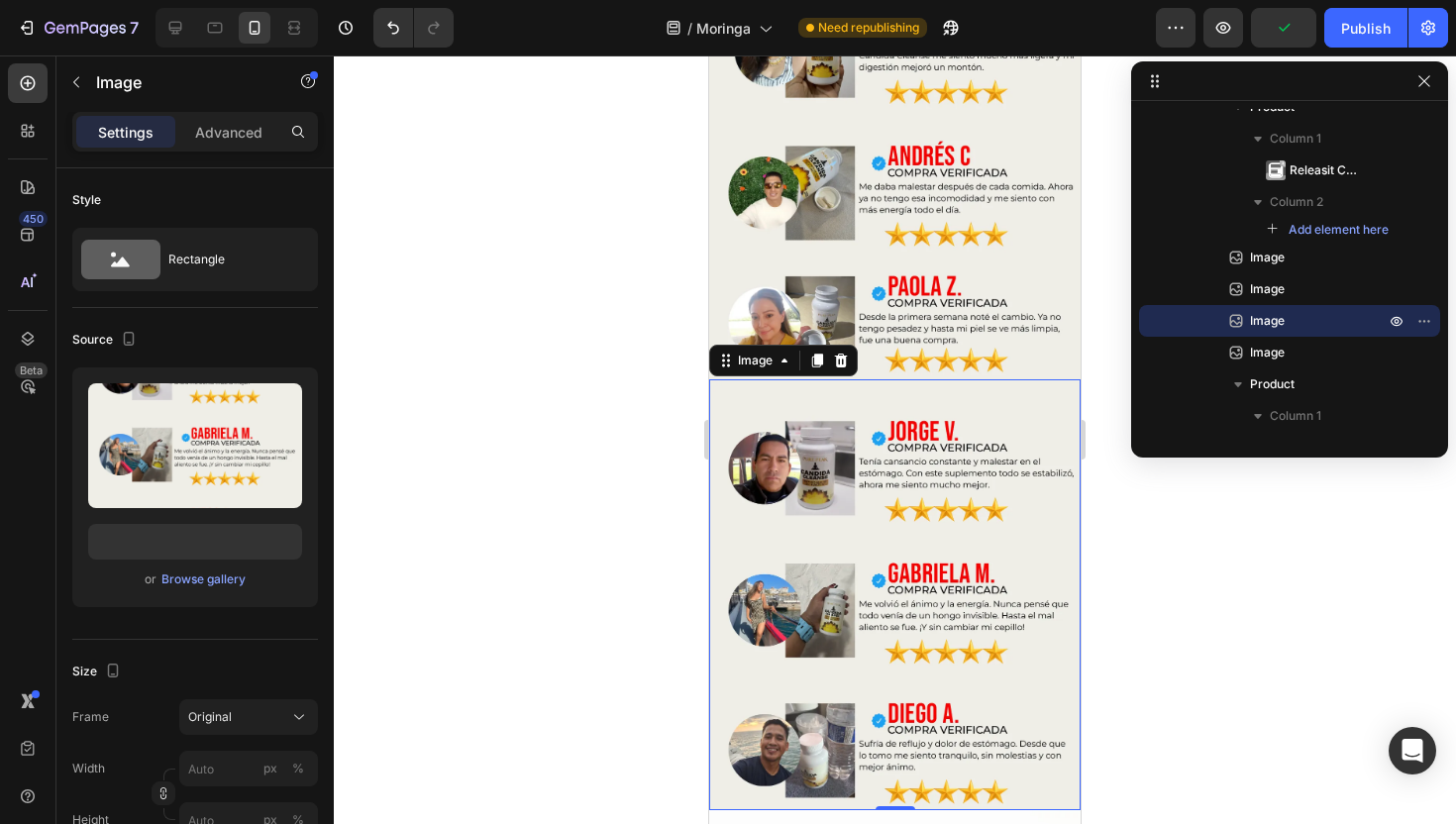 click 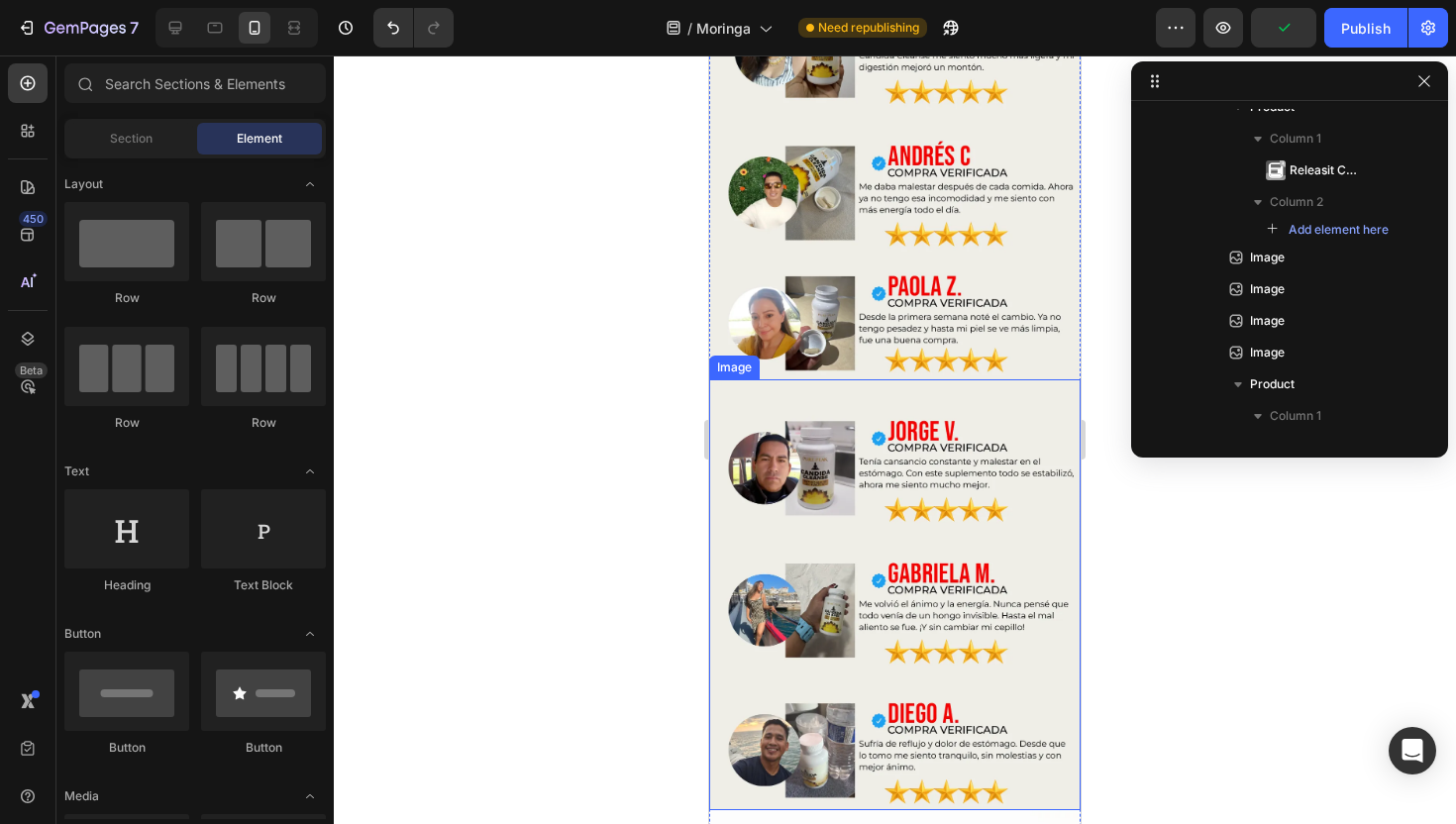 click at bounding box center (894, 594) 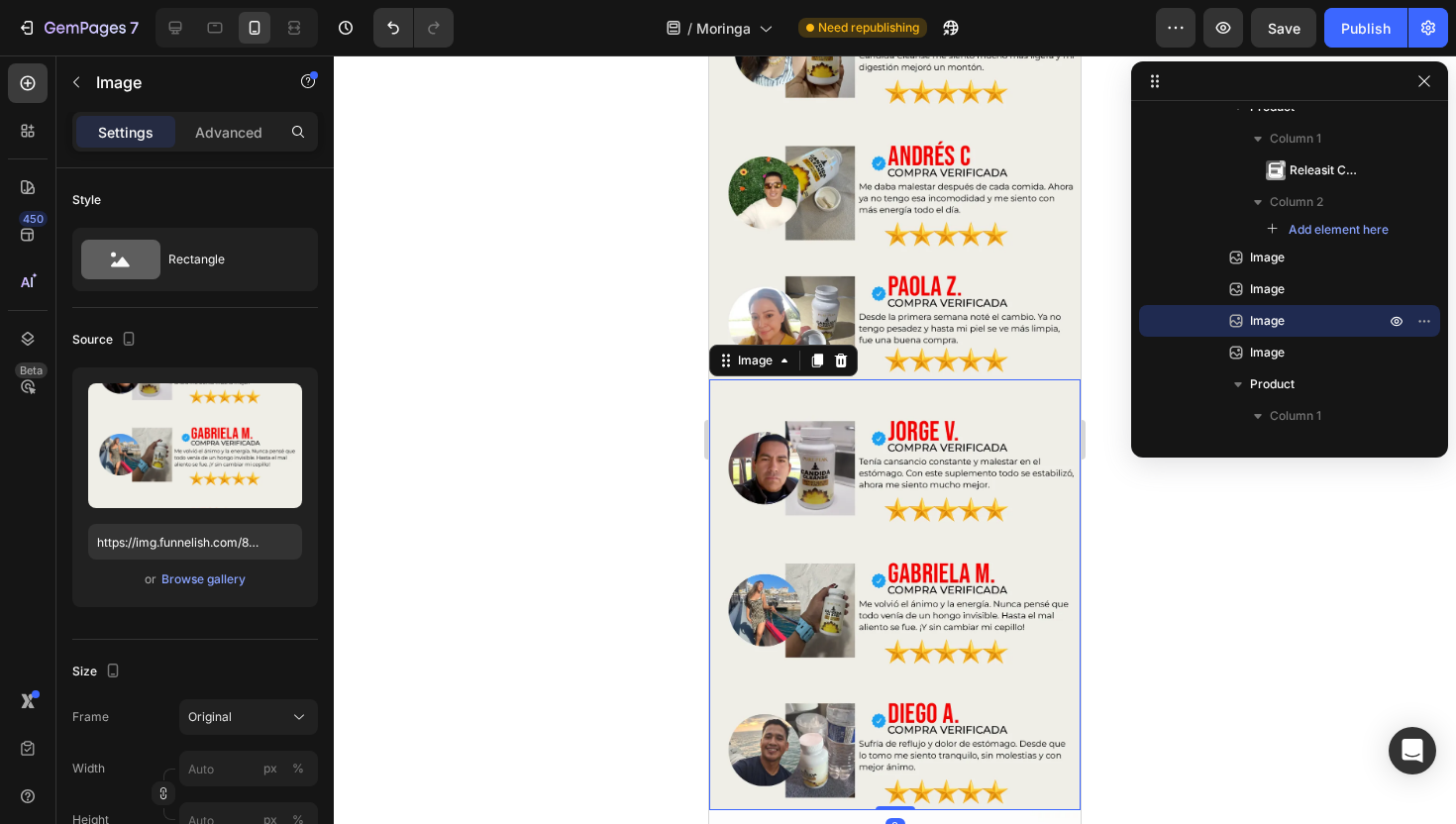 click 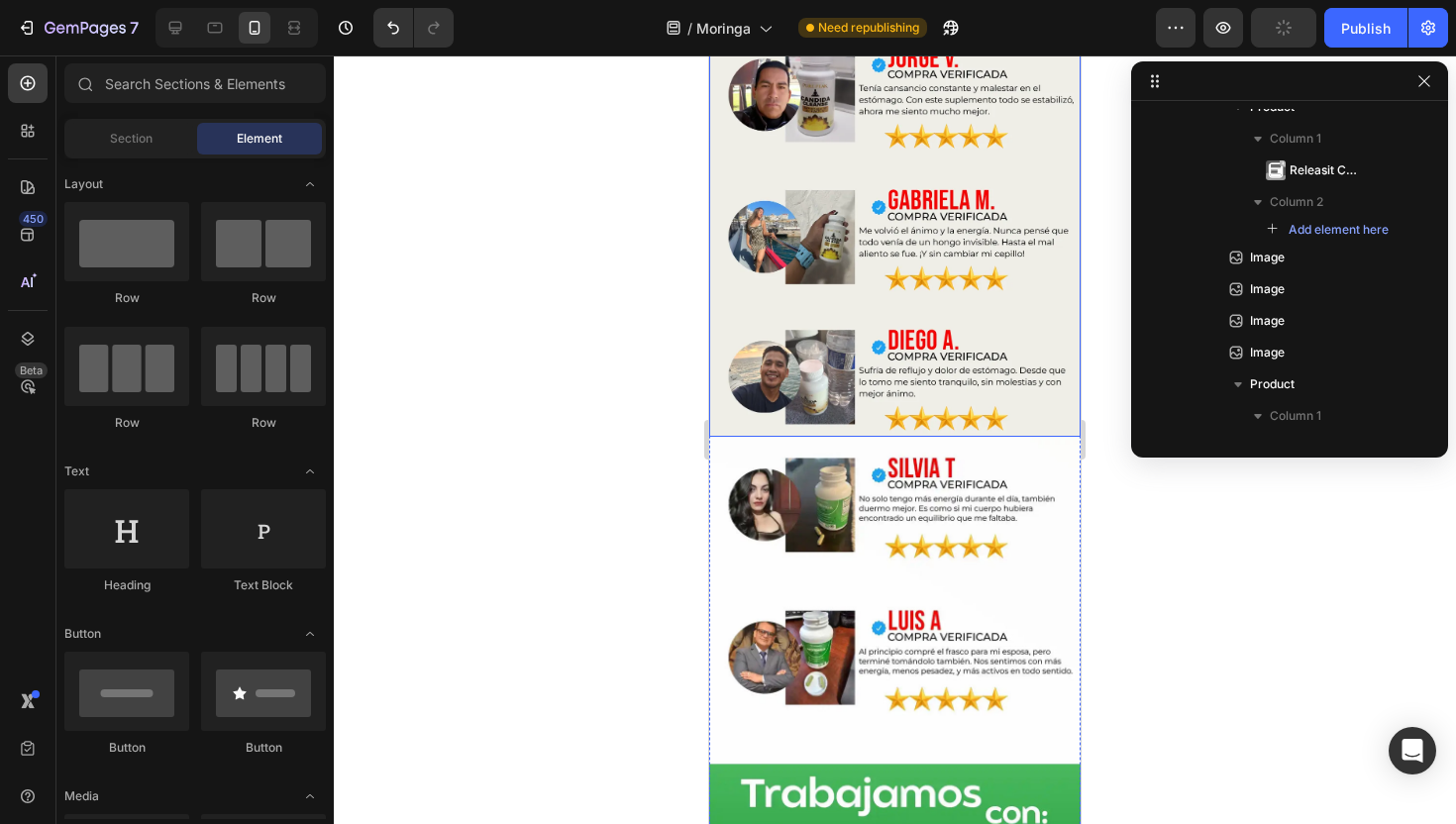 scroll, scrollTop: 5772, scrollLeft: 0, axis: vertical 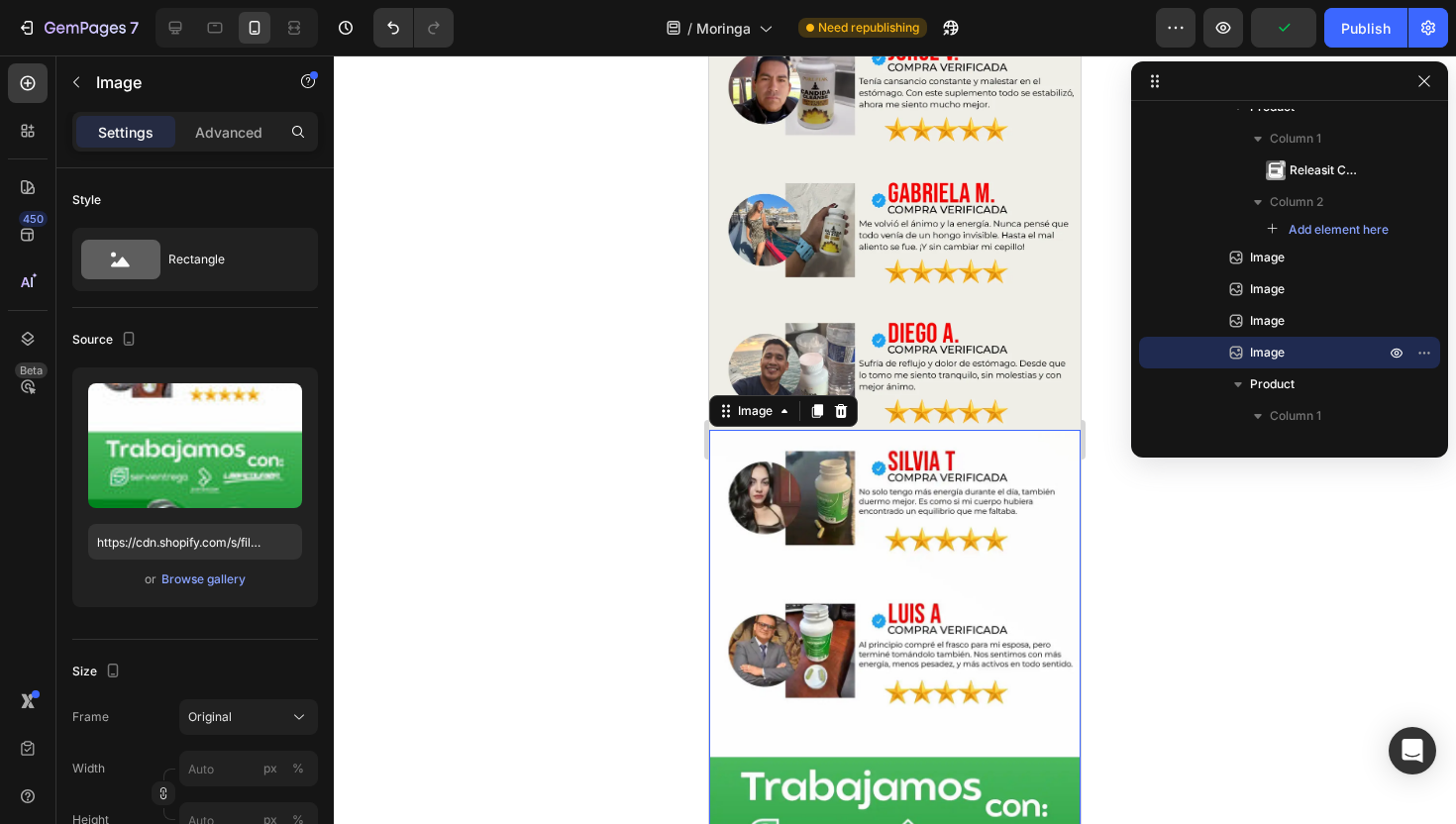 click at bounding box center [894, 780] 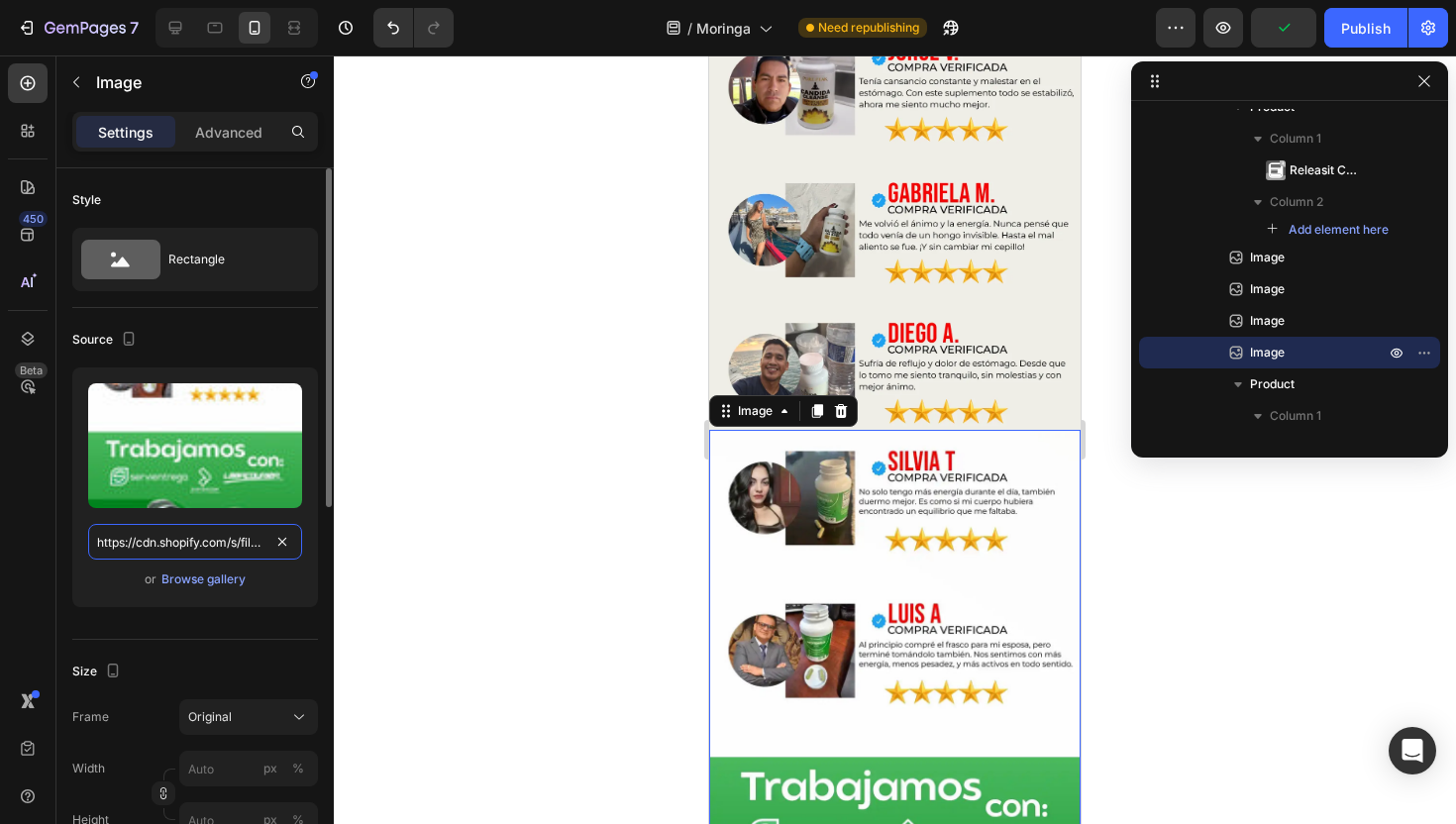 click on "https://cdn.shopify.com/s/files/1/0717/5267/9573/files/gempages_566572631382295461-3c5a8273-9180-40ce-b551-d71245c73a65.webp" at bounding box center (195, 542) 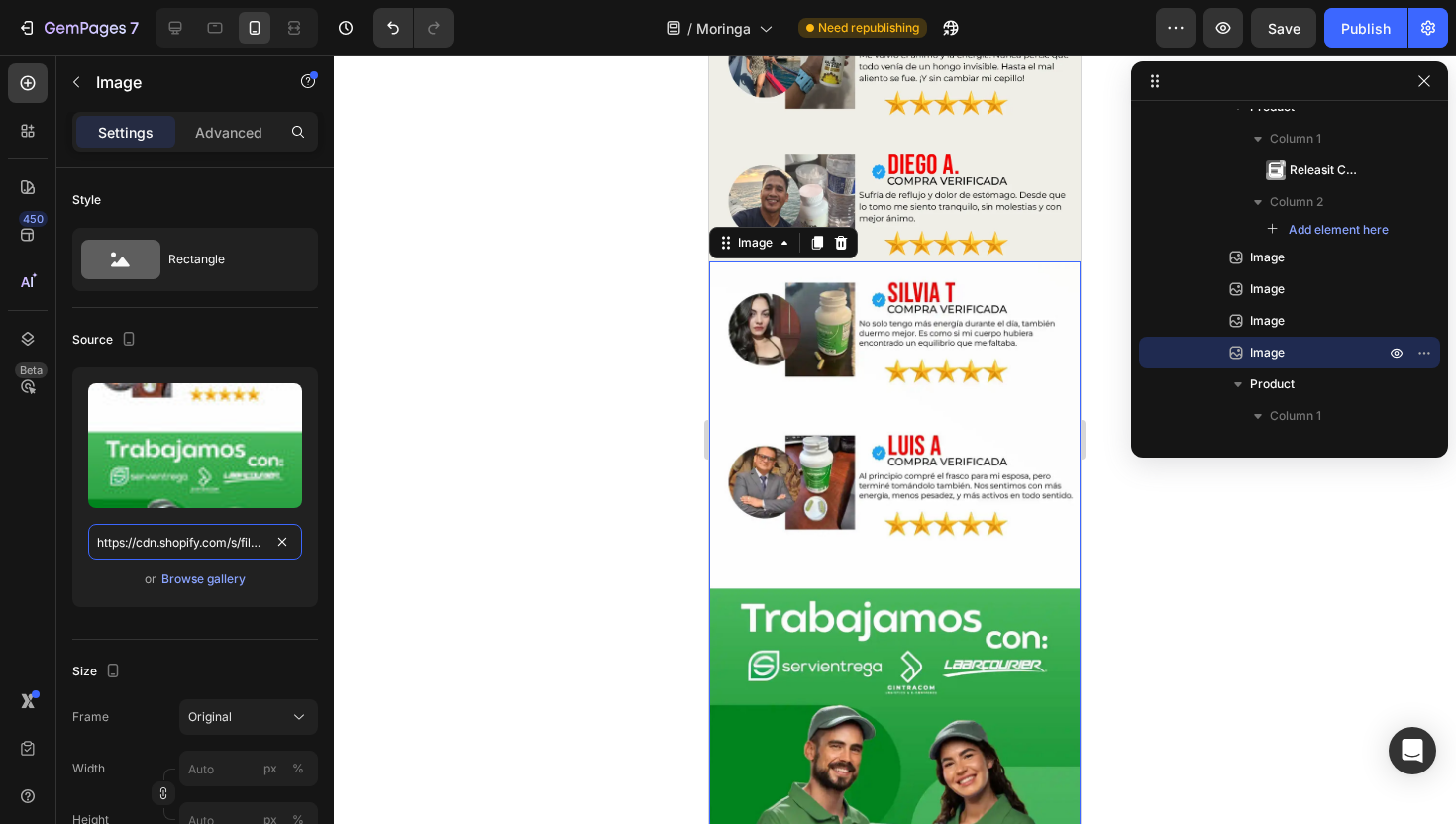 scroll, scrollTop: 6248, scrollLeft: 0, axis: vertical 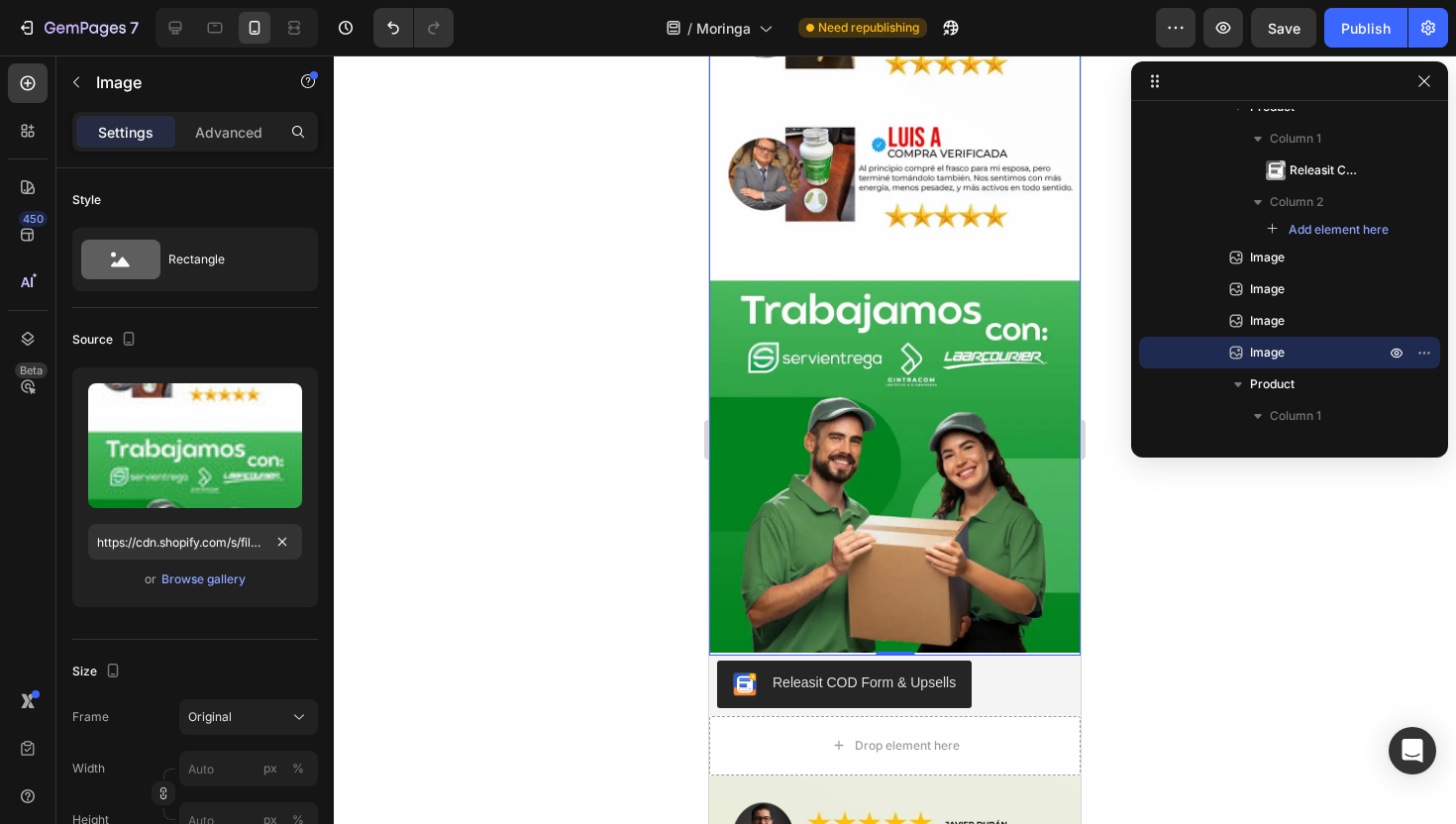 click at bounding box center [894, 304] 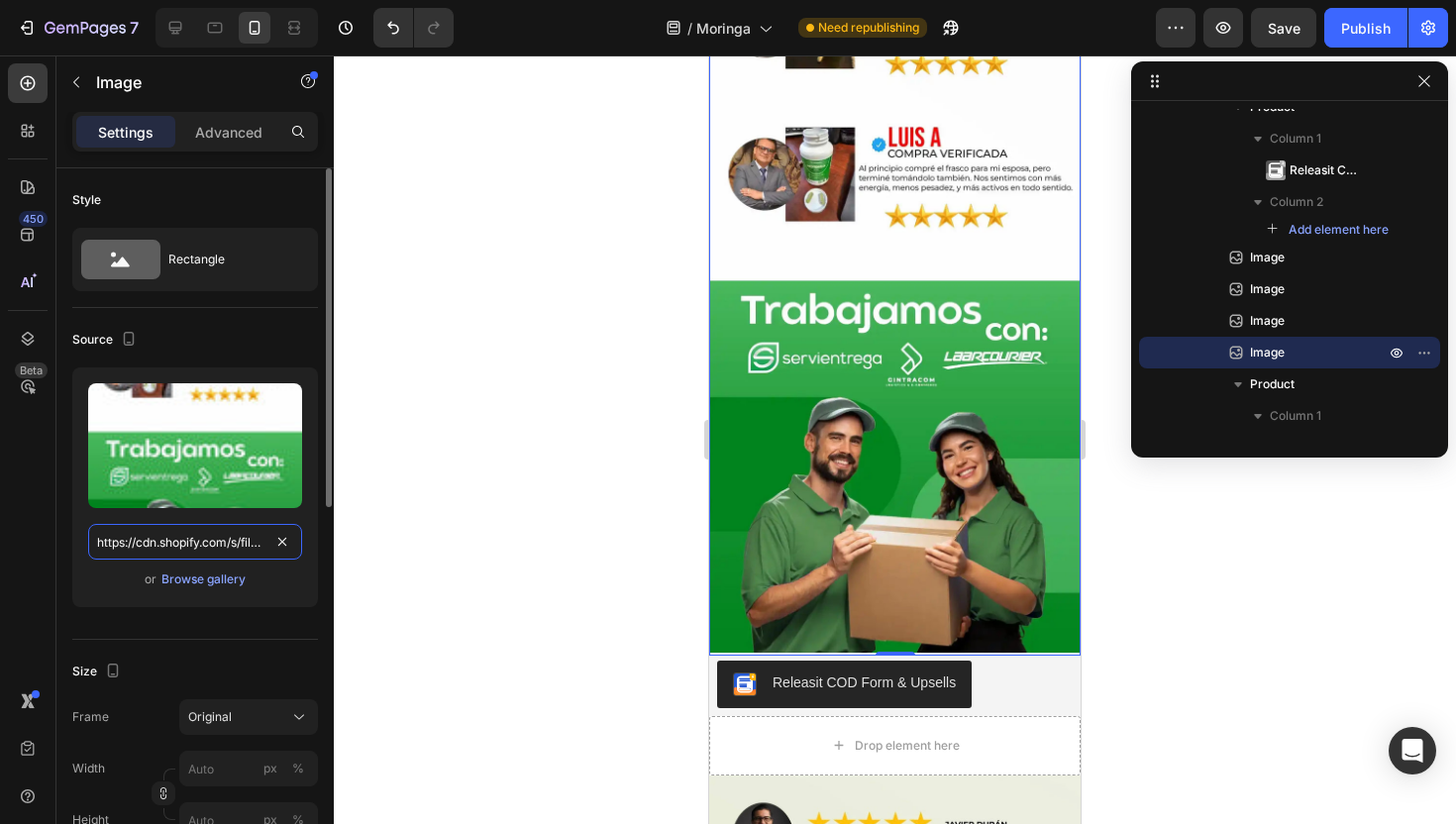 click on "https://cdn.shopify.com/s/files/1/0717/5267/9573/files/gempages_566572631382295461-3c5a8273-9180-40ce-b551-d71245c73a65.webp" at bounding box center [195, 542] 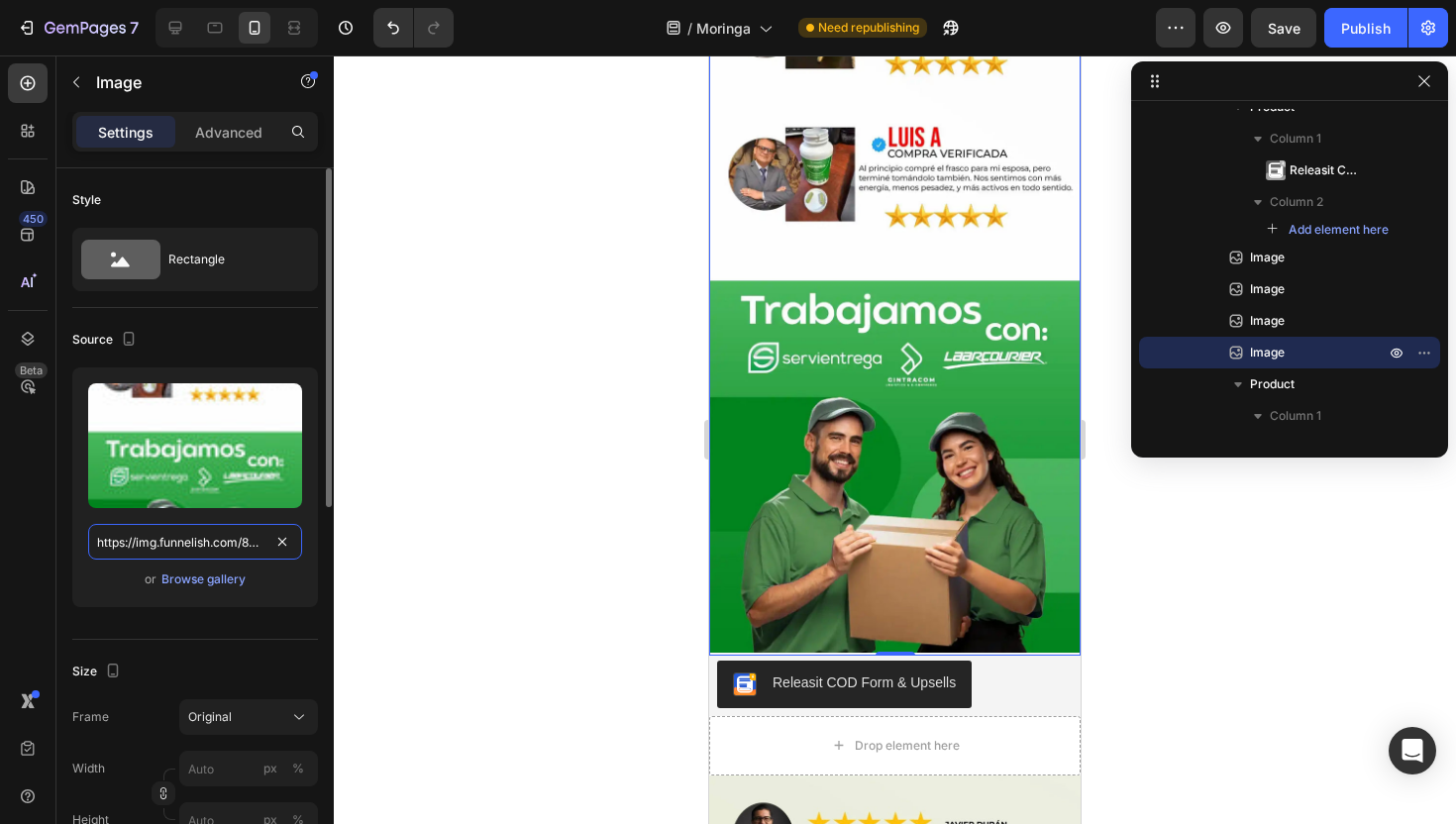 scroll, scrollTop: 0, scrollLeft: 313, axis: horizontal 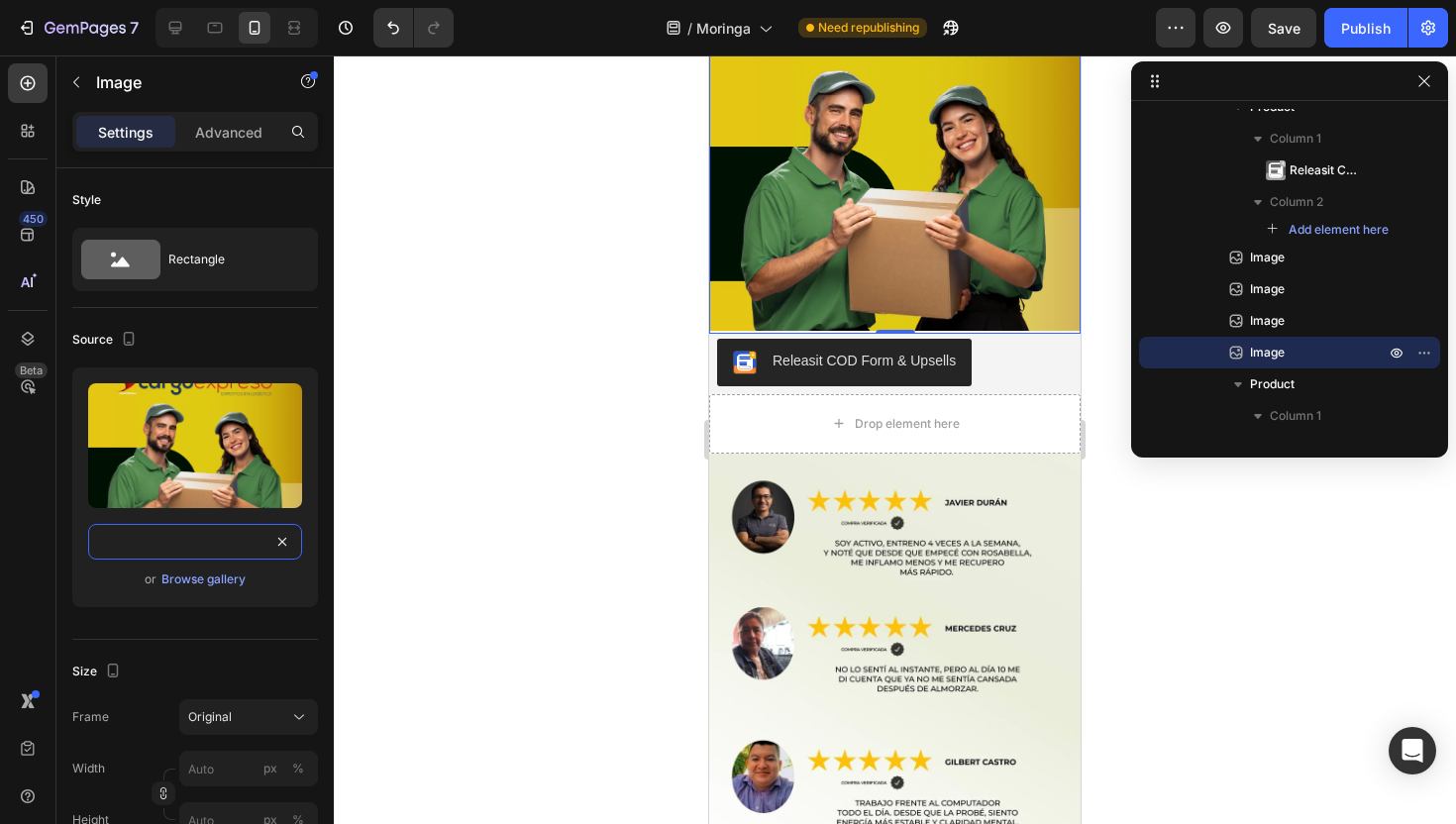 type on "https://img.funnelish.com/88643/882335/1754140400-15_11zon%20%284%29.webp" 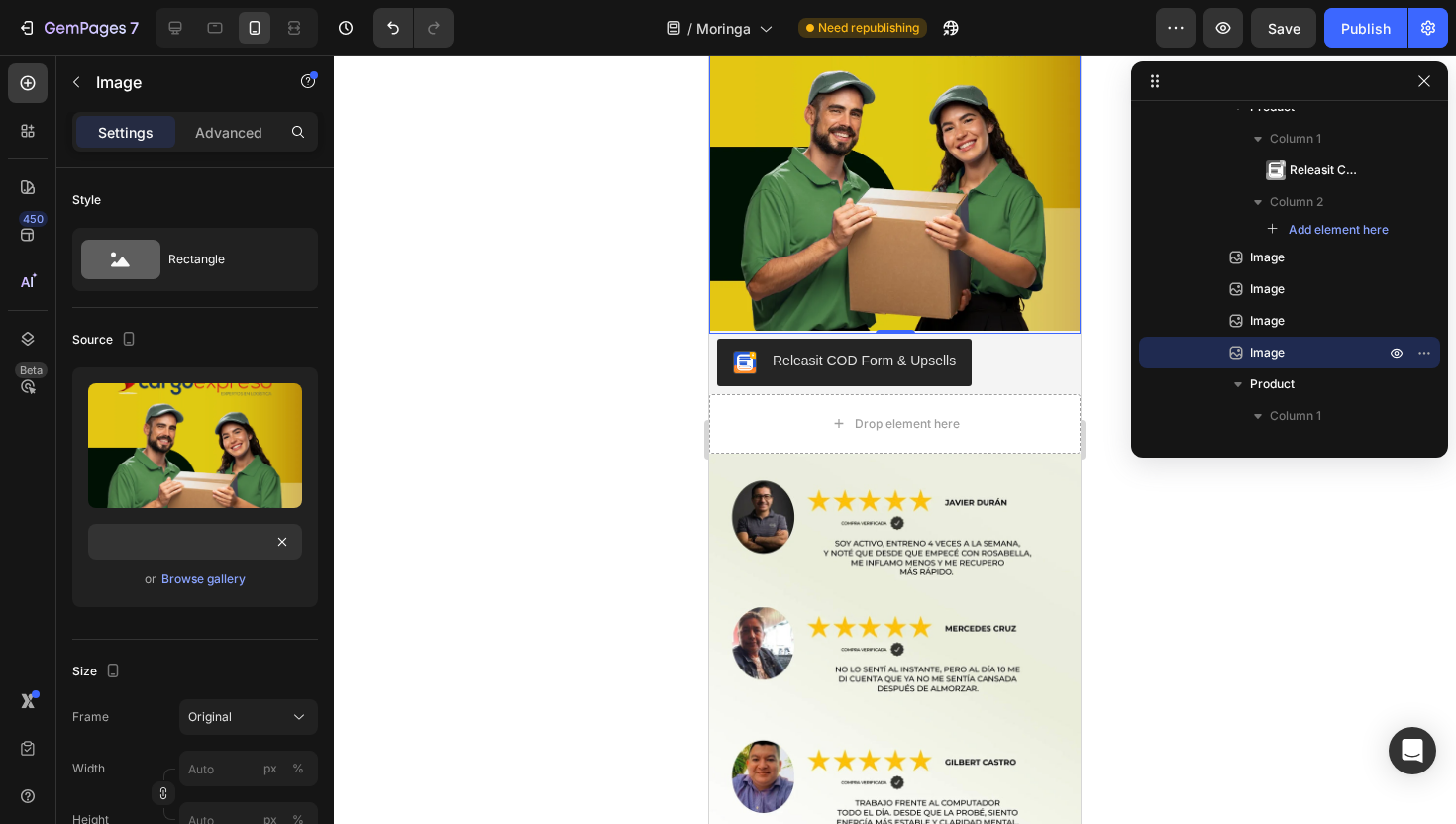 scroll, scrollTop: 0, scrollLeft: 0, axis: both 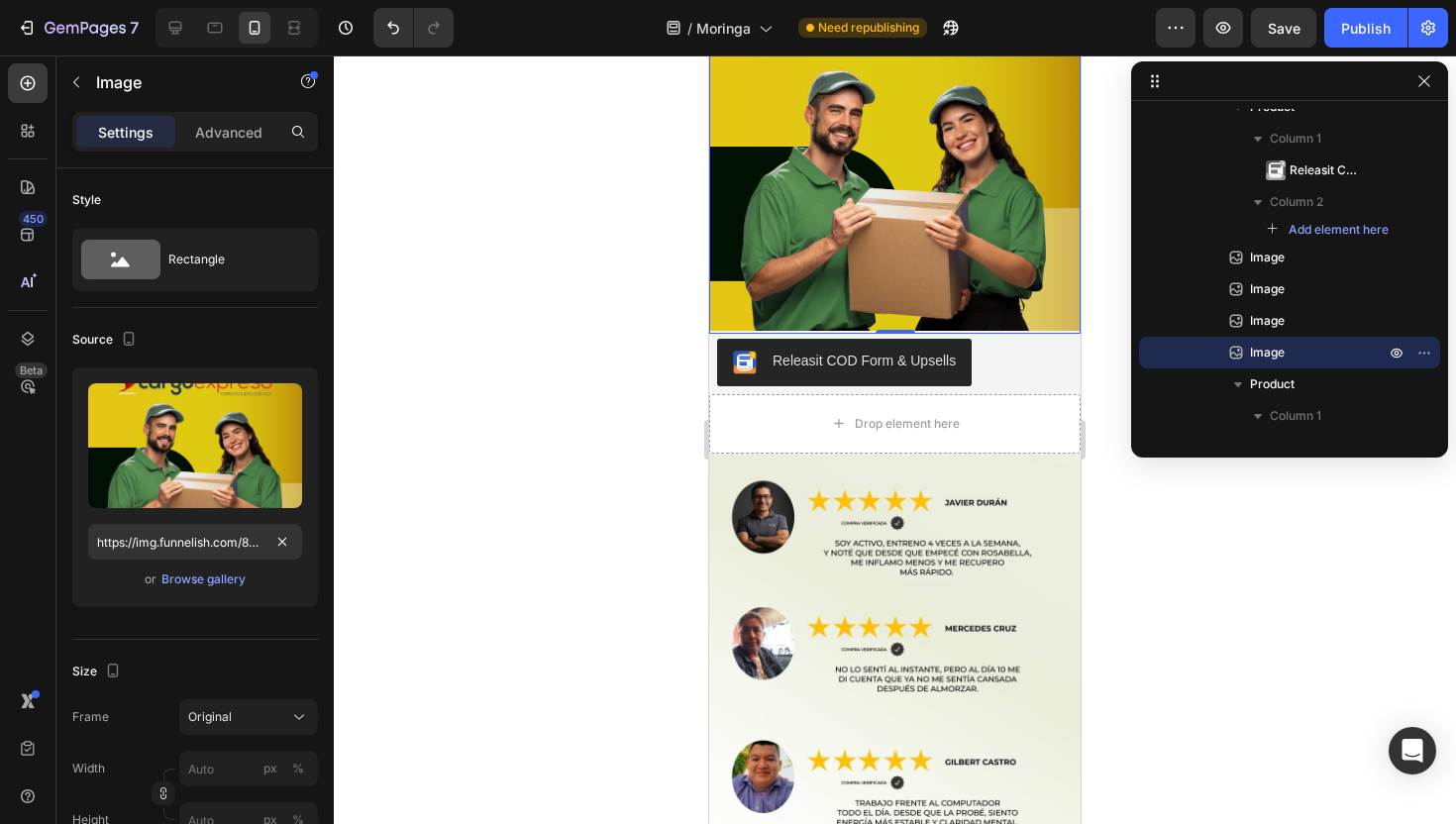 click 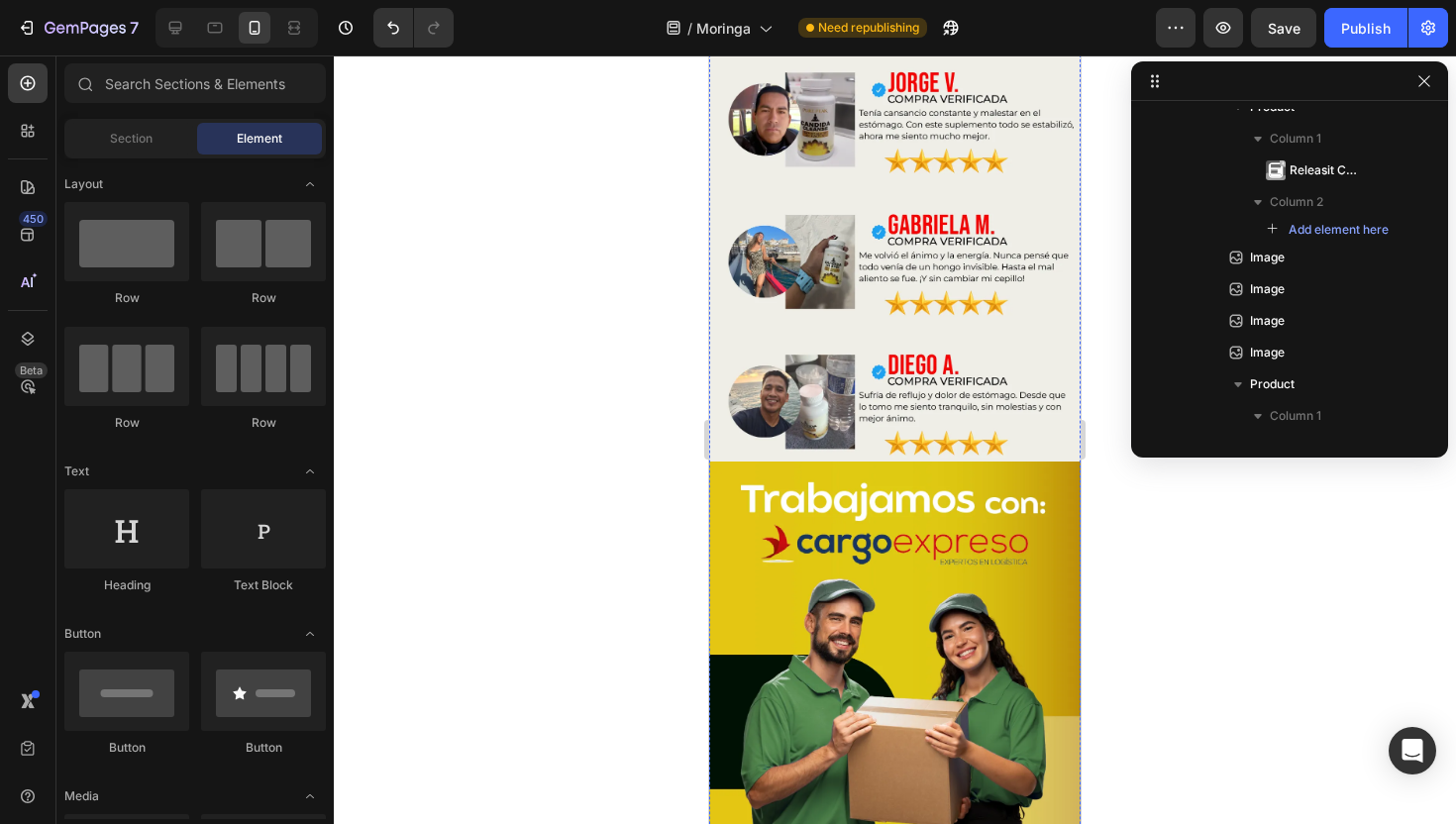 scroll, scrollTop: 5853, scrollLeft: 0, axis: vertical 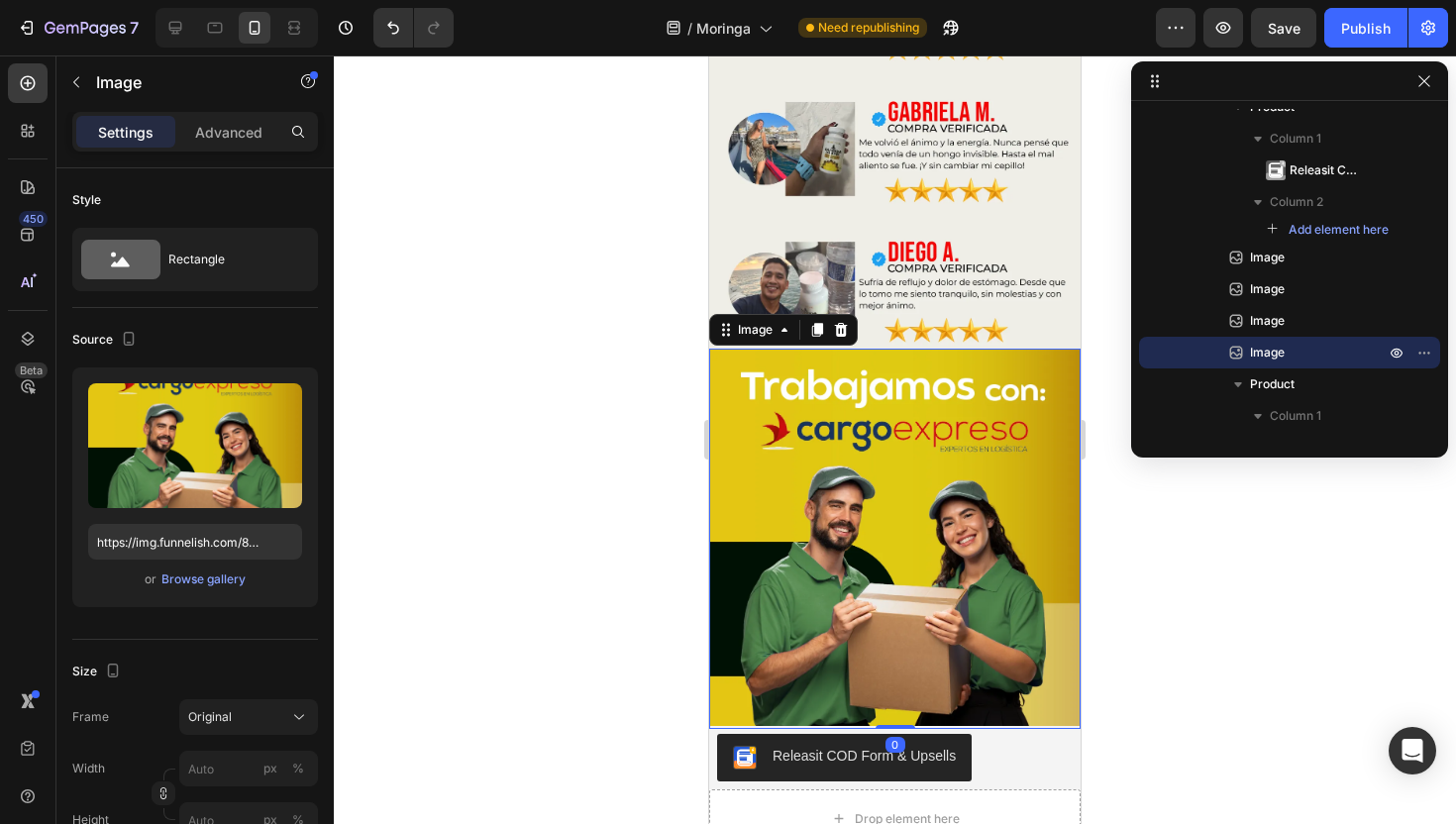 click at bounding box center (894, 539) 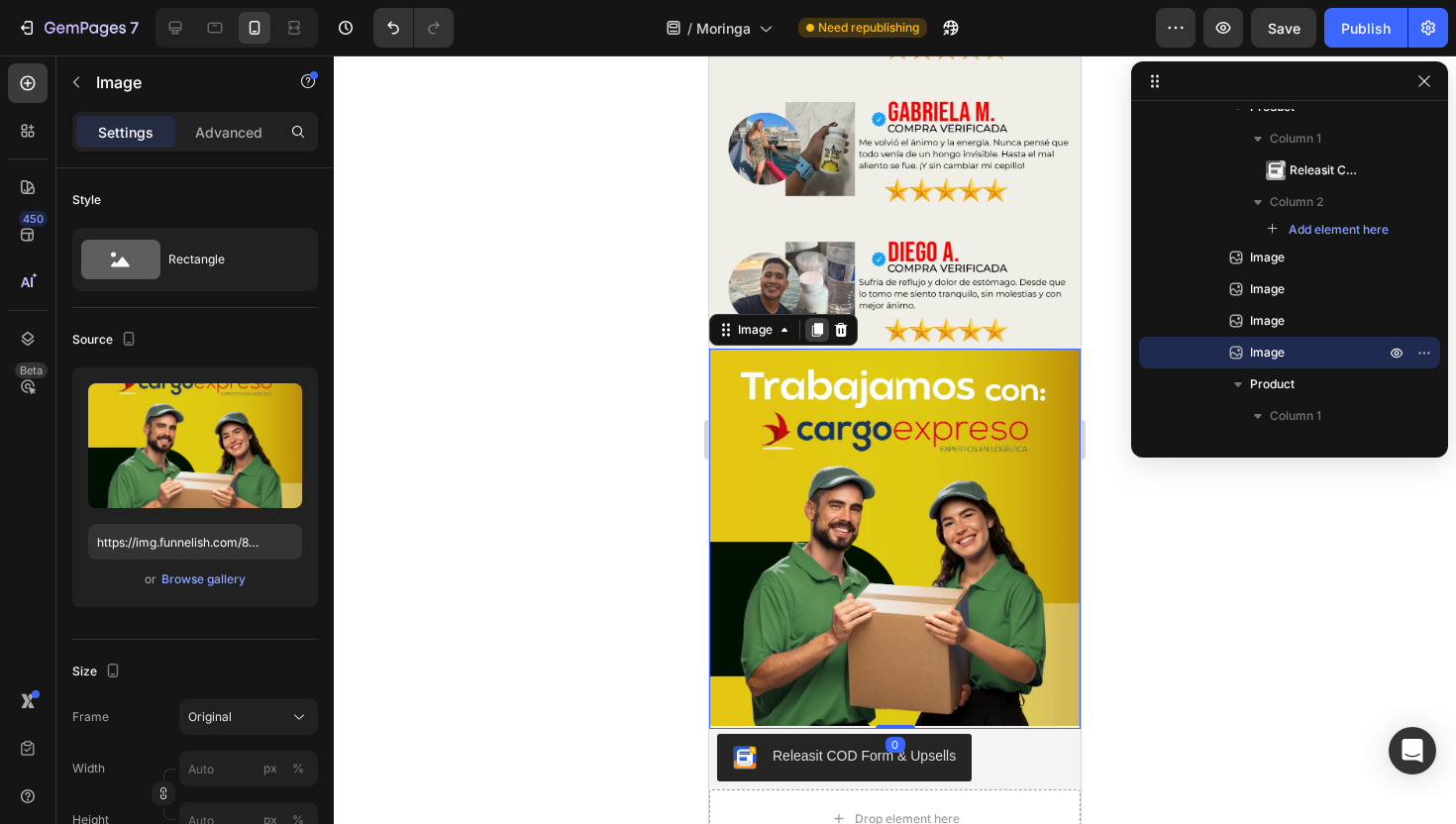 click at bounding box center [817, 330] 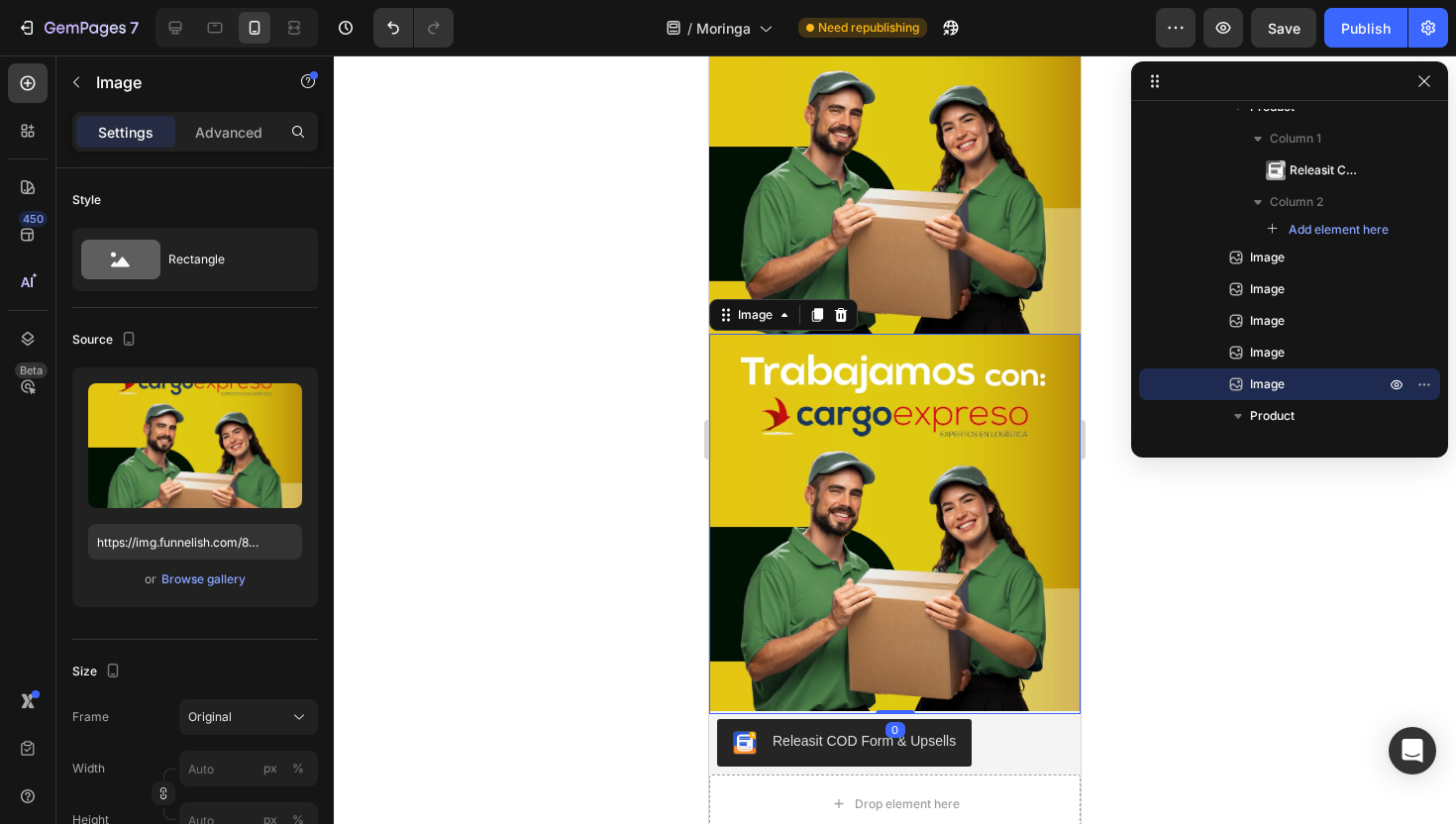 scroll, scrollTop: 6118, scrollLeft: 0, axis: vertical 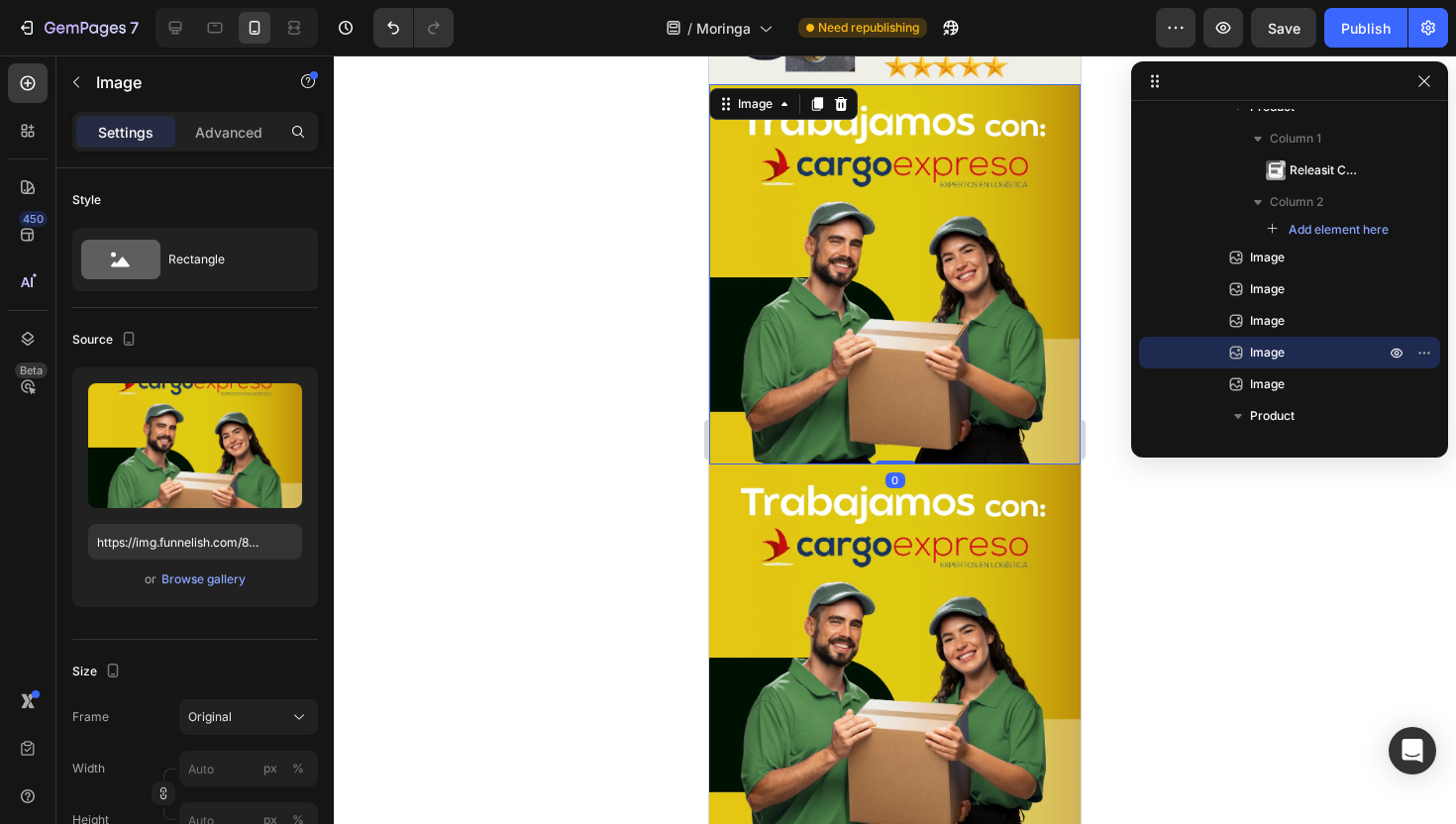 click at bounding box center (894, 274) 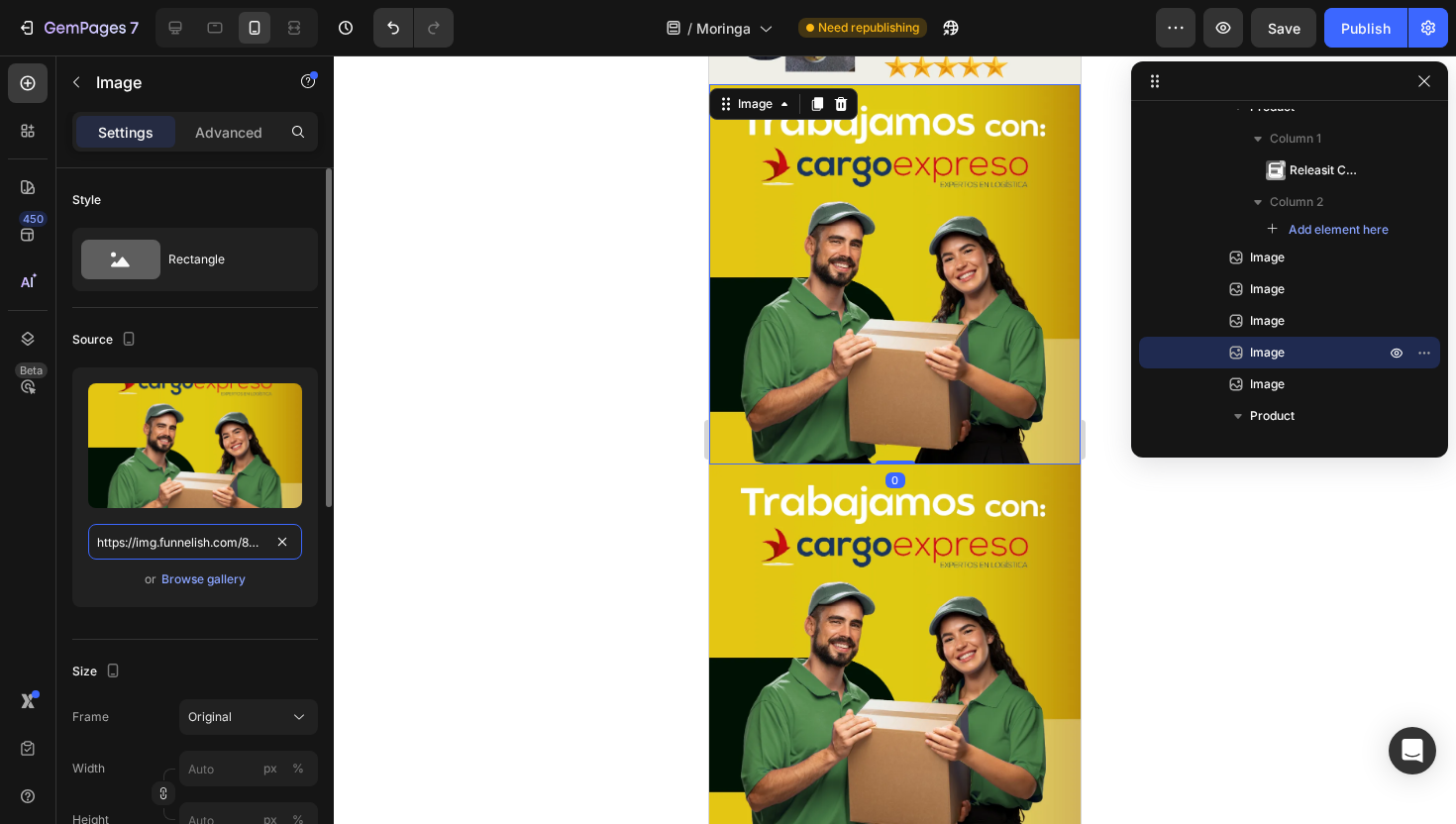 click on "https://img.funnelish.com/88643/882335/1754140400-15_11zon%20%284%29.webp" at bounding box center (195, 542) 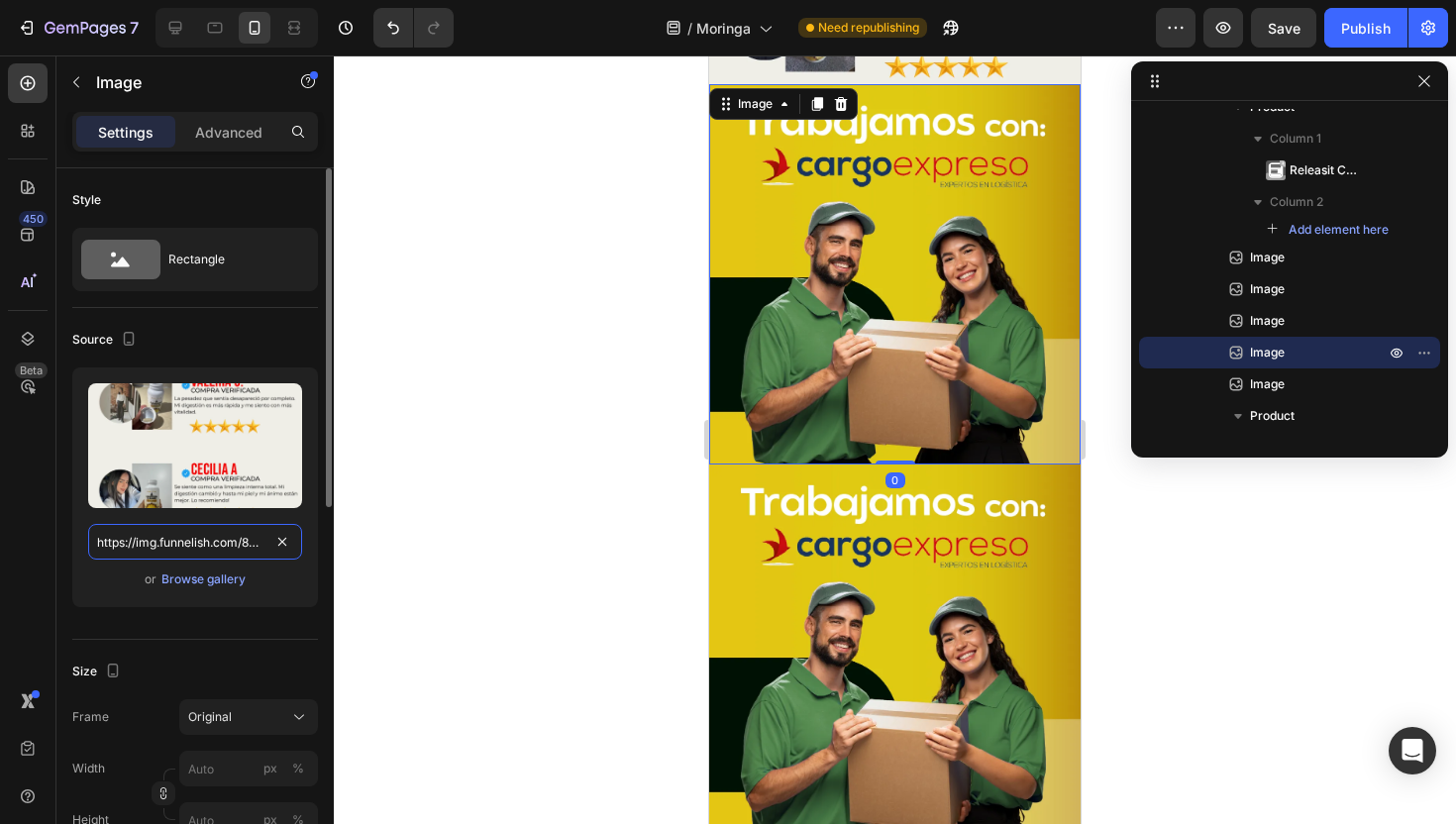 scroll, scrollTop: 0, scrollLeft: 314, axis: horizontal 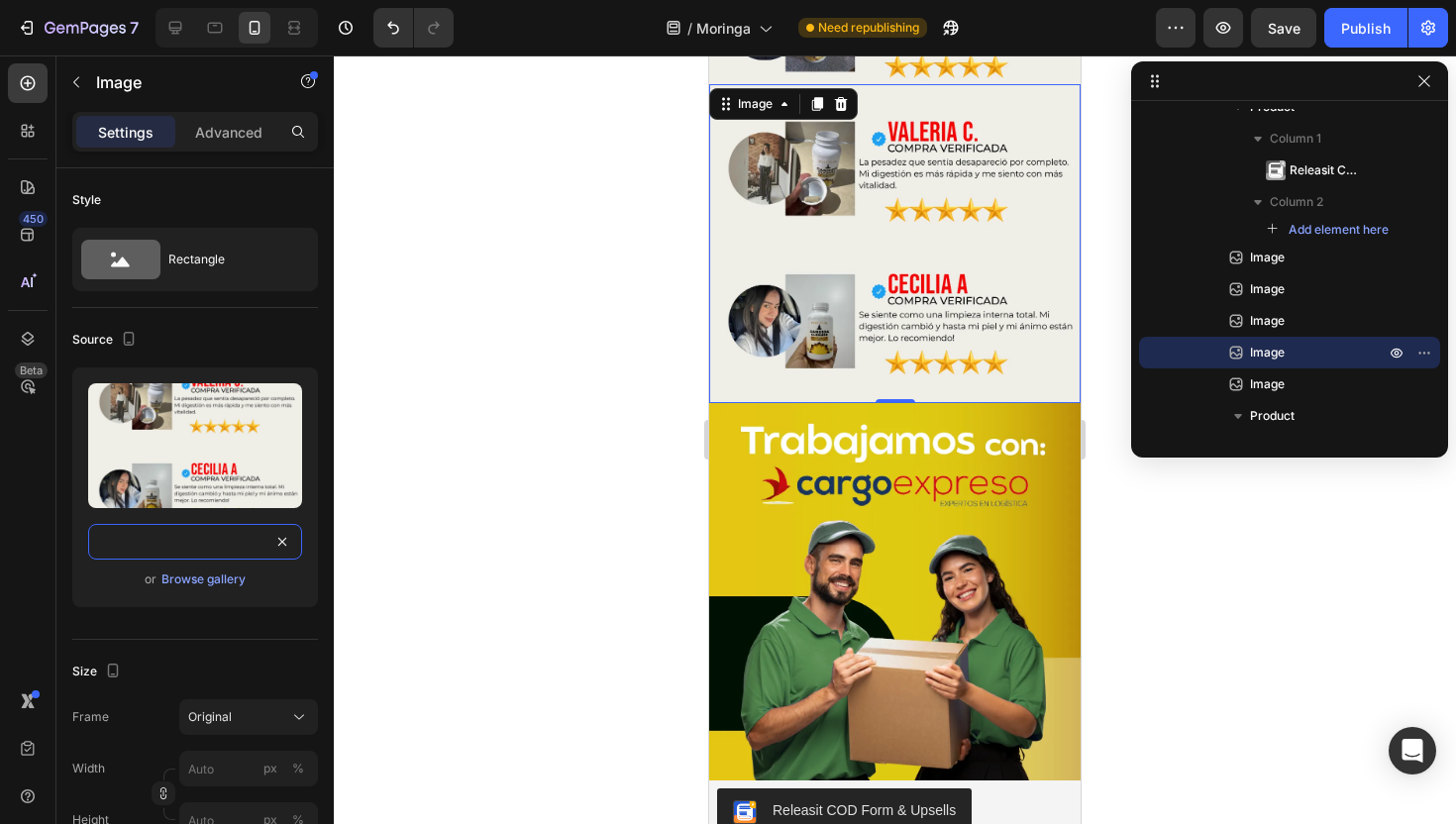 type on "https://img.funnelish.com/88643/882335/1754140404-14_11zon%20%284%29.webp" 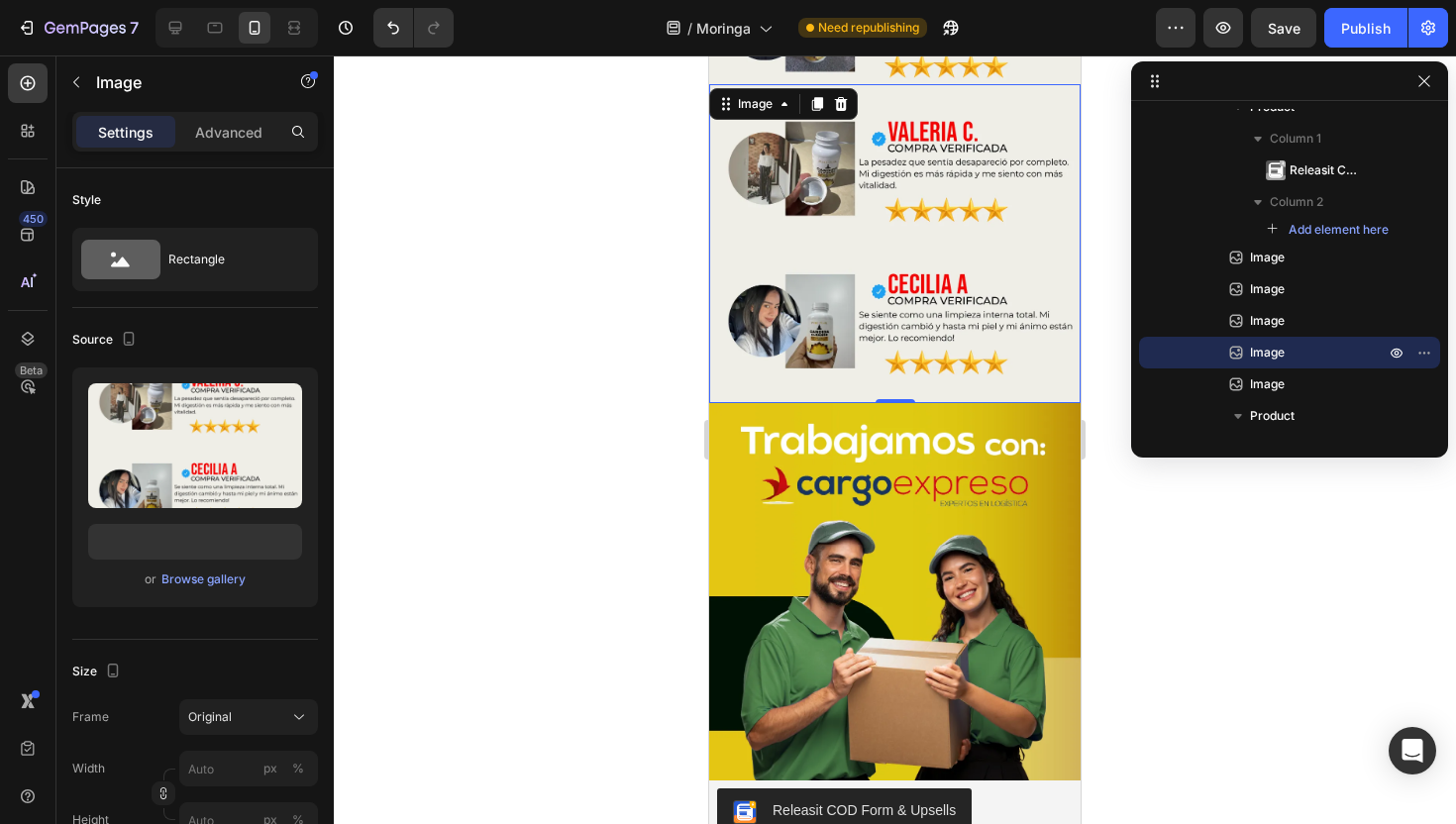 click 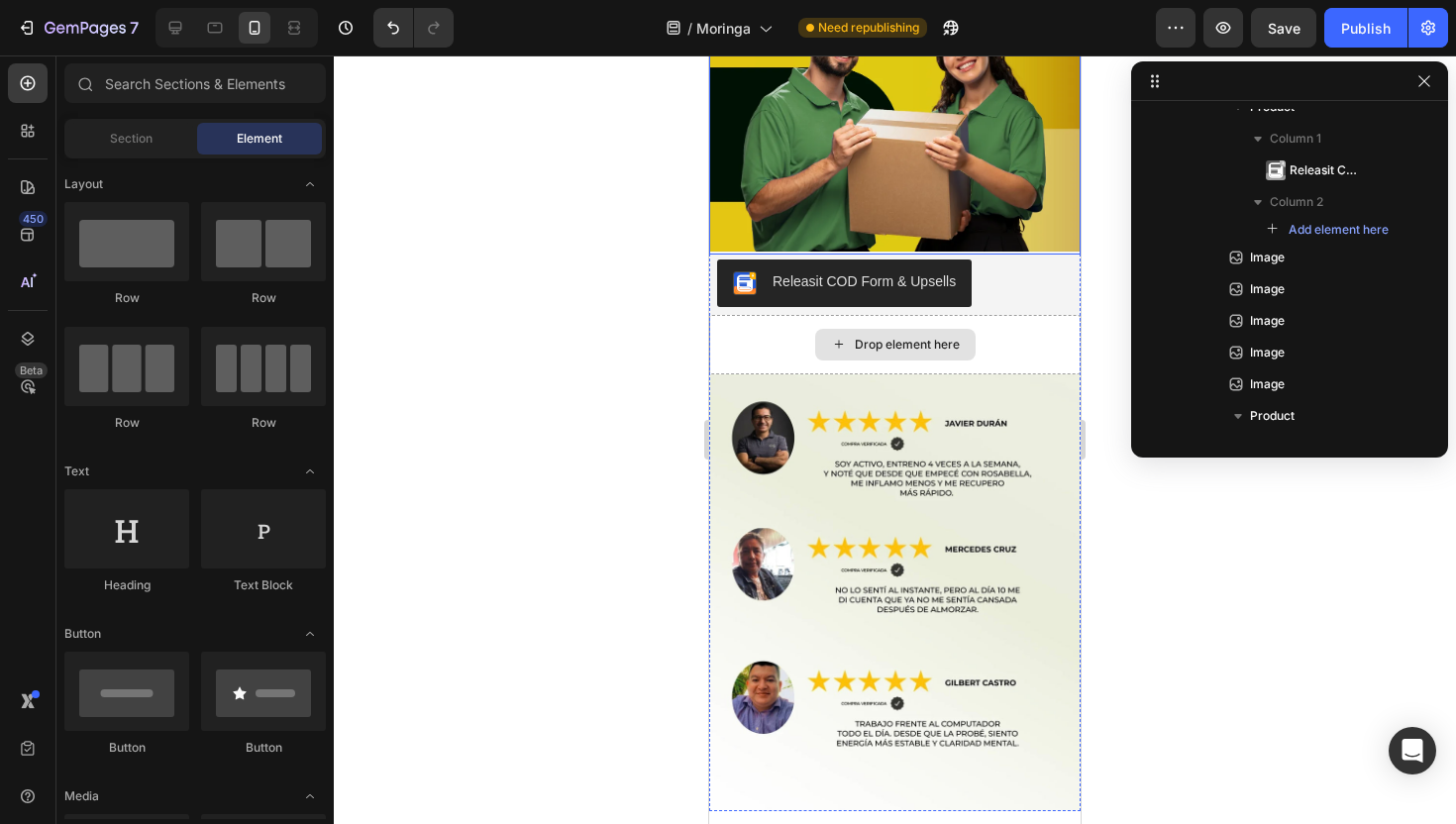 scroll, scrollTop: 6650, scrollLeft: 0, axis: vertical 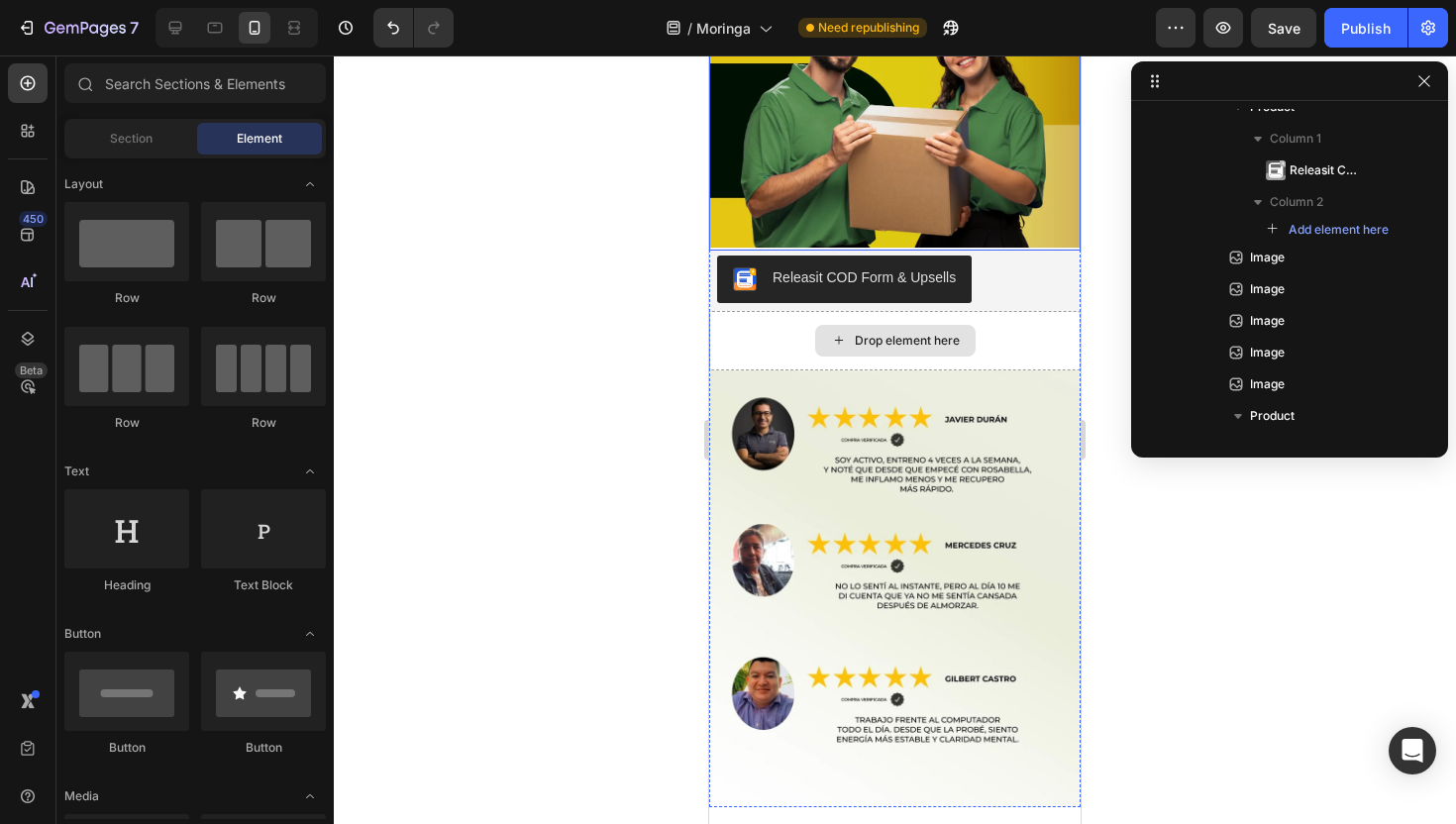 click at bounding box center [894, 588] 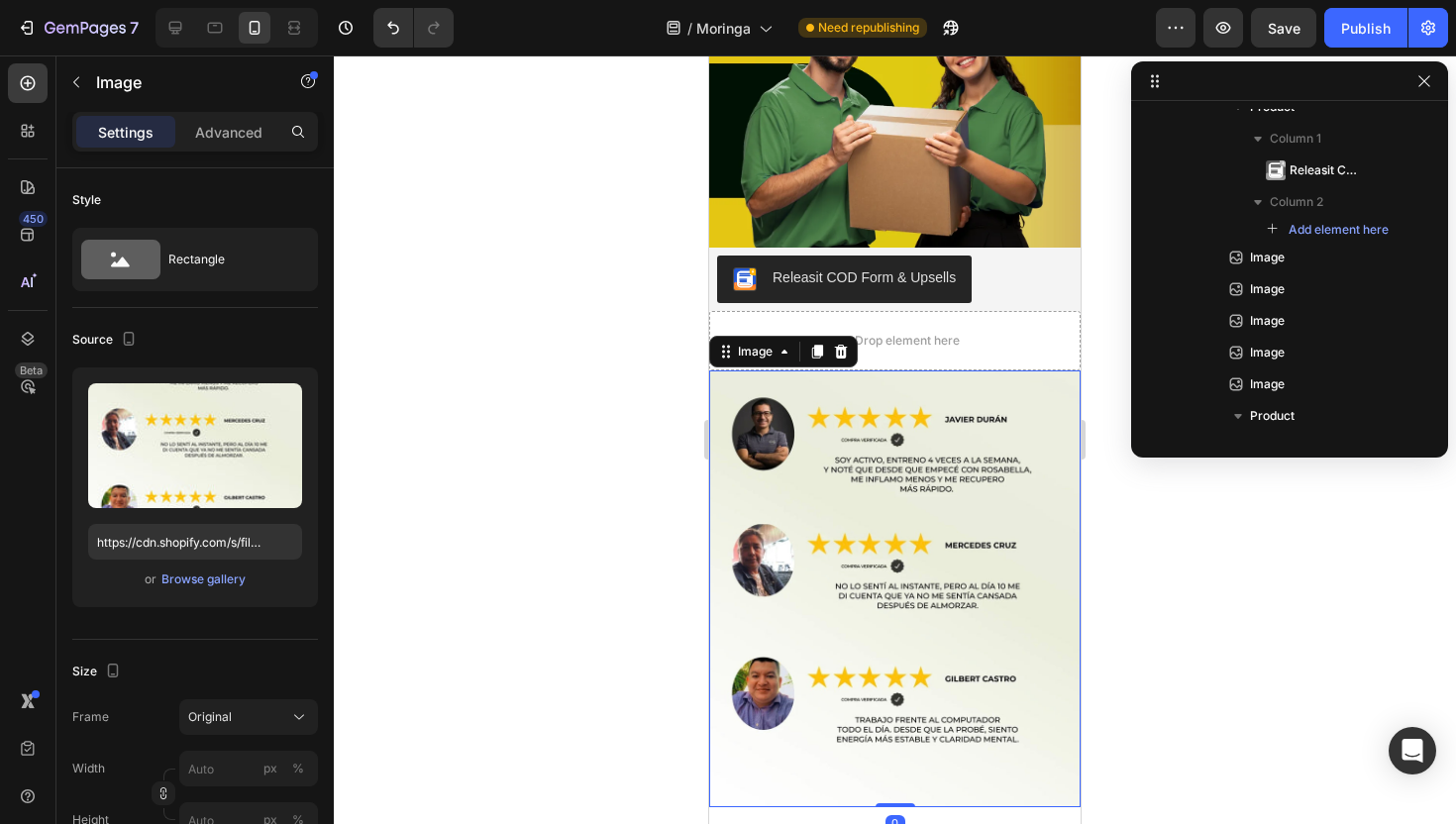scroll, scrollTop: 1385, scrollLeft: 0, axis: vertical 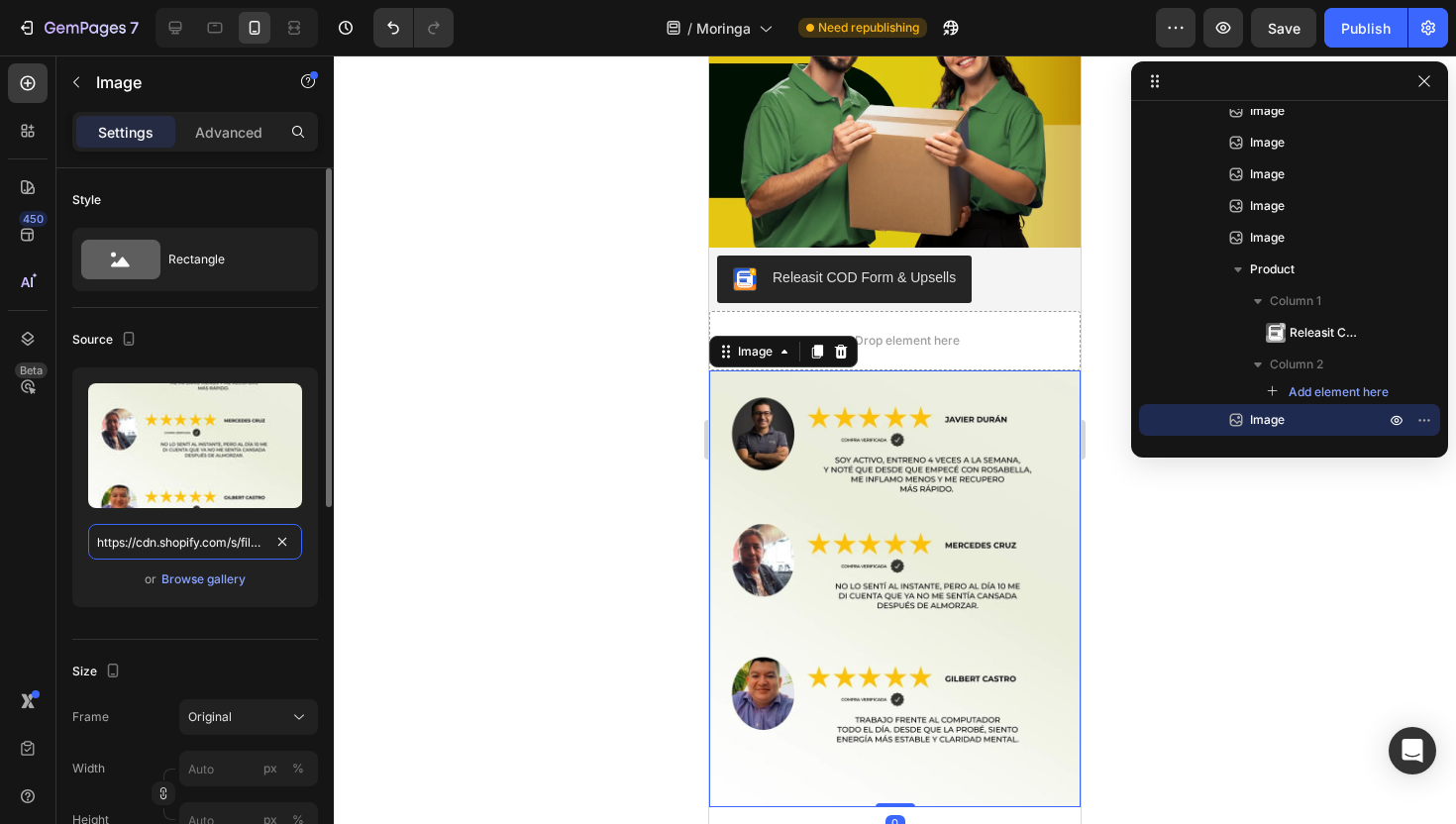 click on "https://cdn.shopify.com/s/files/1/0717/5267/9573/files/gempages_566572631382295461-3e174ddc-0516-4059-a0b9-f3c4107315c1.jpg" at bounding box center (195, 542) 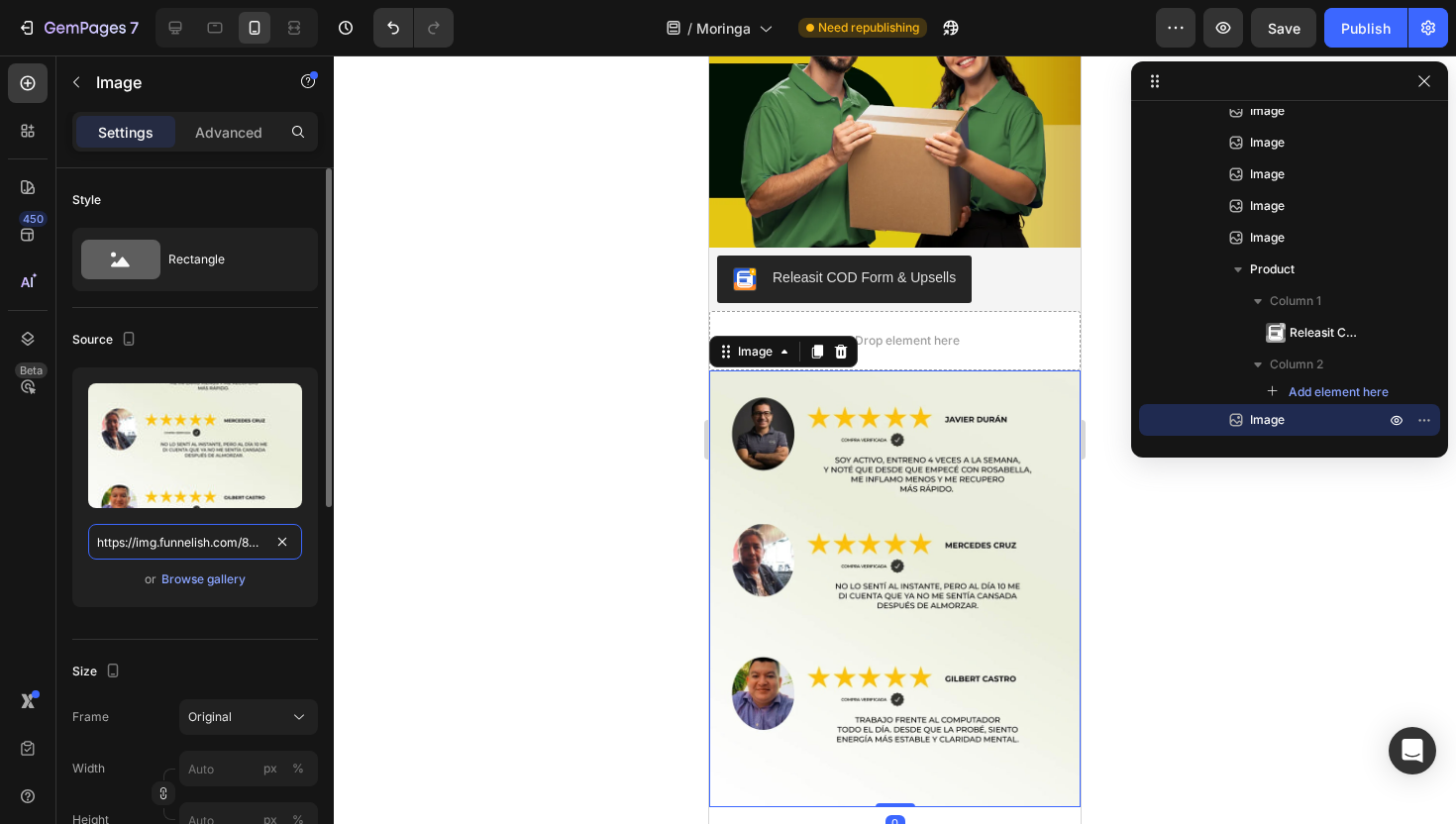 scroll, scrollTop: 0, scrollLeft: 310, axis: horizontal 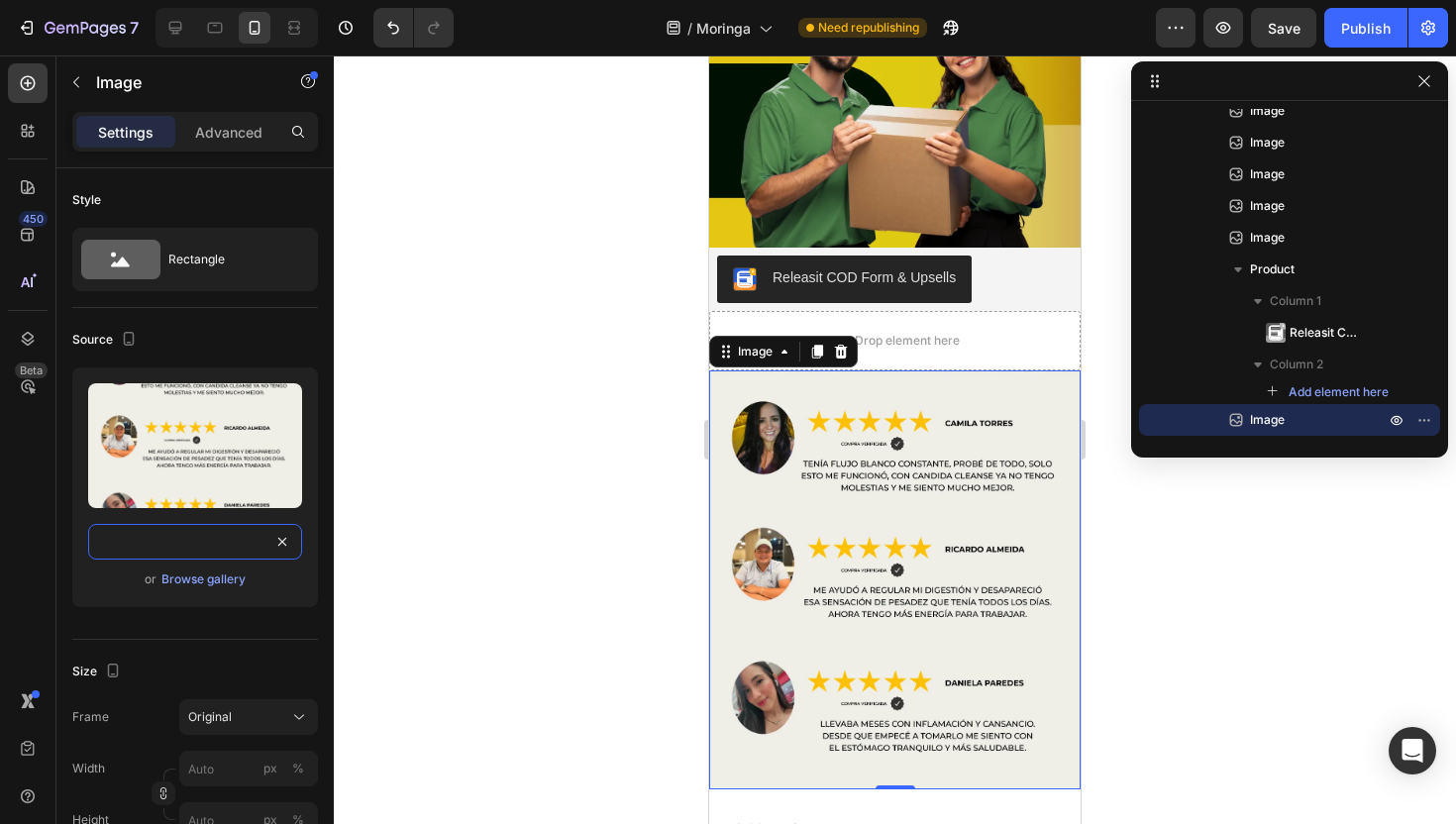 type on "https://img.funnelish.com/88643/882335/1754140390-17_11zon%20%282%29.webp" 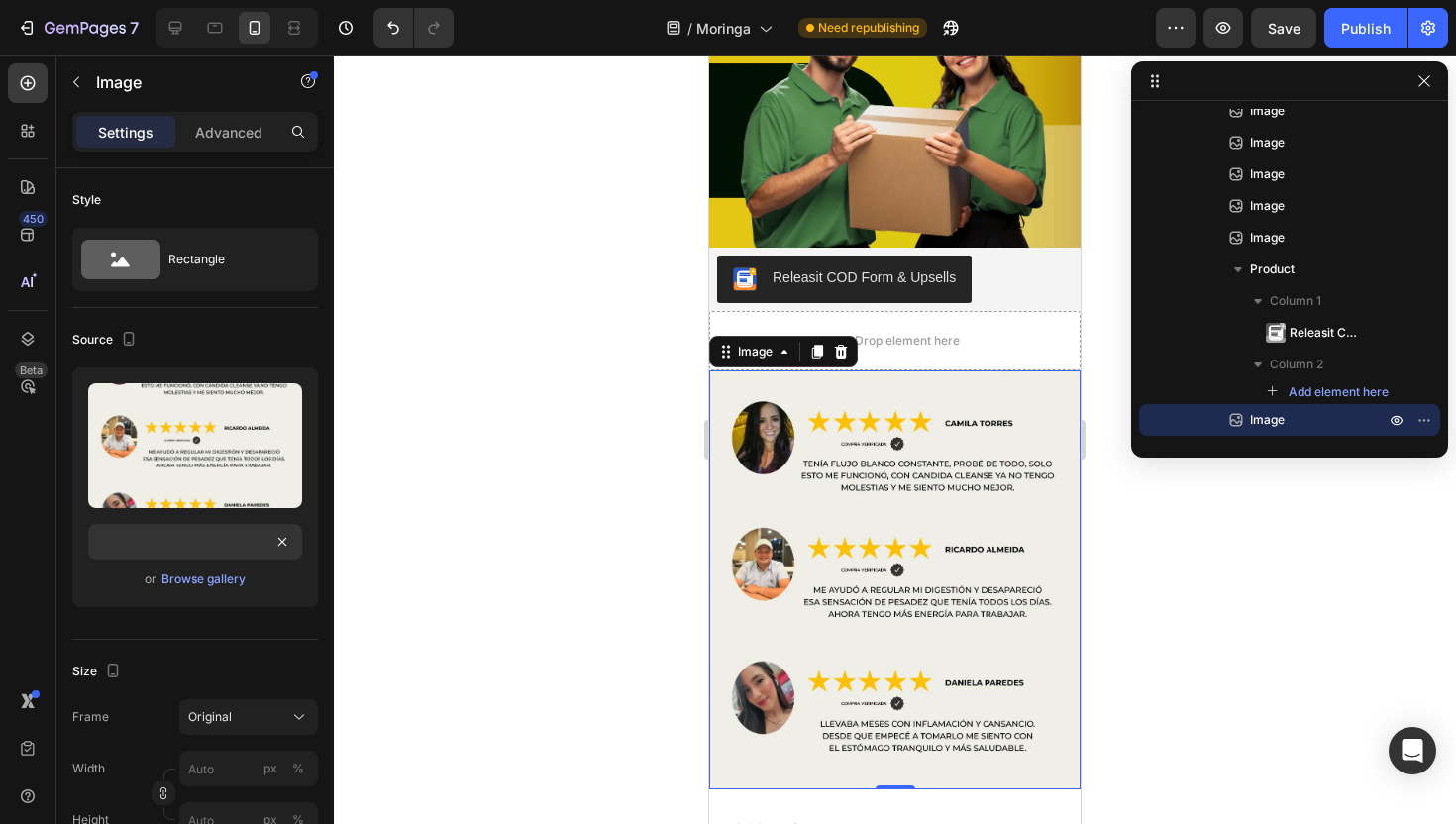 click 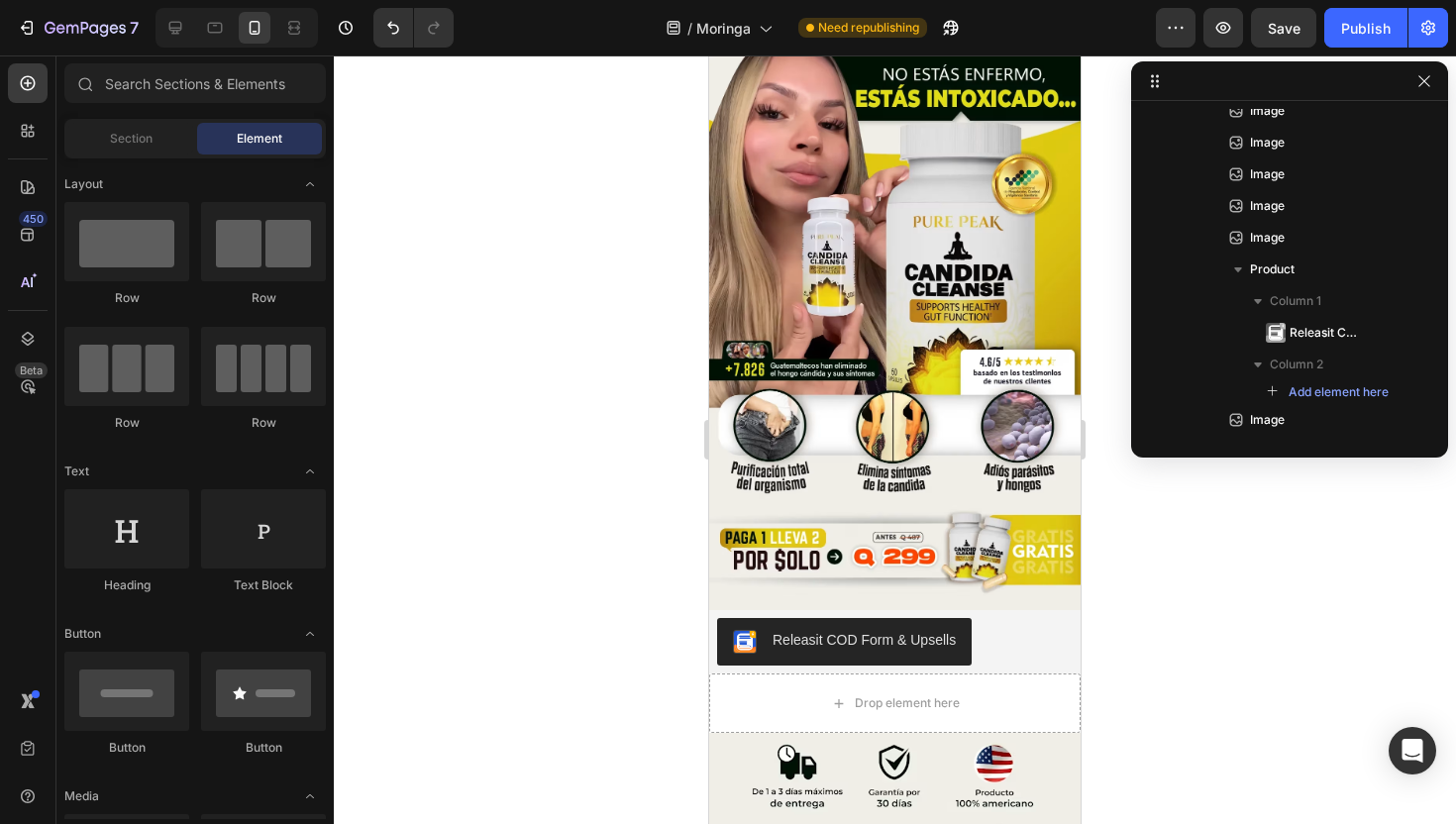scroll, scrollTop: 0, scrollLeft: 0, axis: both 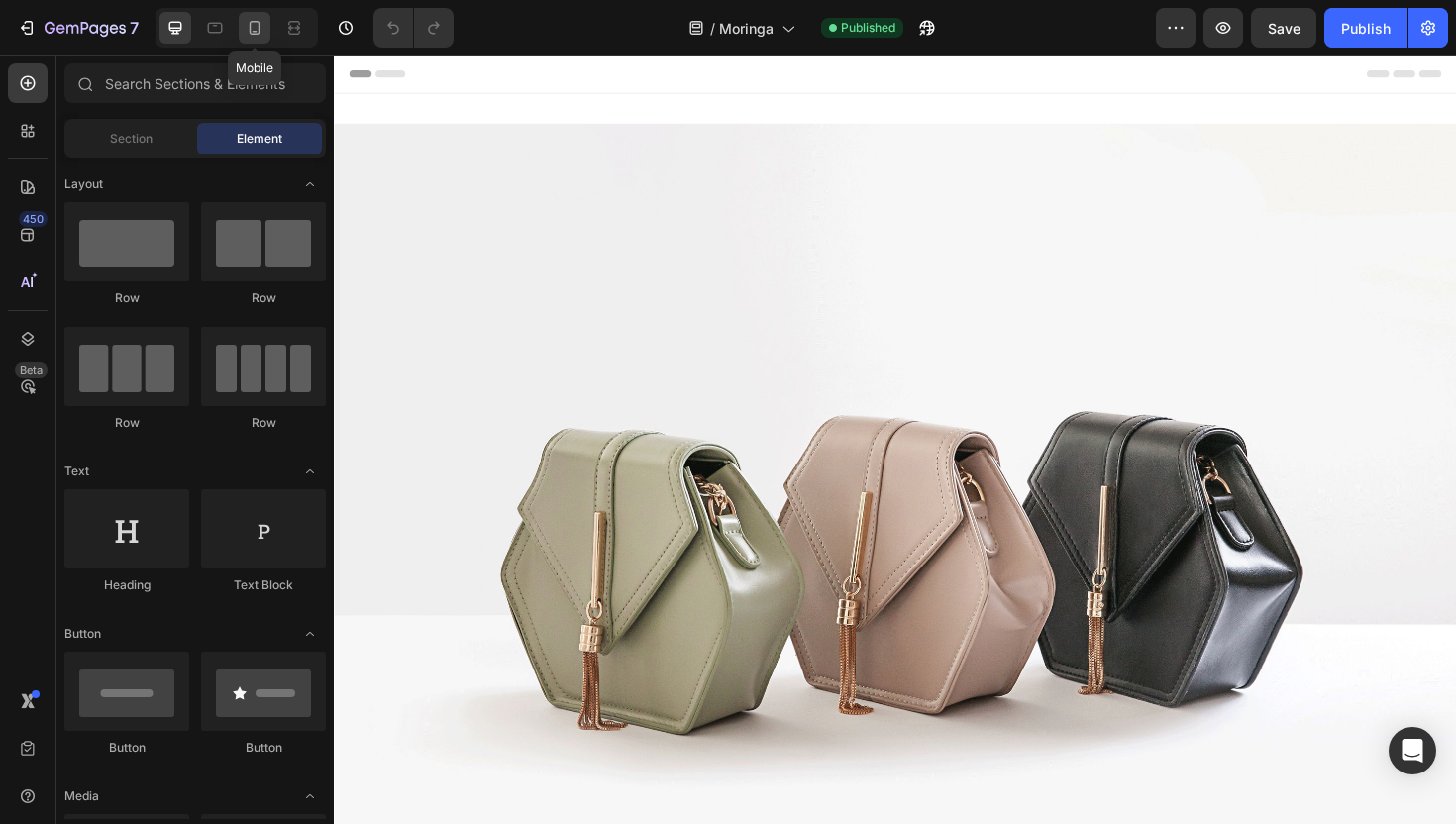 click 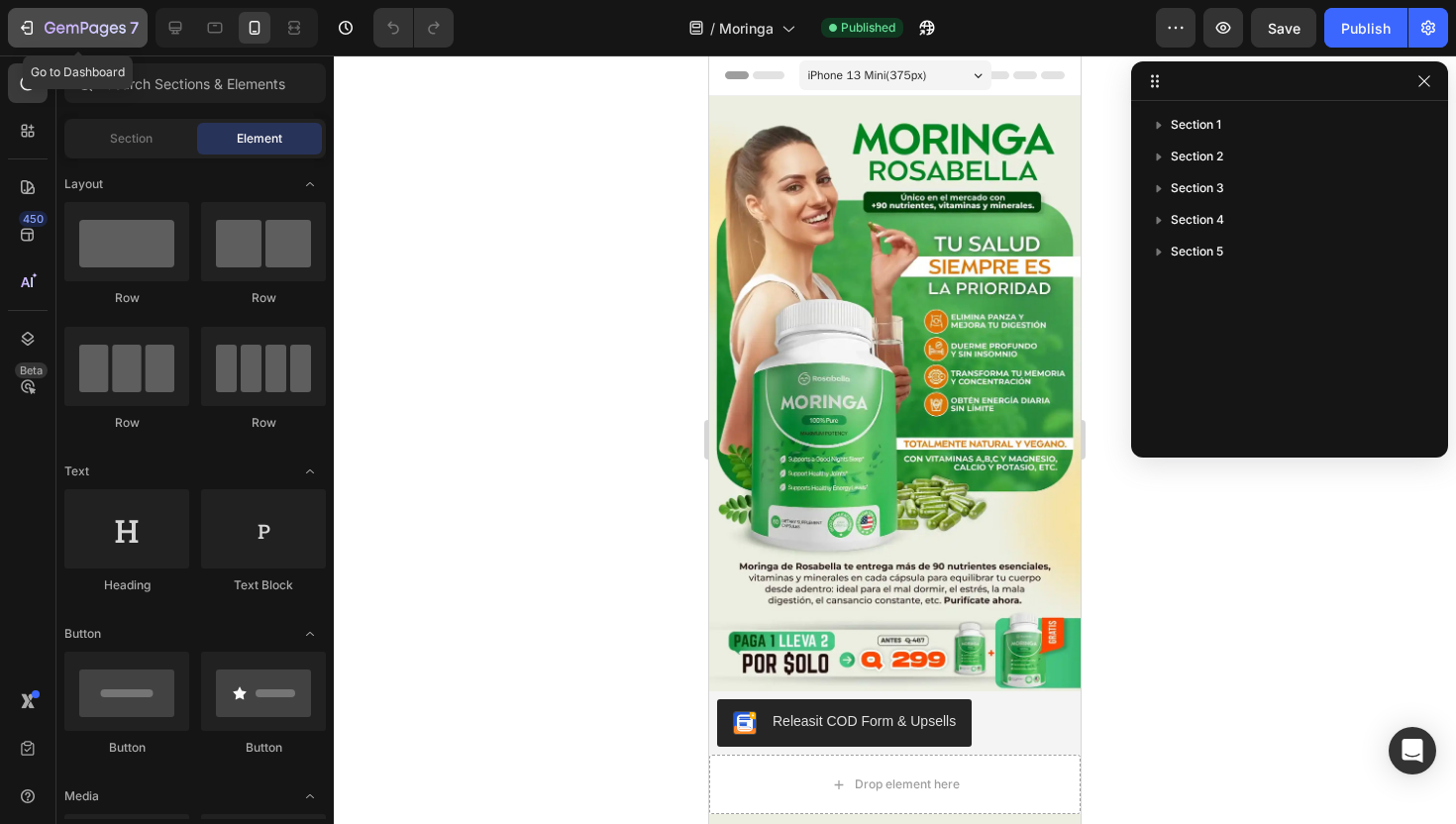 click on "7" 